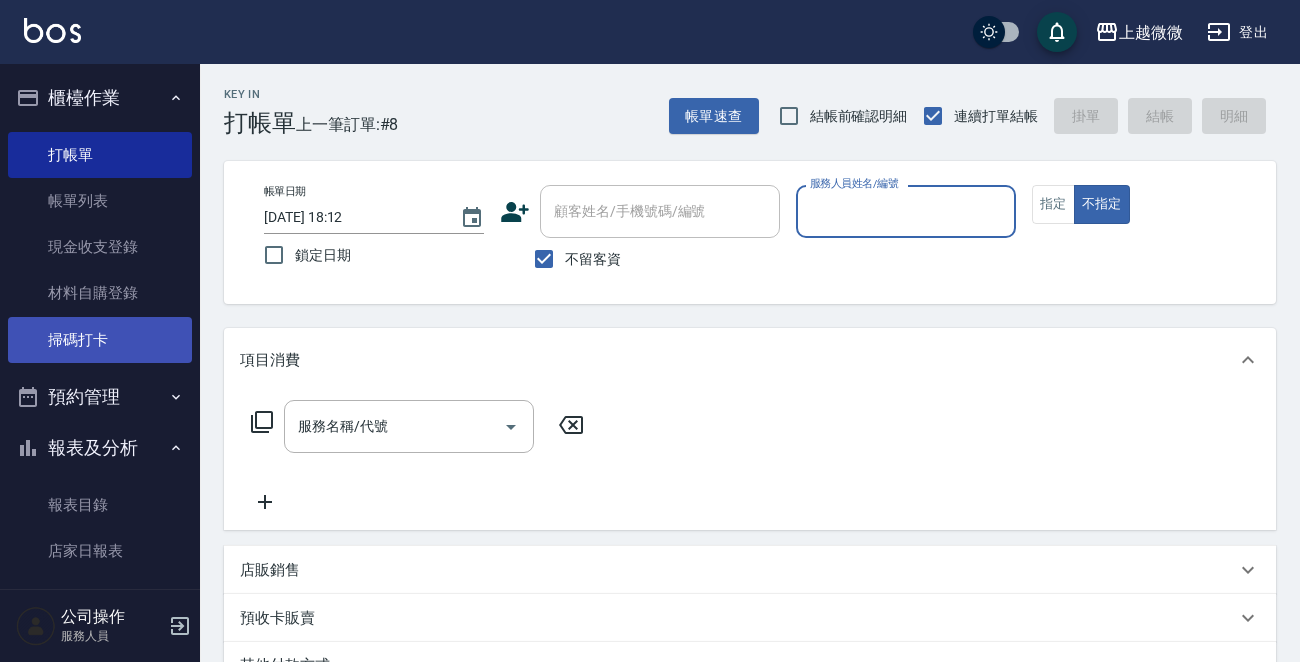 scroll, scrollTop: 0, scrollLeft: 0, axis: both 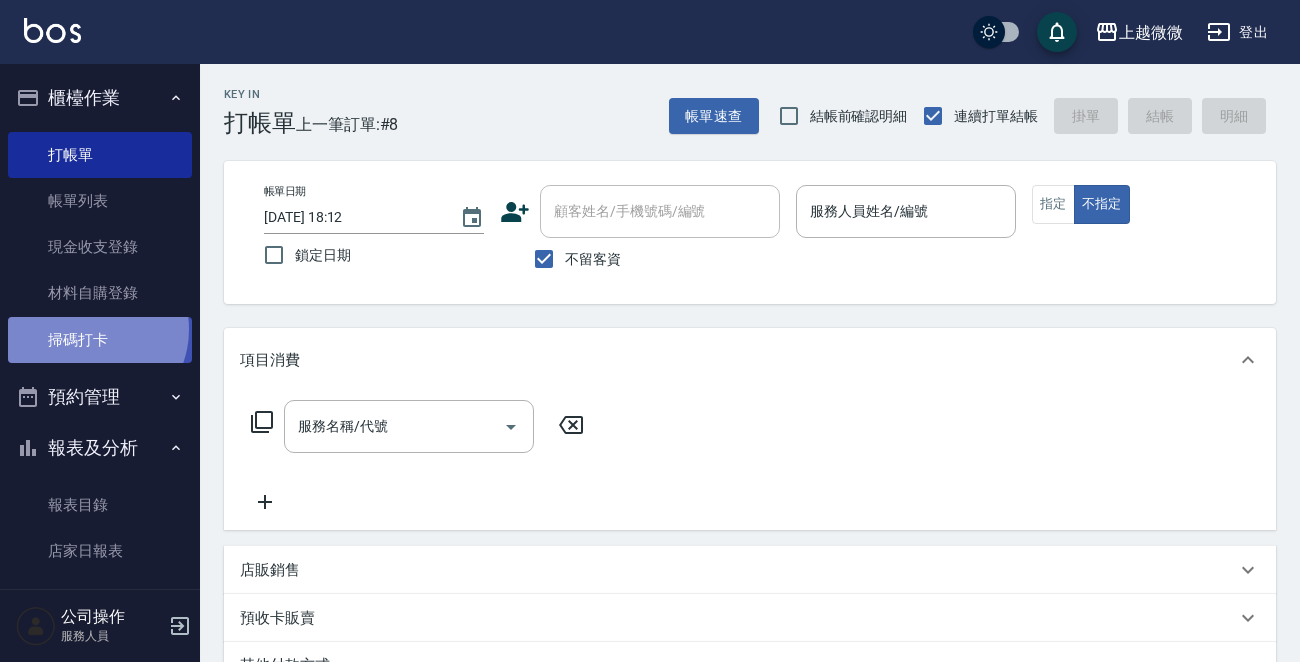 click on "掃碼打卡" at bounding box center (100, 340) 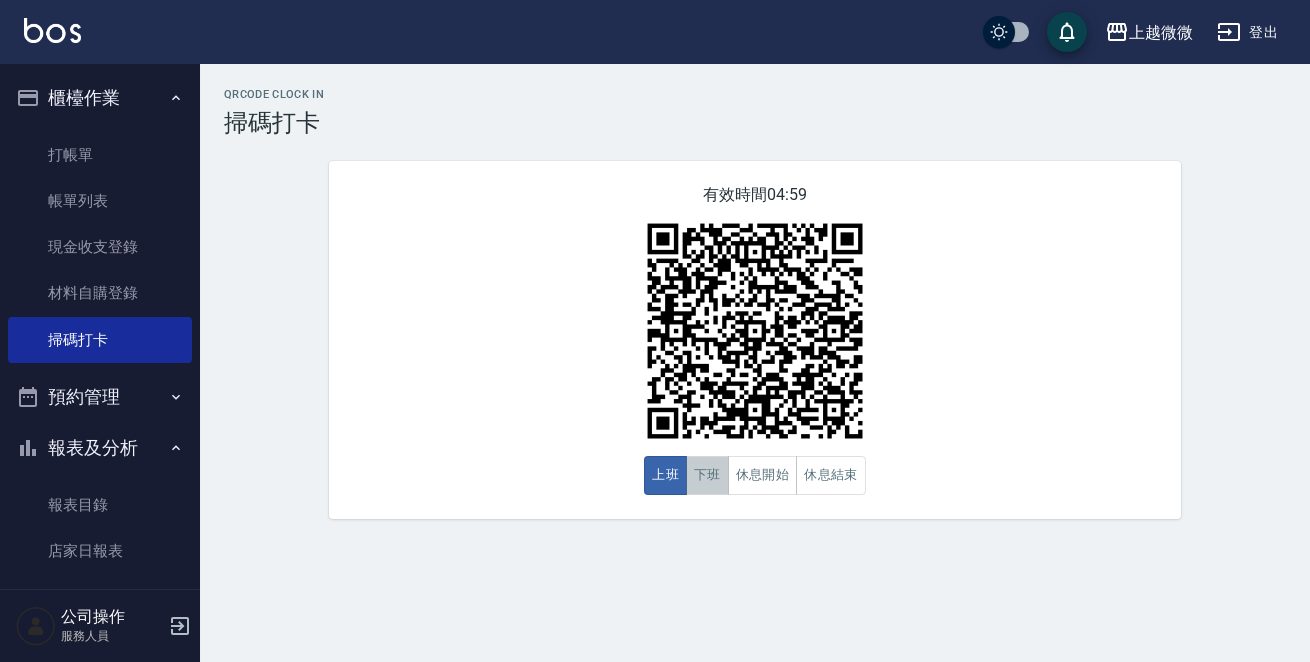 click on "下班" at bounding box center (707, 475) 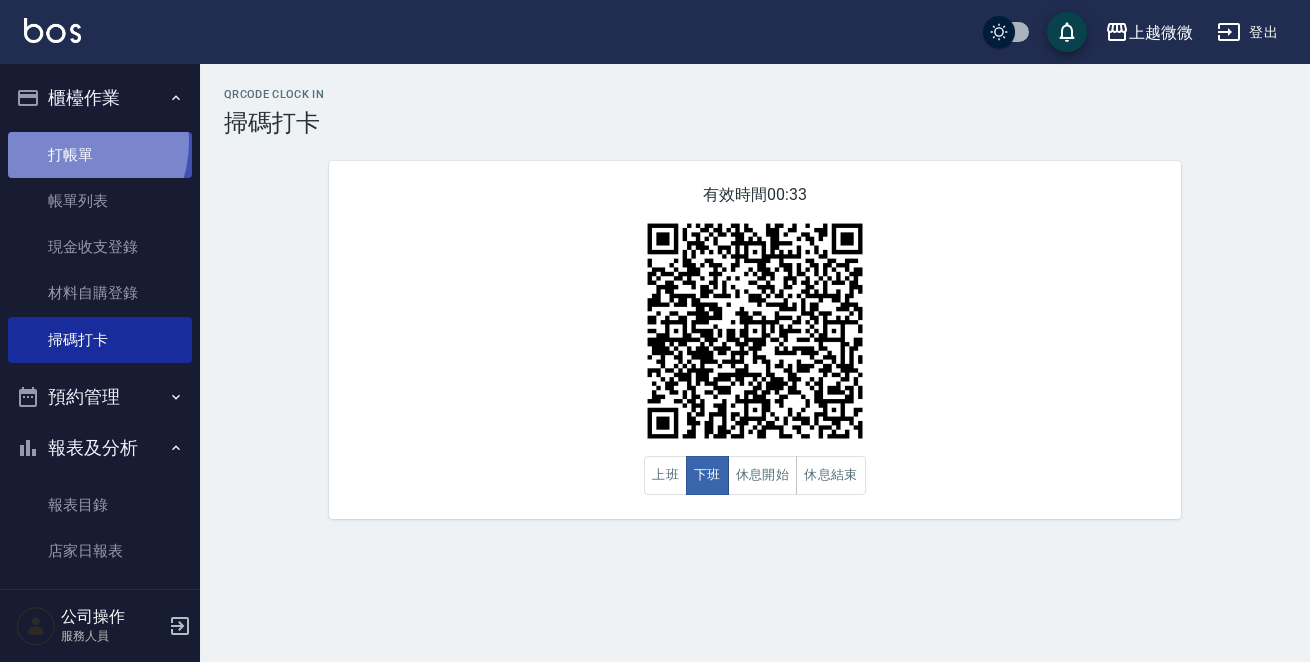 click on "打帳單" at bounding box center [100, 155] 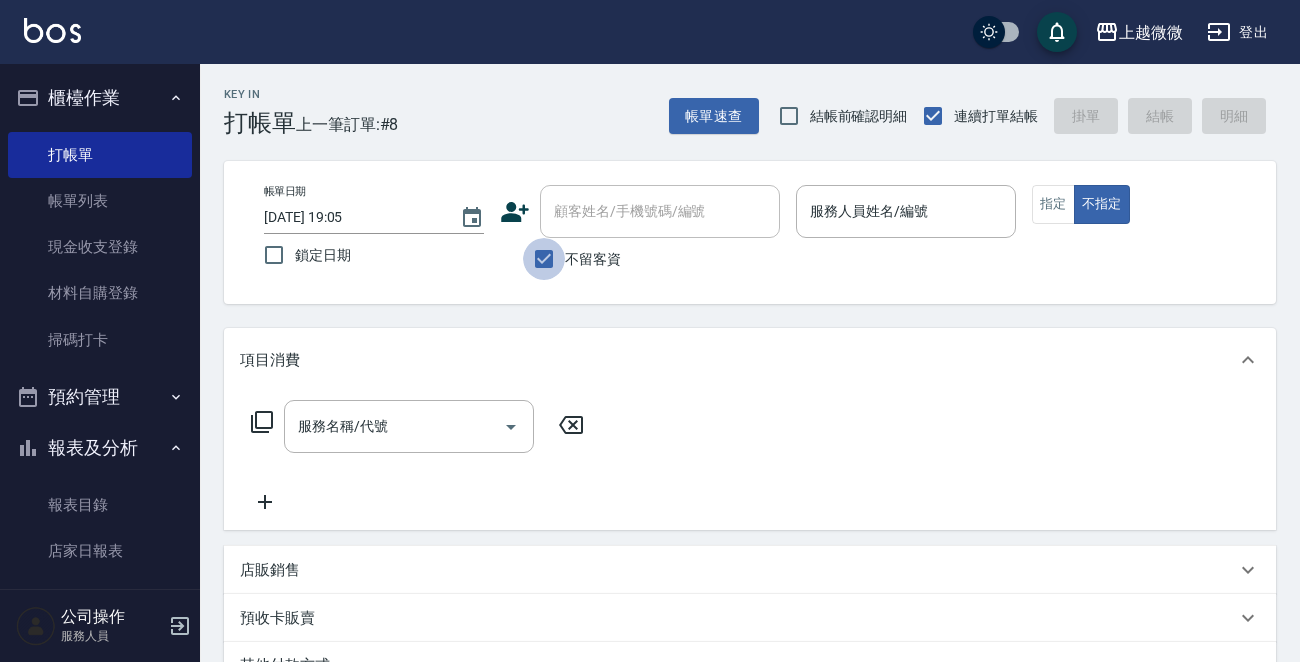 click on "不留客資" at bounding box center [544, 259] 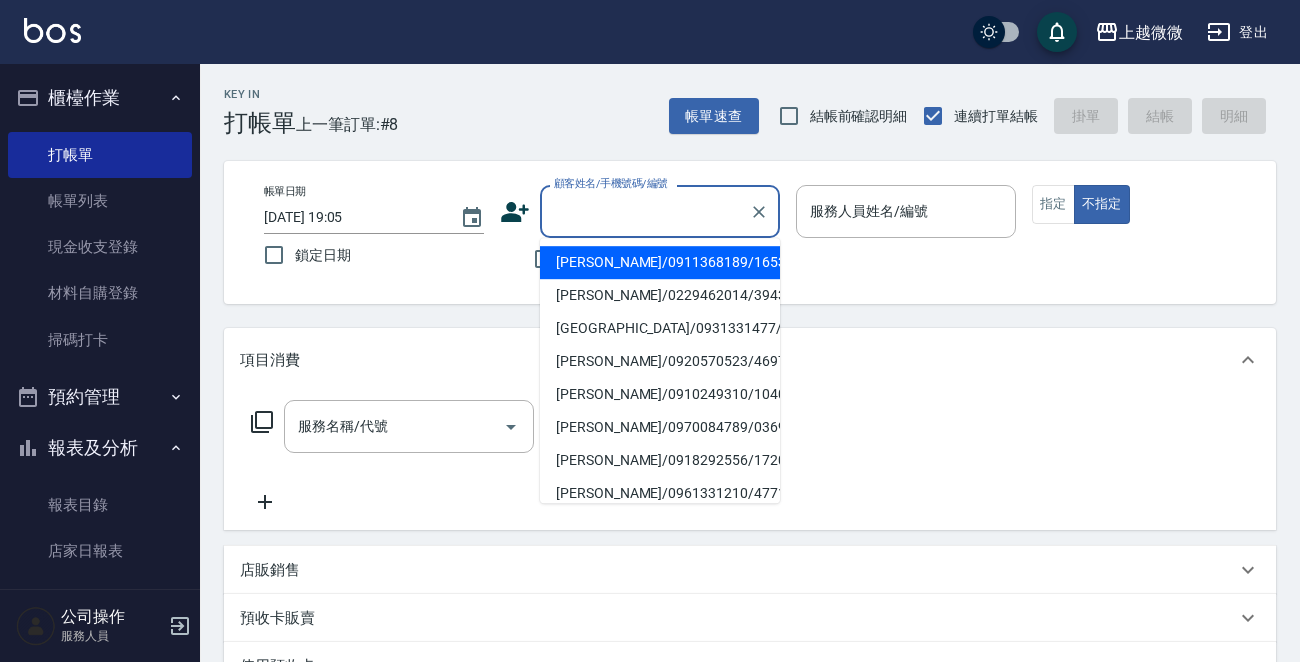 click on "顧客姓名/手機號碼/編號" at bounding box center [645, 211] 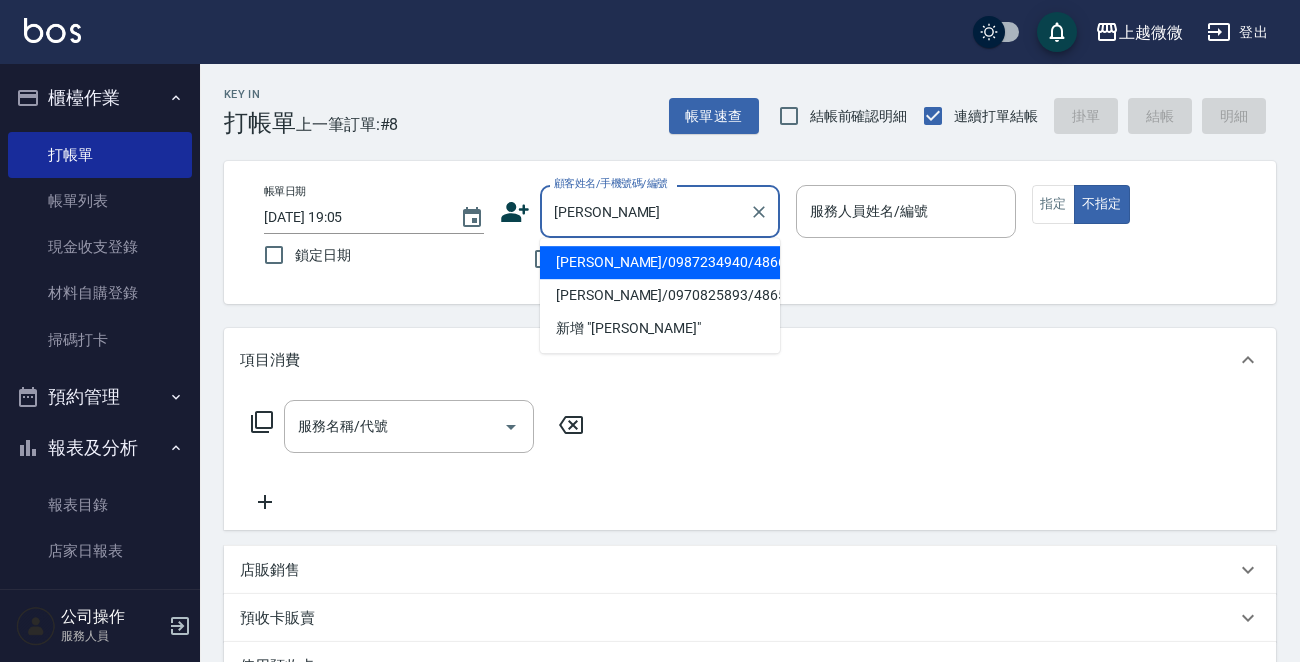 click on "[PERSON_NAME]/0987234940/4866" at bounding box center [660, 262] 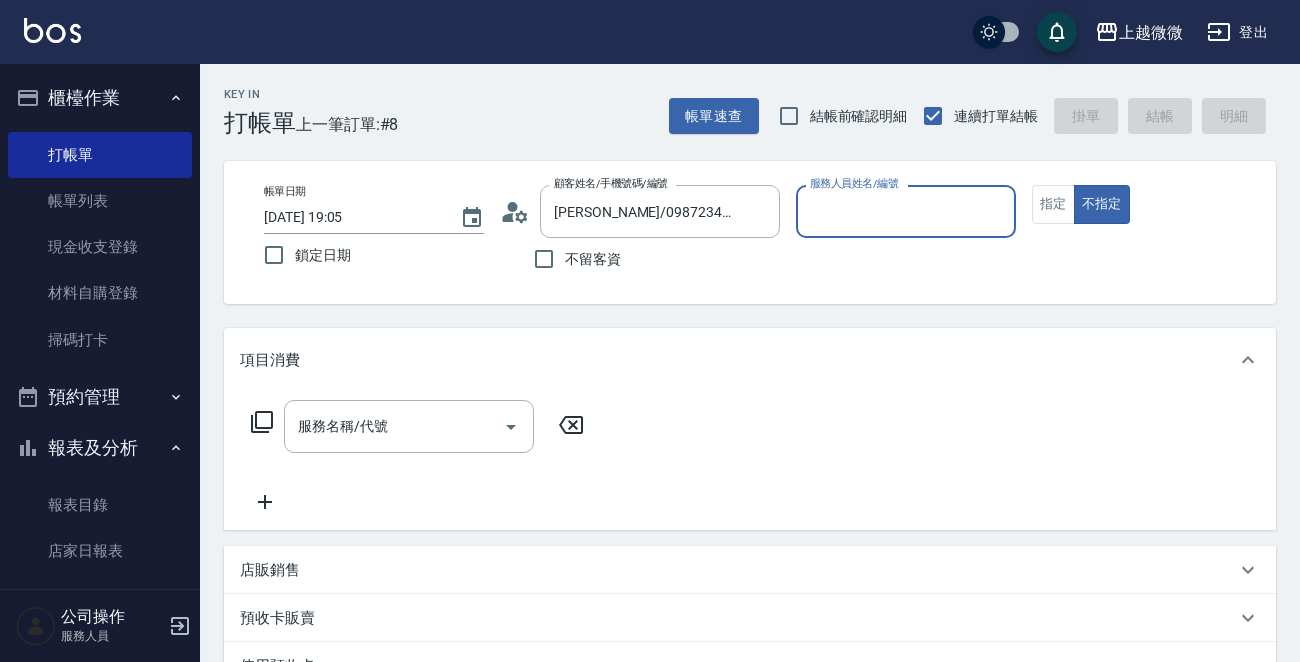 type on "Vivi-6" 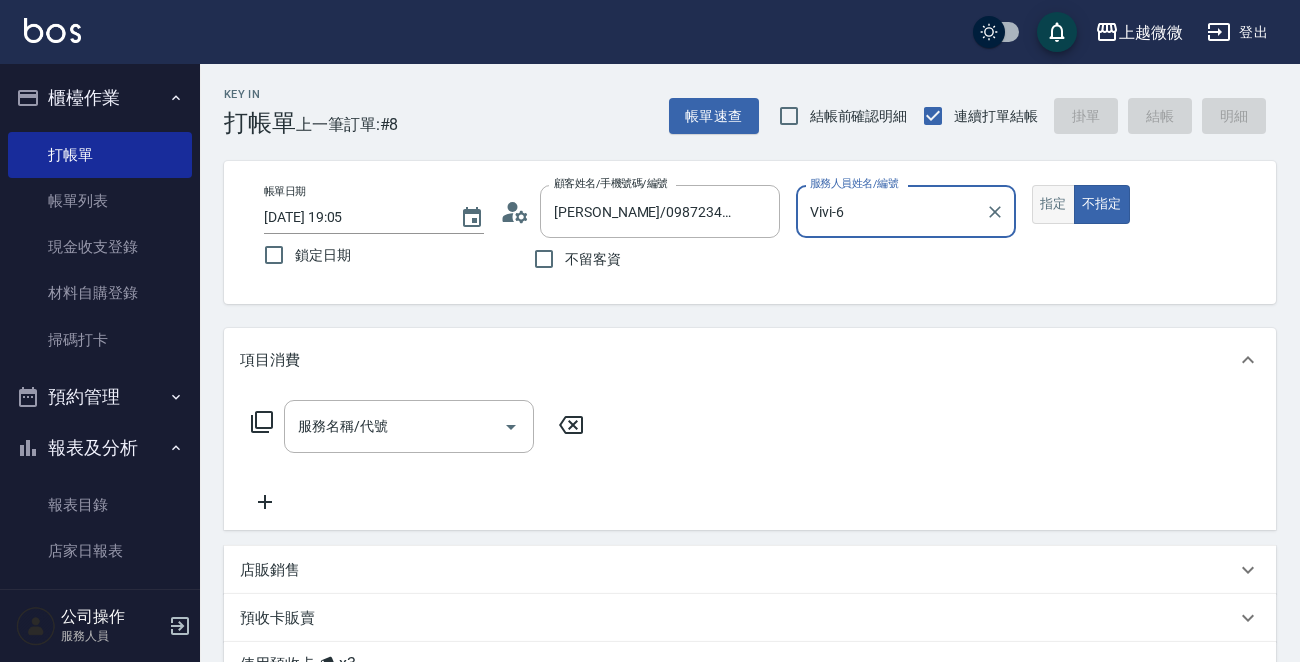 click on "指定" at bounding box center [1053, 204] 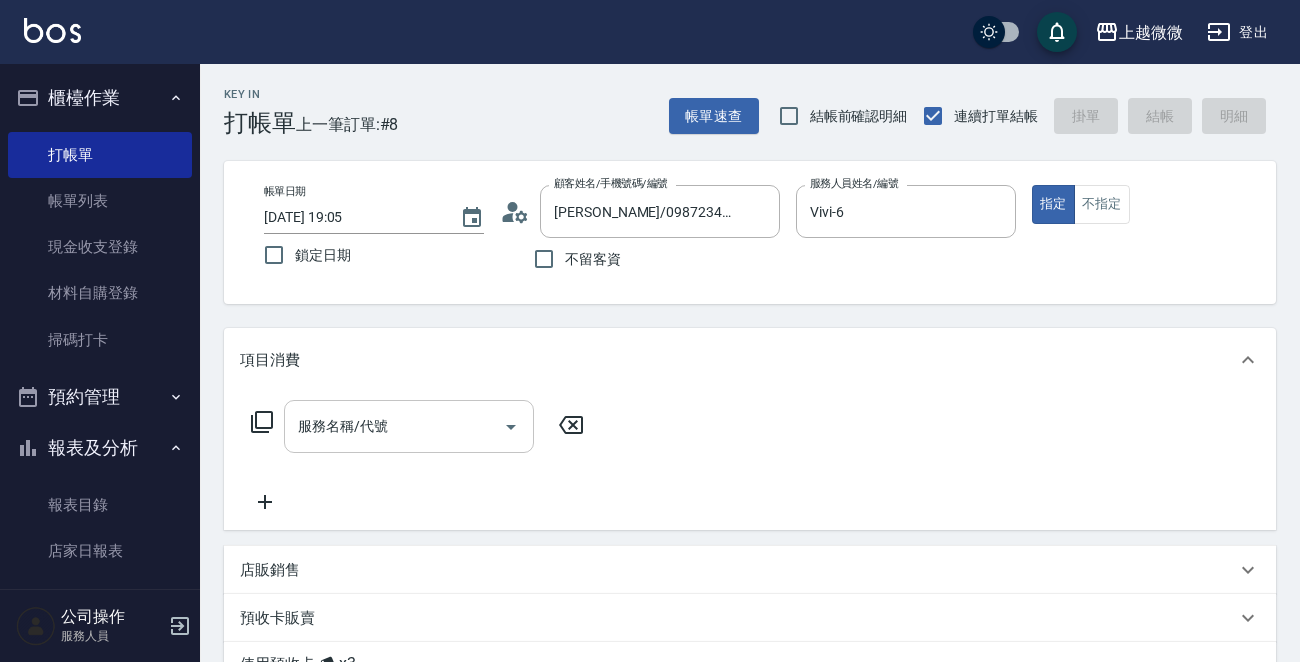 click 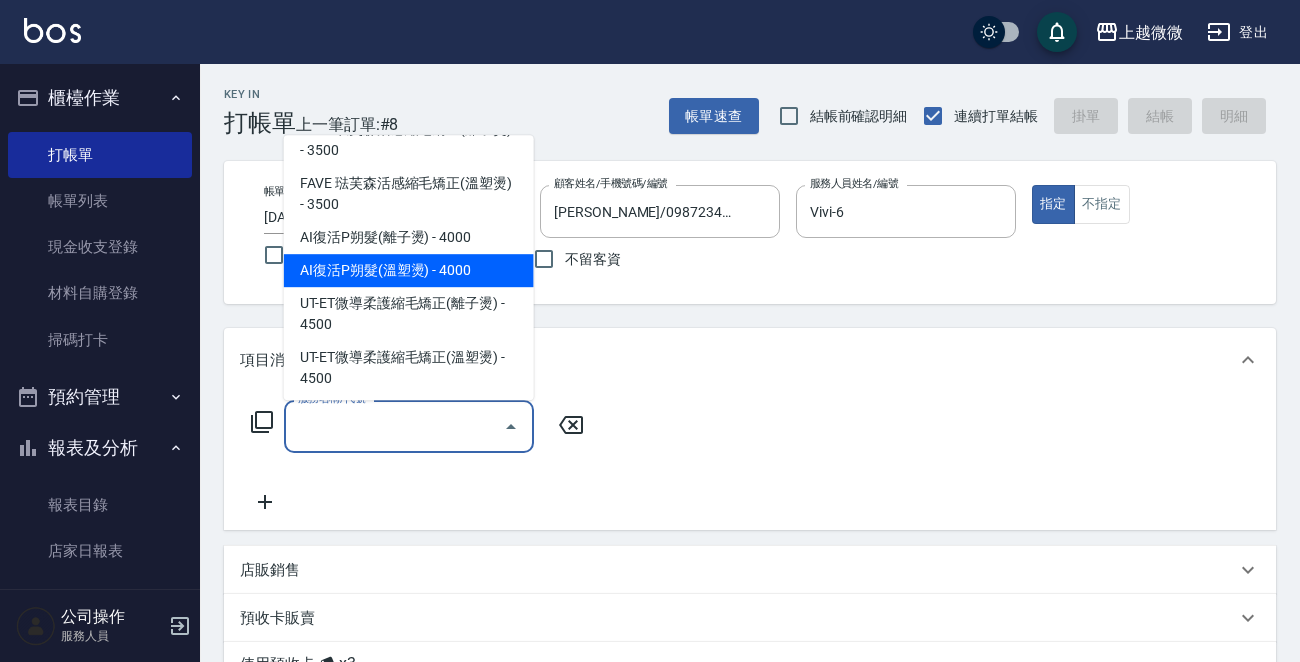 scroll, scrollTop: 500, scrollLeft: 0, axis: vertical 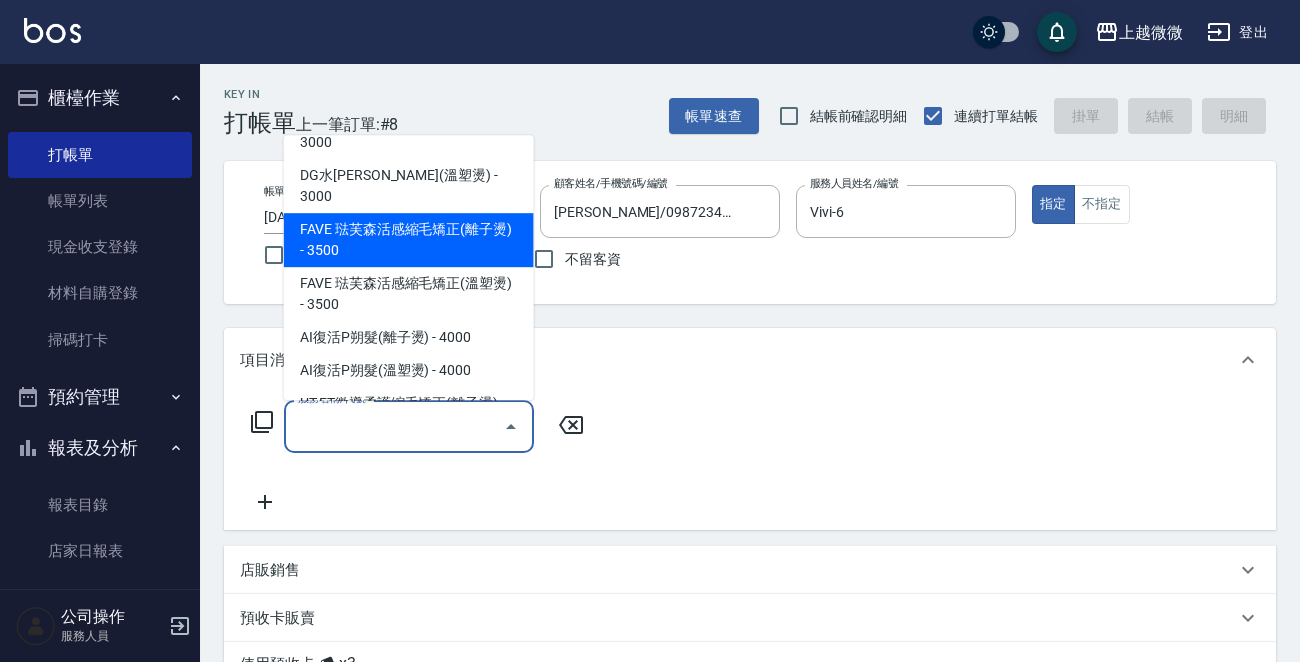 click on "FAVE 琺芙森活感縮毛矯正(離子燙) - 3500" at bounding box center [409, 240] 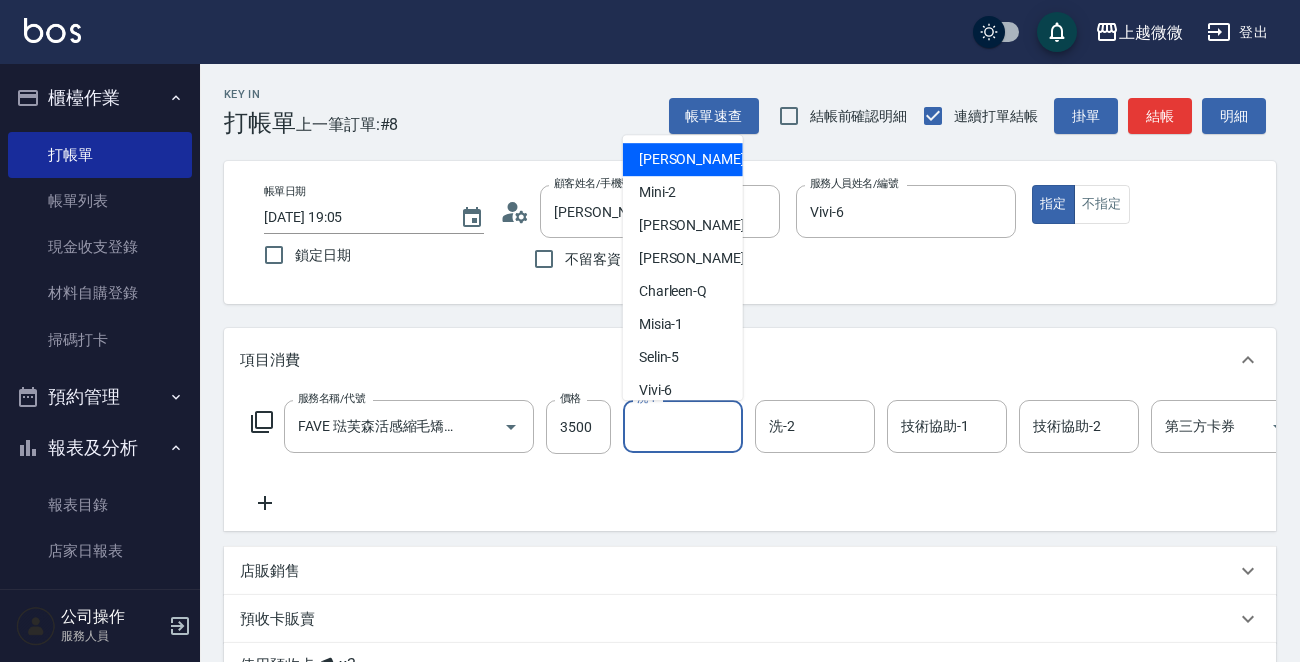 click on "洗-1" at bounding box center (683, 426) 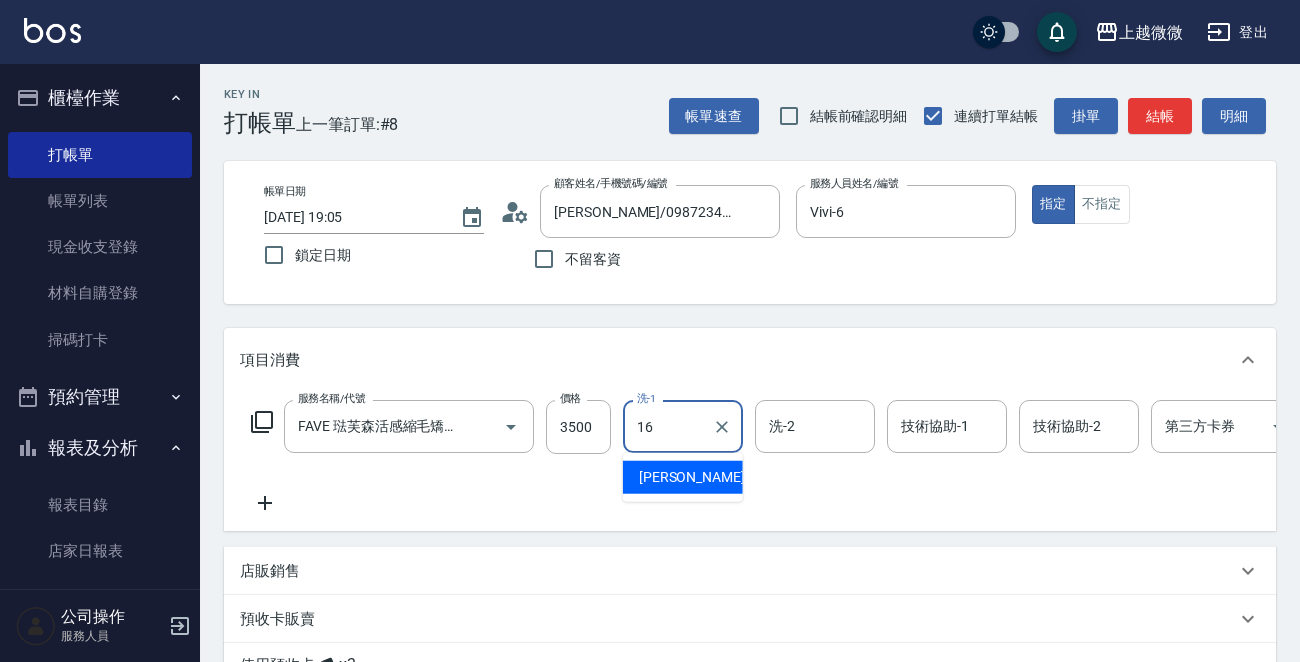 type on "[PERSON_NAME]-16" 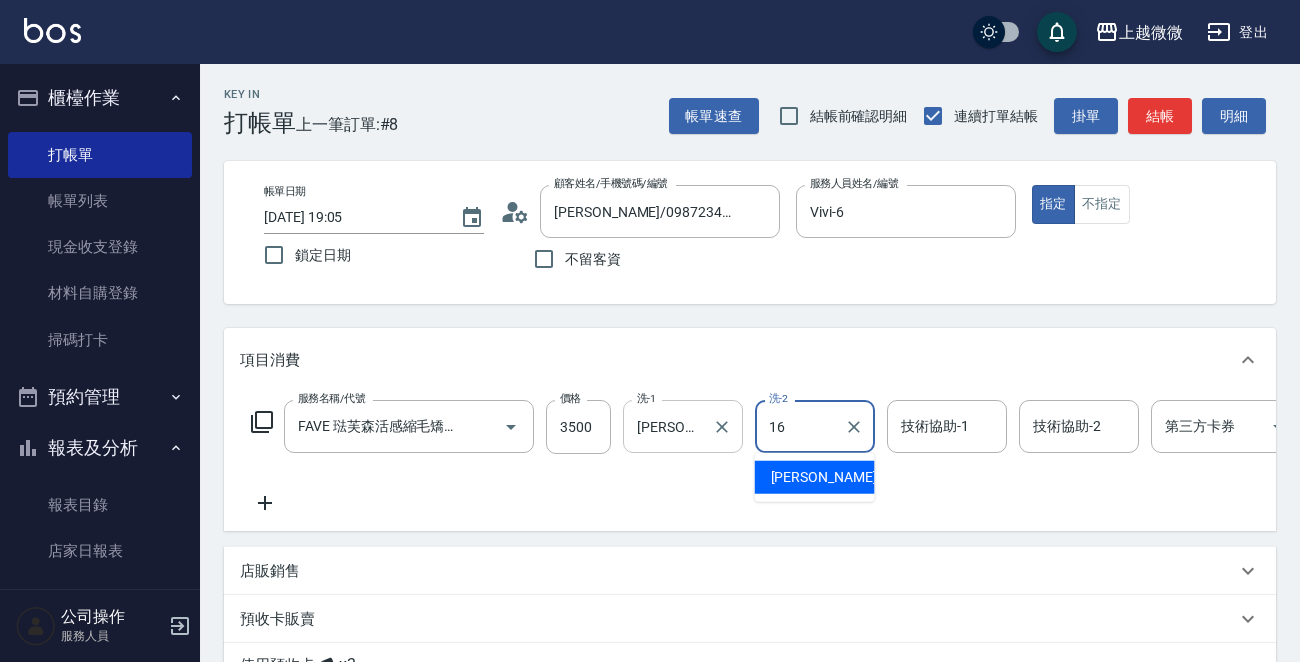 type on "[PERSON_NAME]-16" 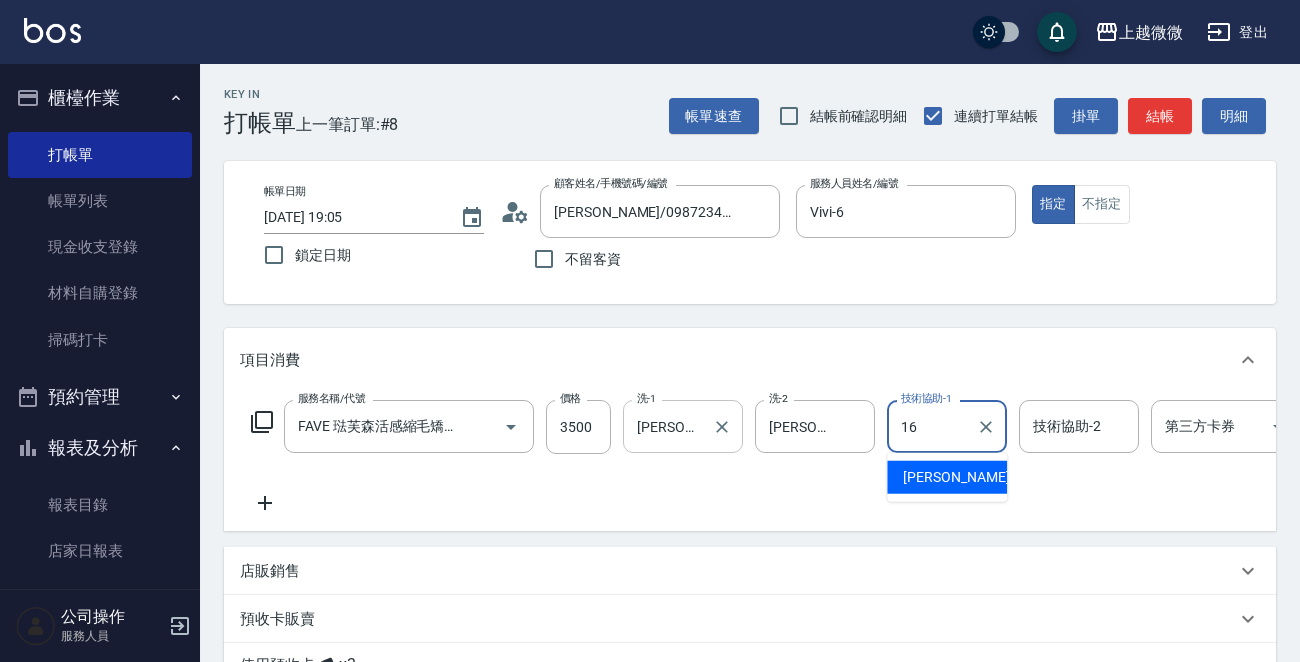 type on "[PERSON_NAME]-16" 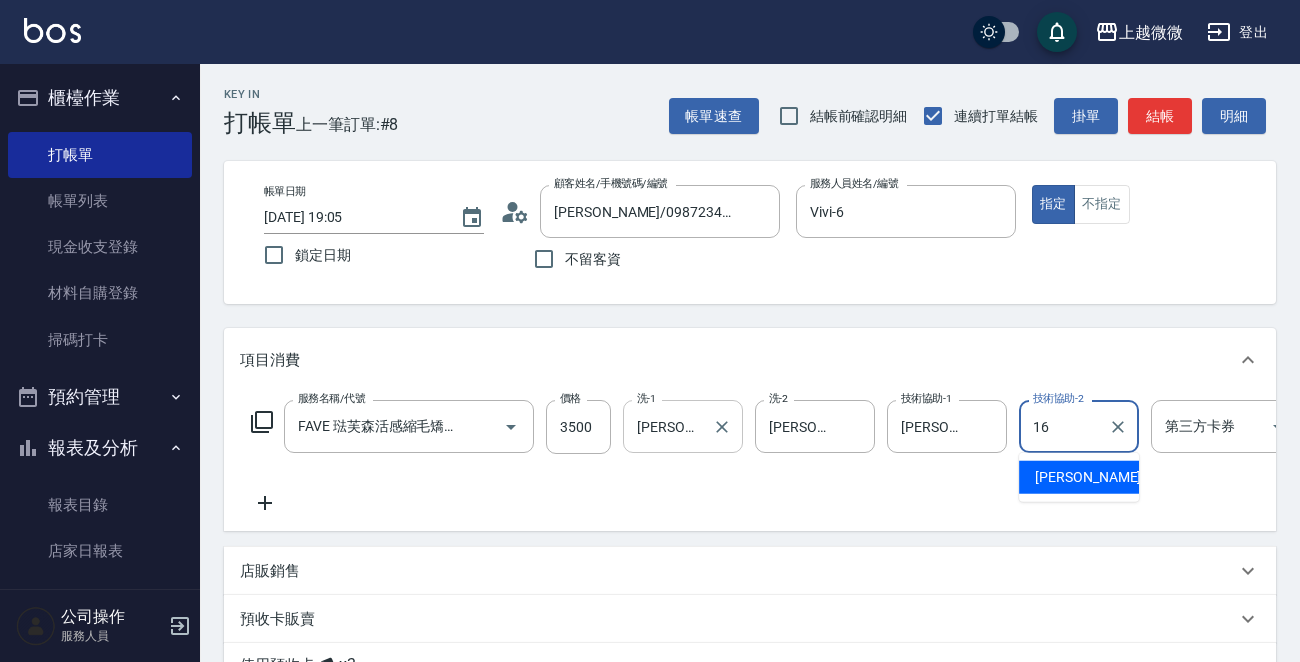 type on "[PERSON_NAME]-16" 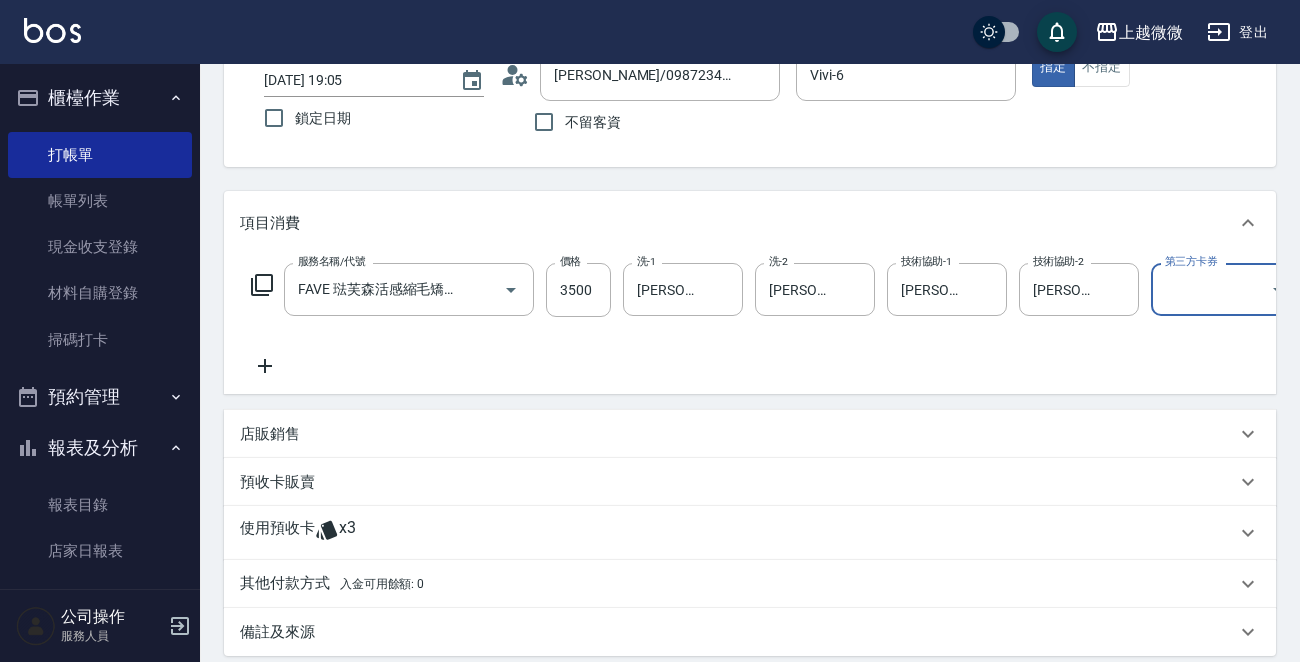 scroll, scrollTop: 300, scrollLeft: 0, axis: vertical 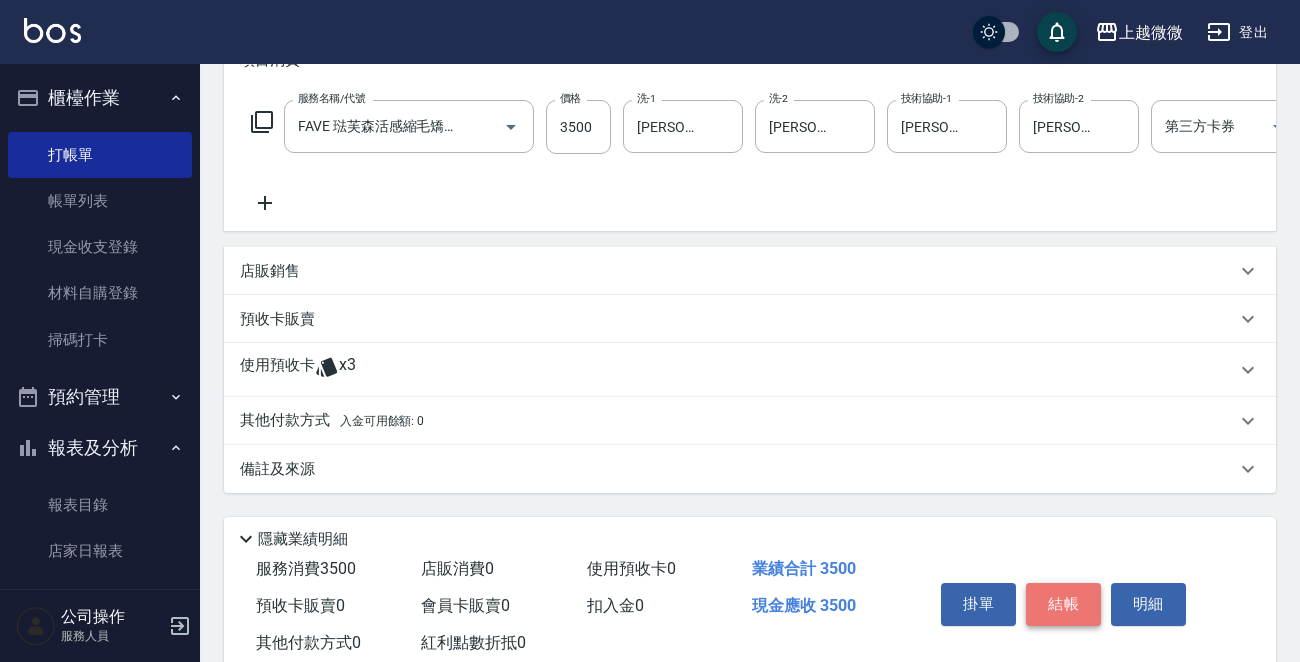click on "結帳" at bounding box center (1063, 604) 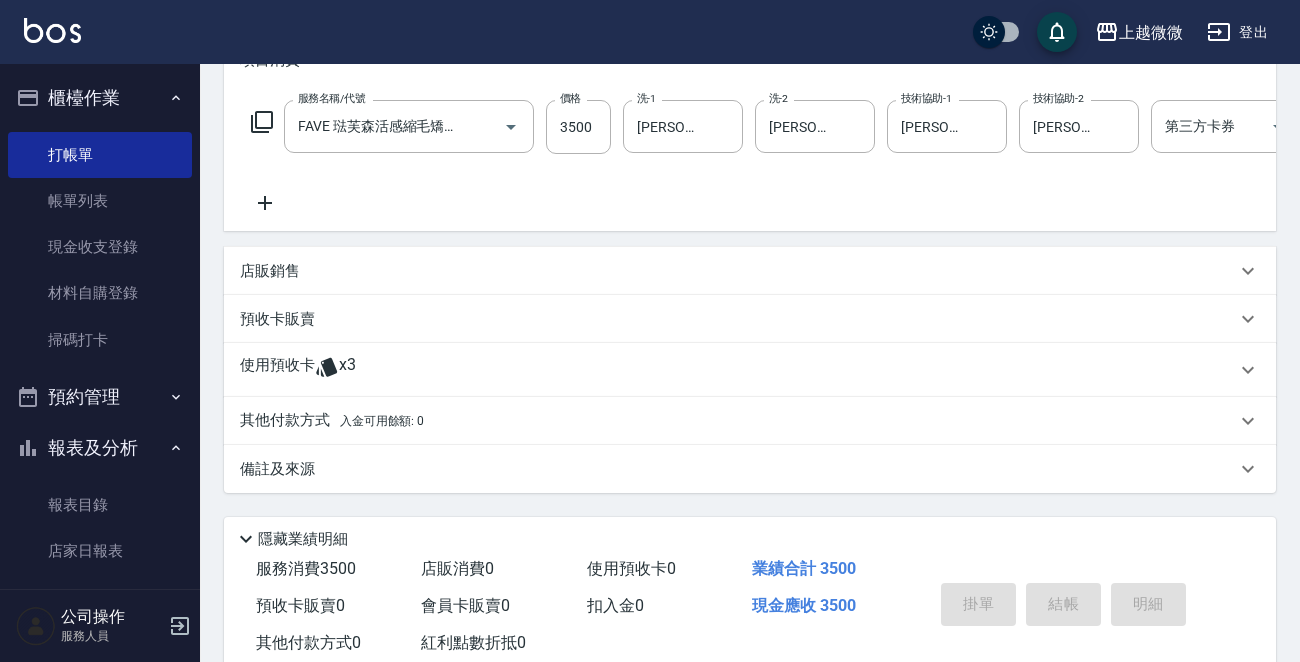 type 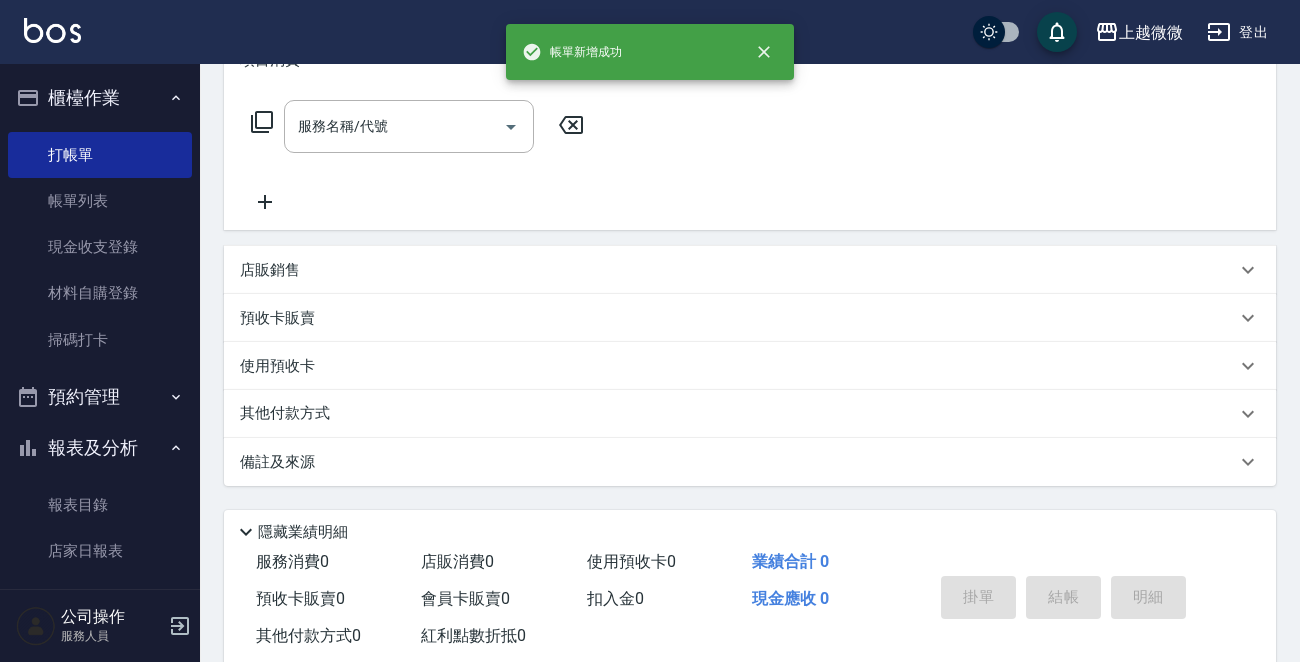scroll, scrollTop: 0, scrollLeft: 0, axis: both 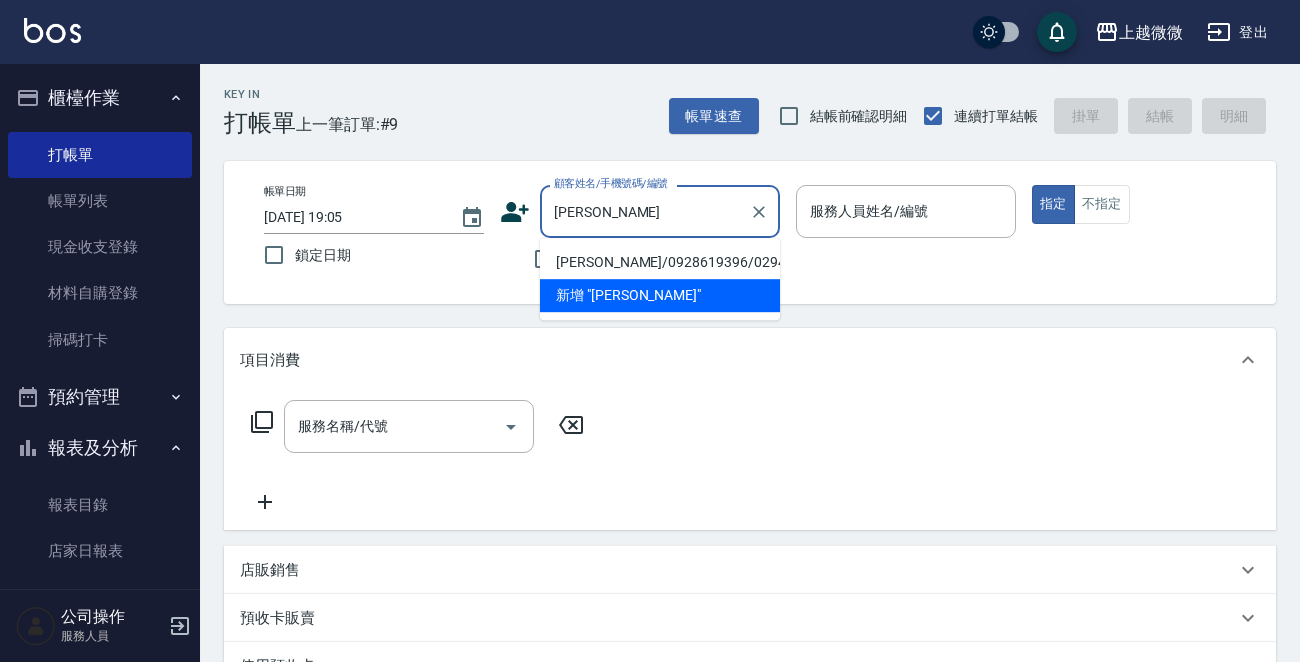 click on "[PERSON_NAME]/0928619396/0294" at bounding box center [660, 262] 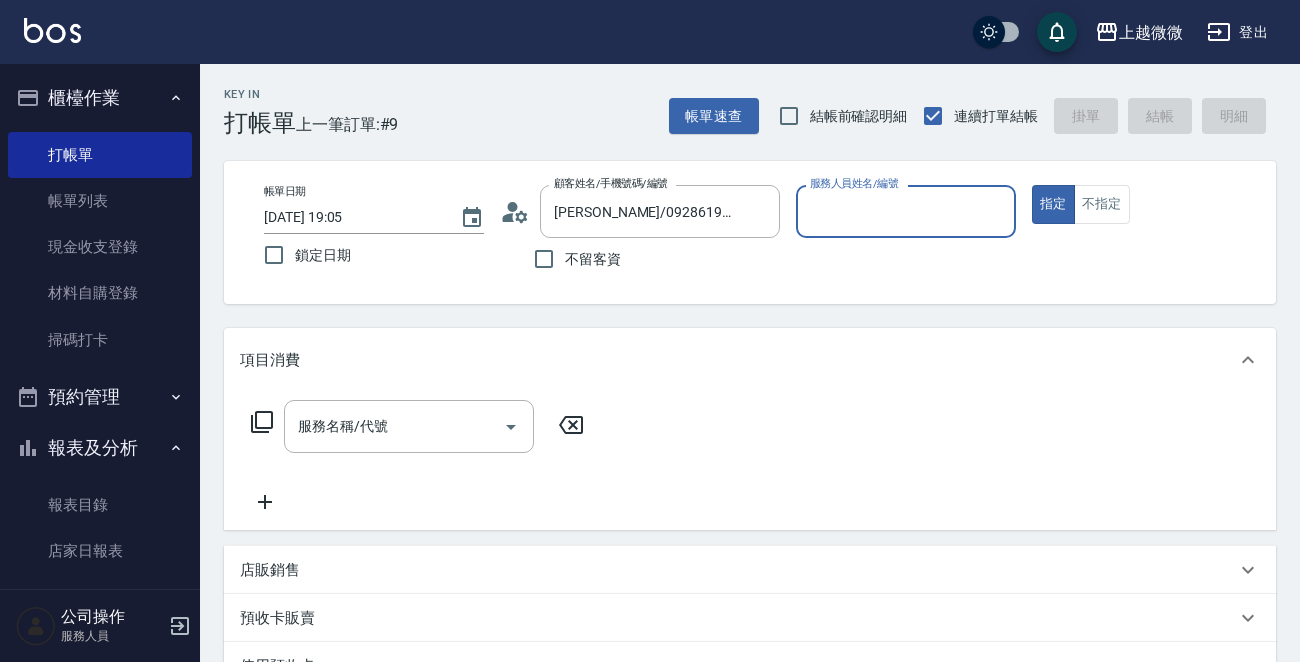 type on "[PERSON_NAME]-7" 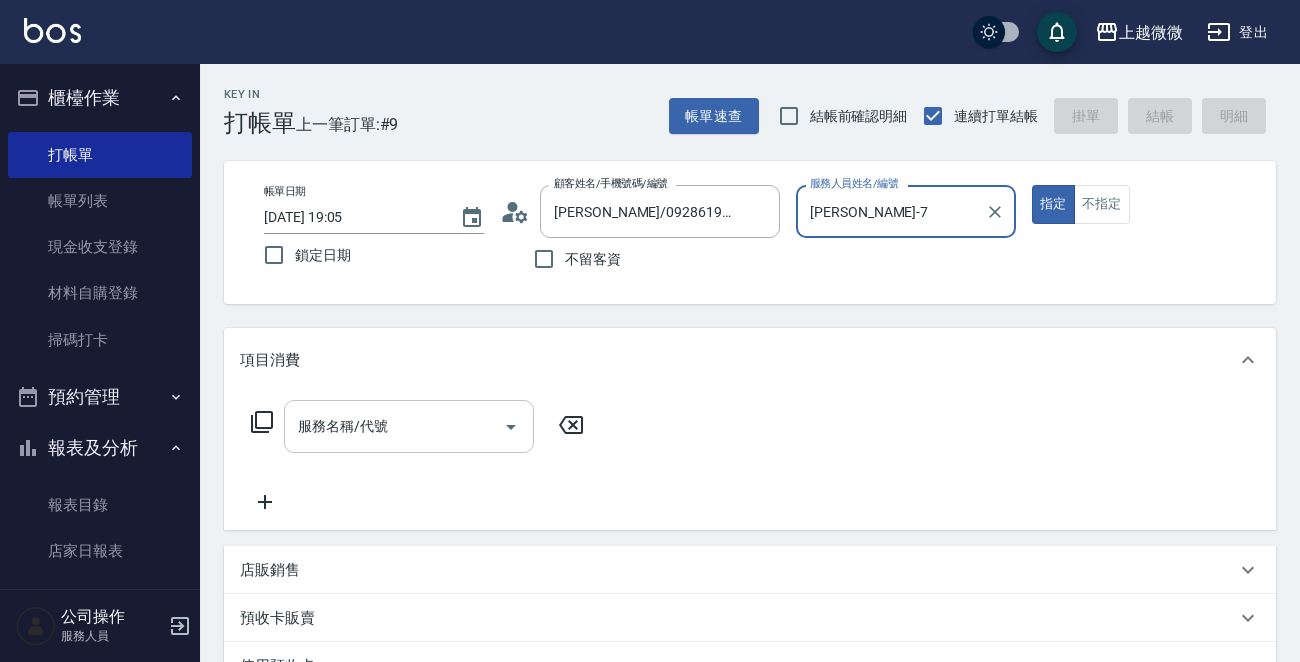 click 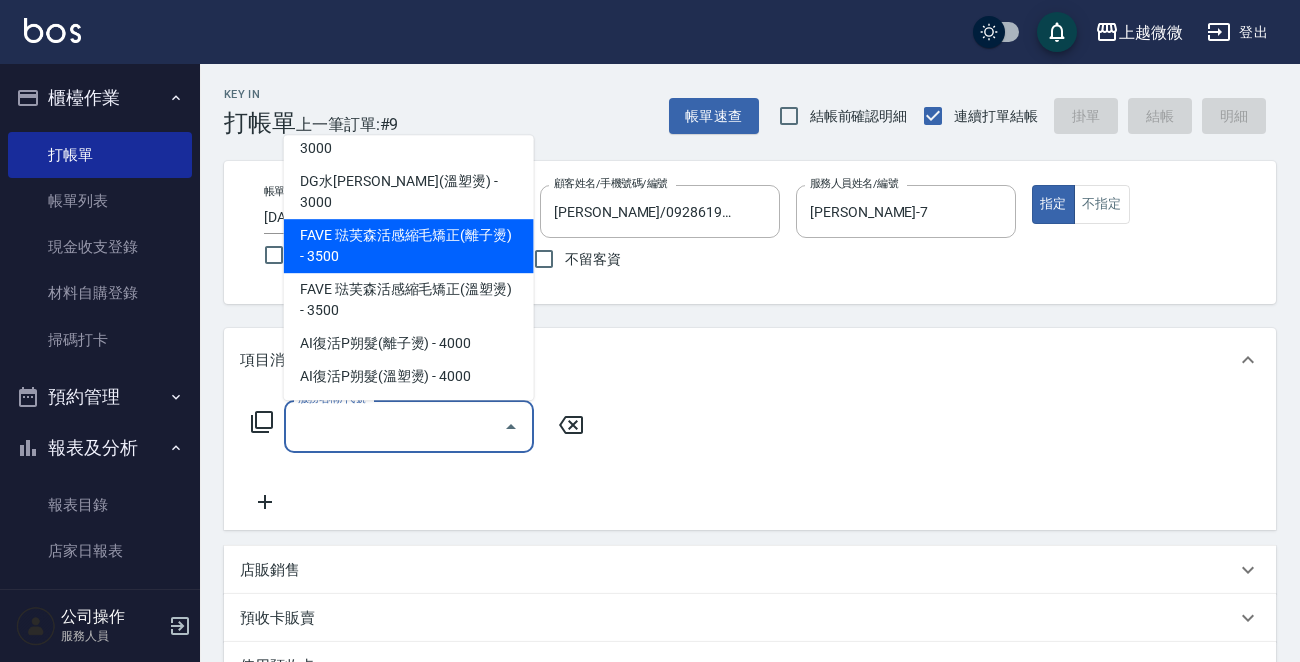 scroll, scrollTop: 500, scrollLeft: 0, axis: vertical 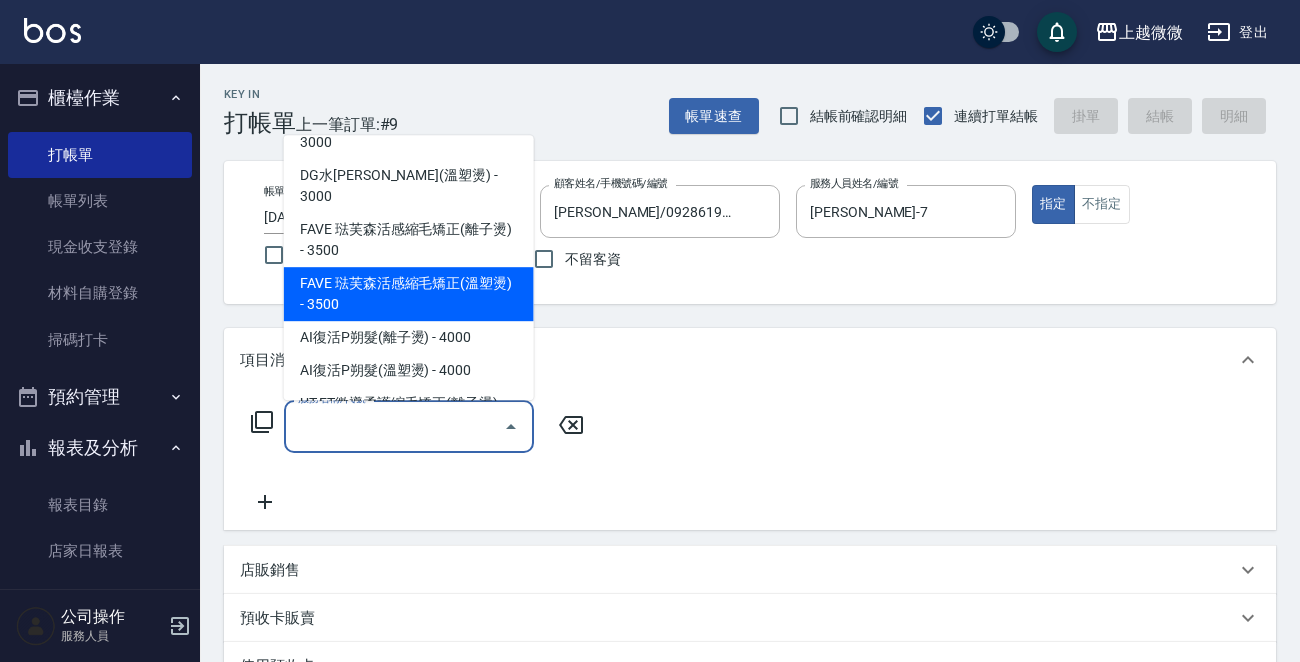 click on "FAVE 琺芙森活感縮毛矯正(溫塑燙) - 3500" at bounding box center (409, 294) 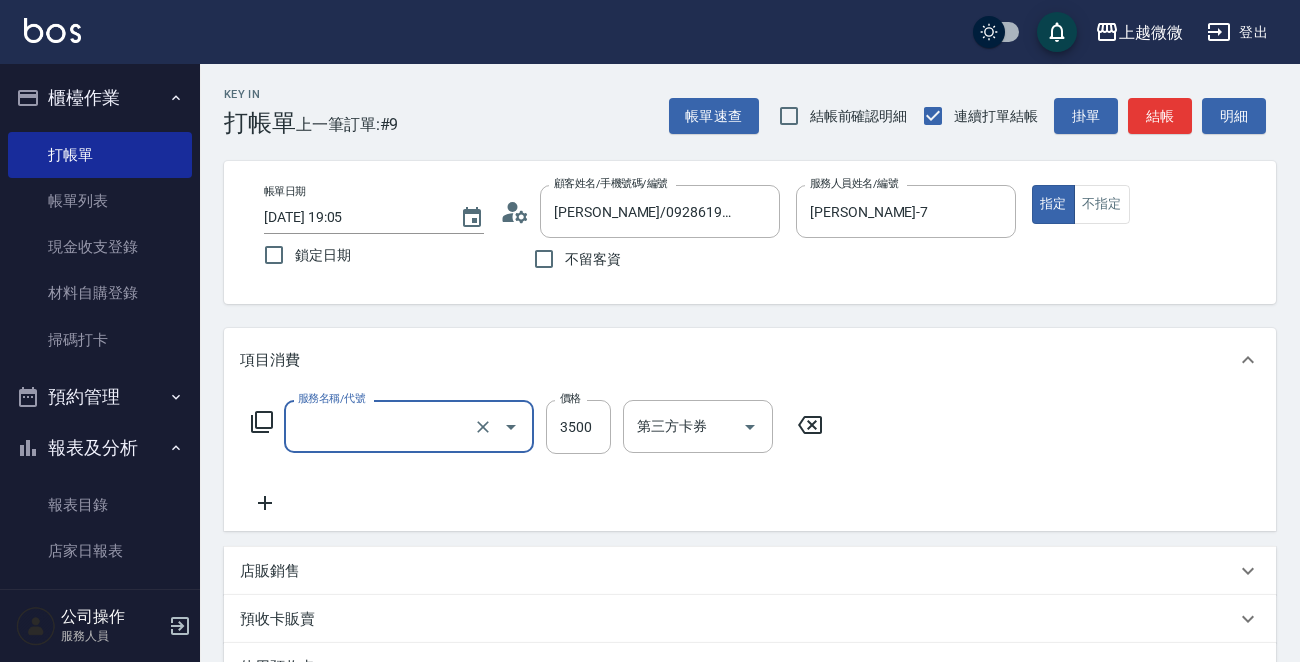 type on "FAVE 琺芙森活感縮毛矯正(溫塑燙)(C10)" 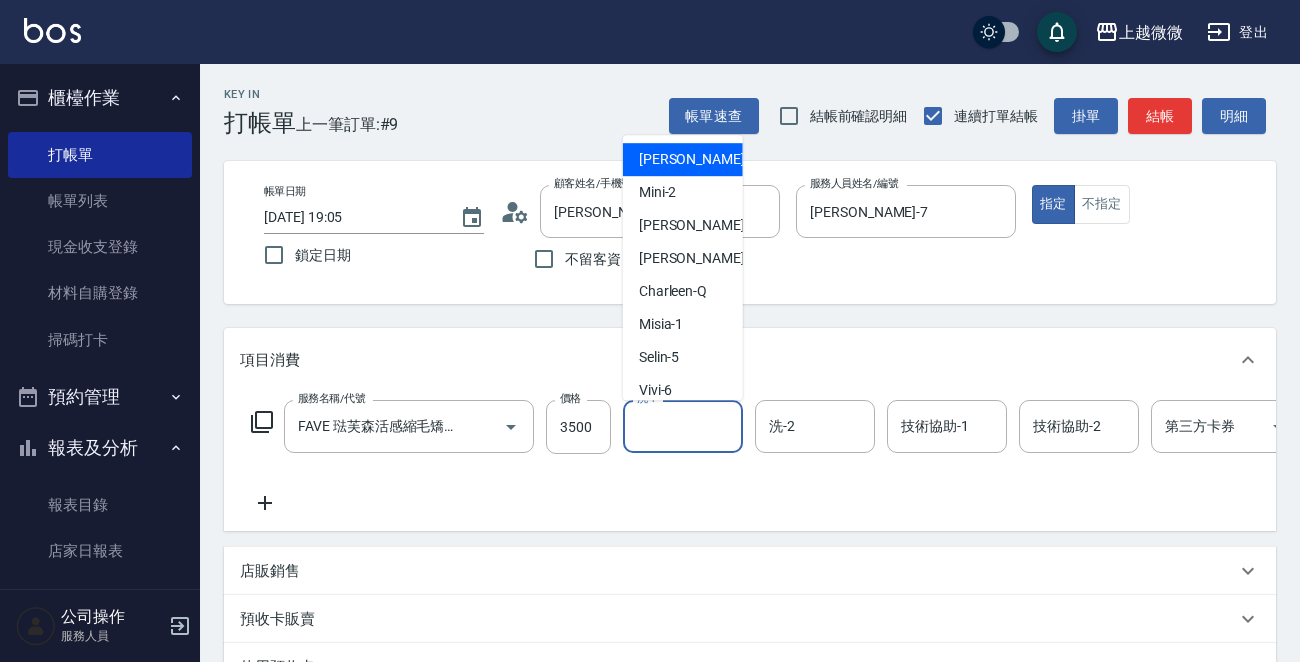 click on "洗-1" at bounding box center (683, 426) 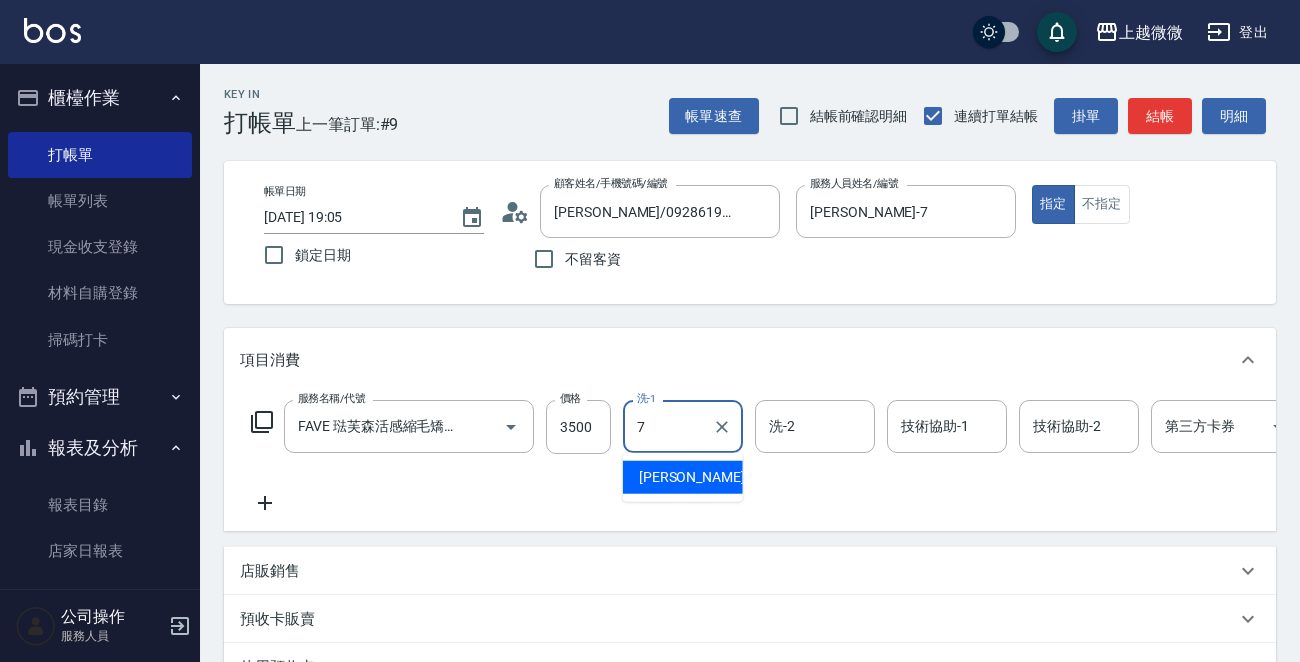 type on "[PERSON_NAME]-7" 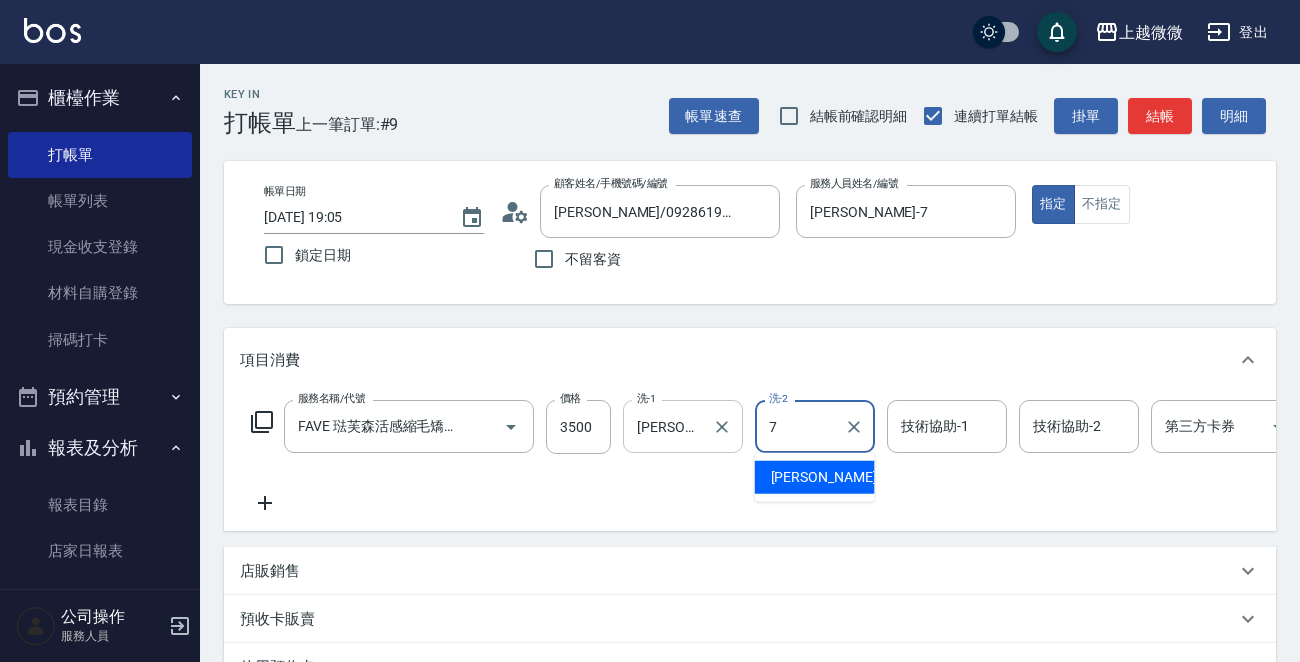 type on "[PERSON_NAME]-7" 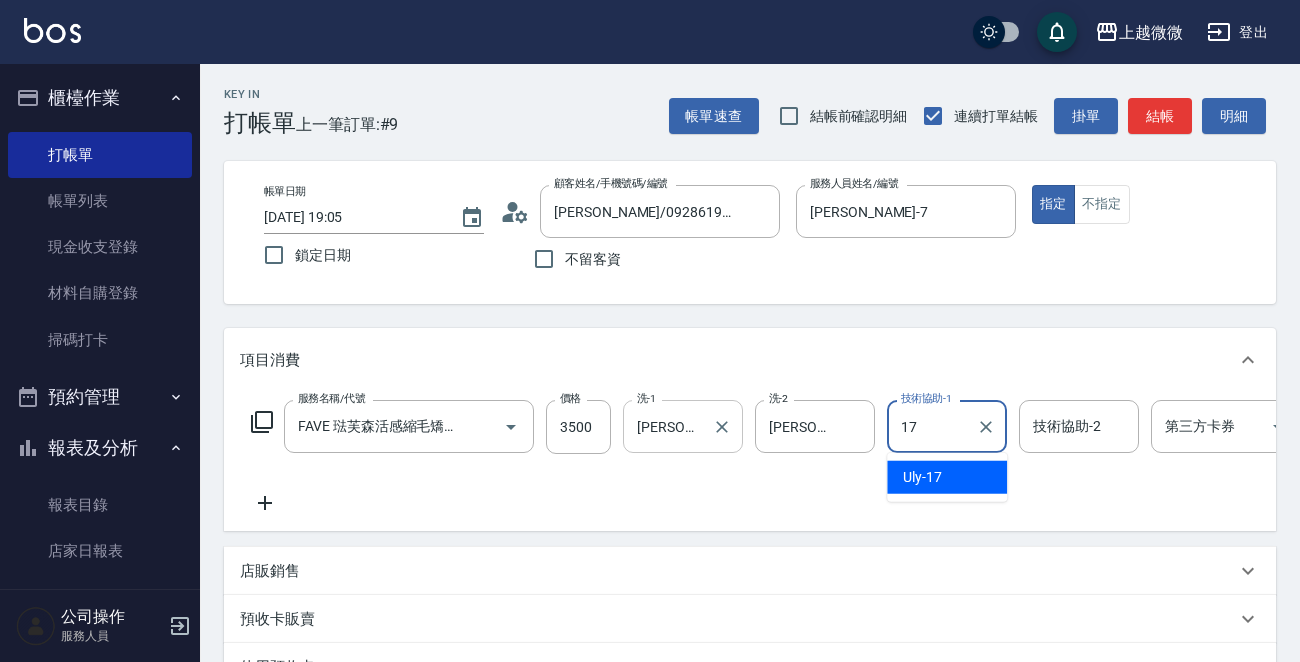 type on "Uly-17" 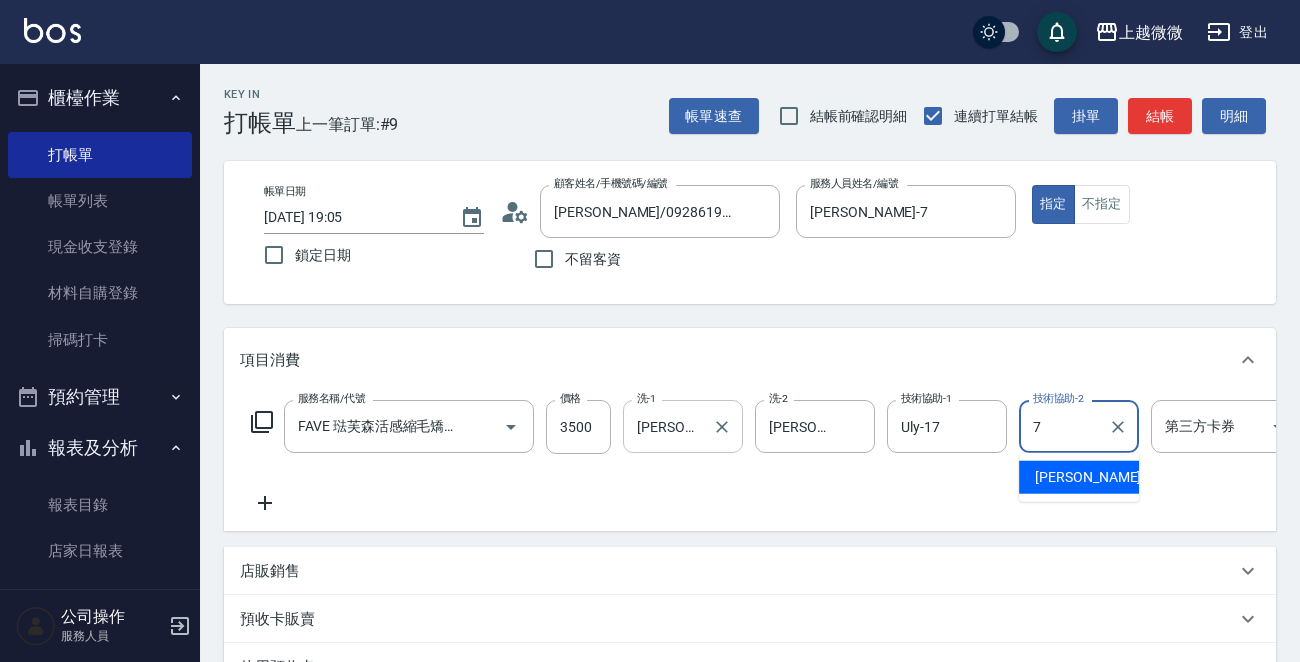 type on "[PERSON_NAME]-7" 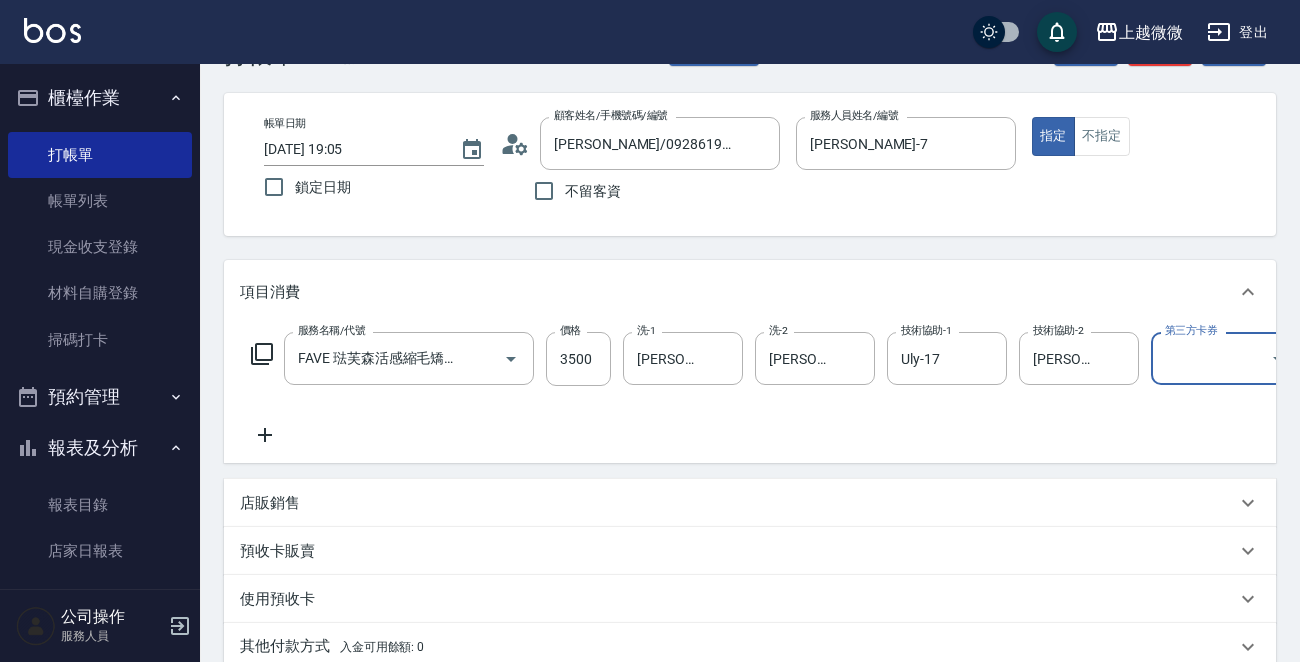 scroll, scrollTop: 300, scrollLeft: 0, axis: vertical 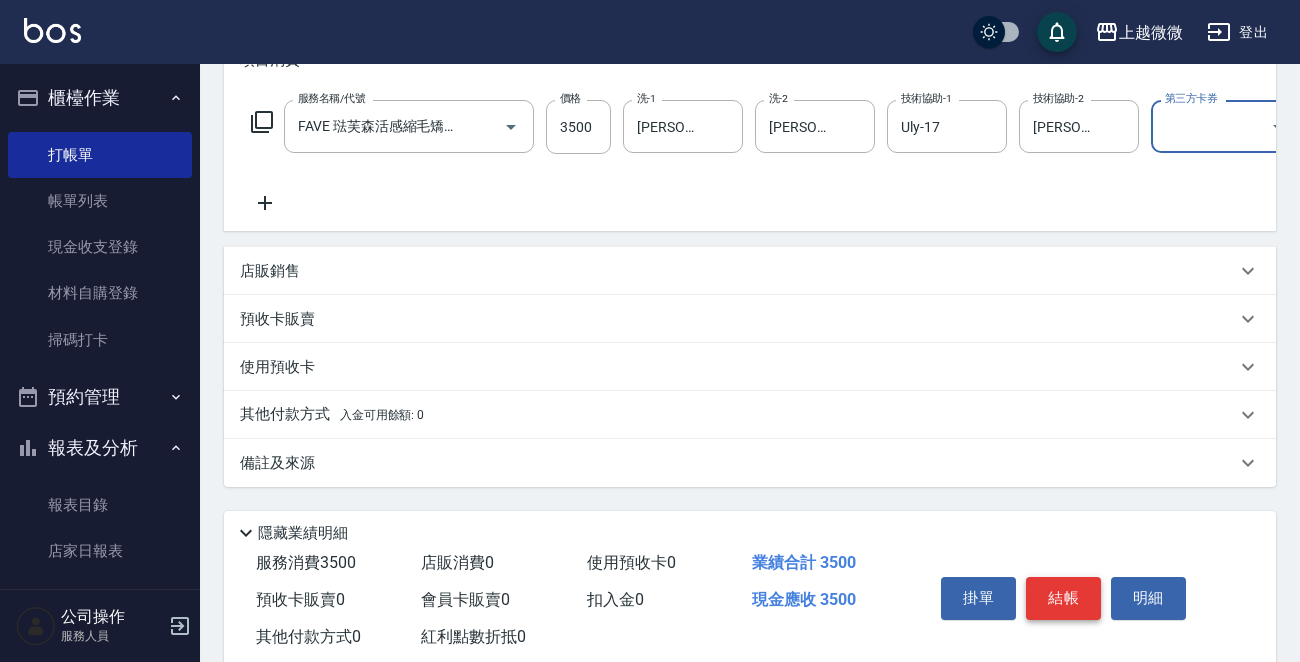 click on "結帳" at bounding box center [1063, 598] 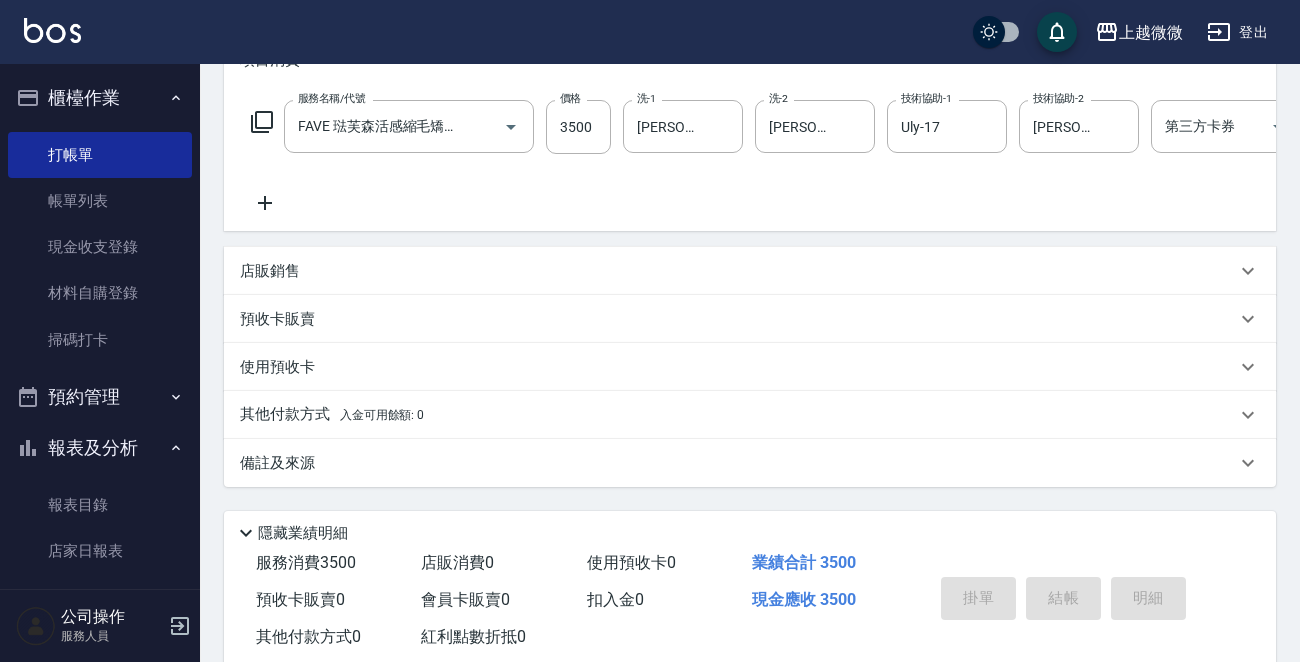 type on "[DATE] 19:07" 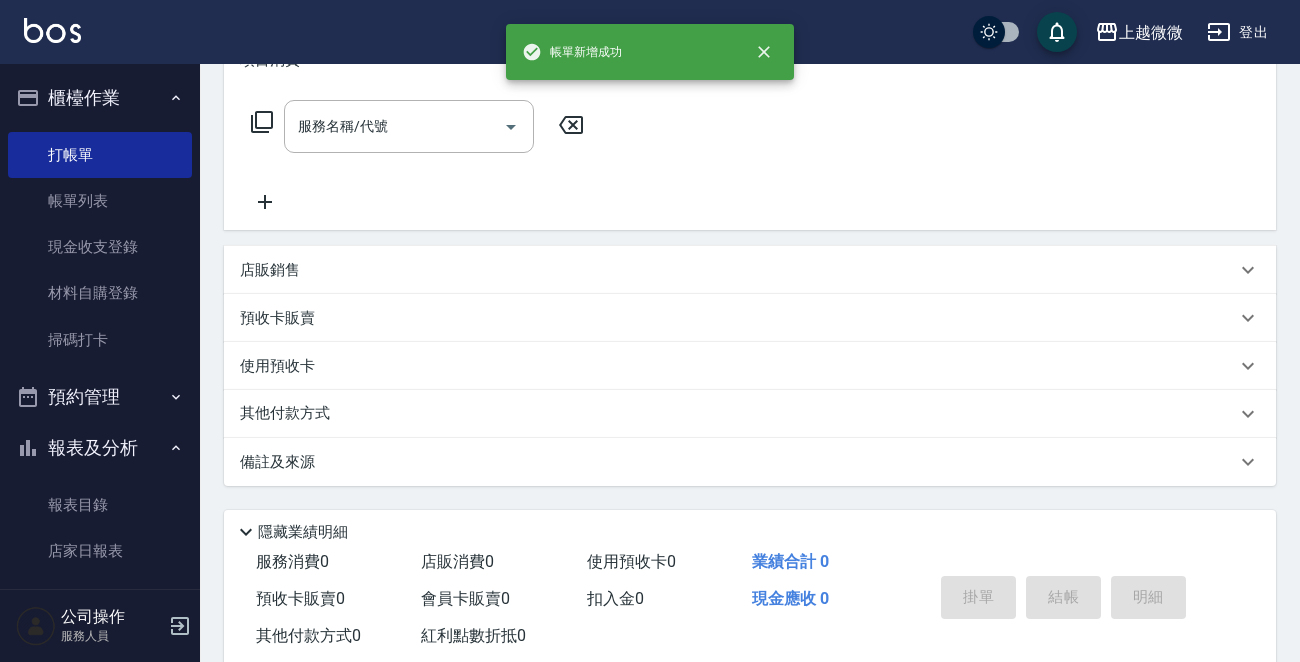 scroll, scrollTop: 0, scrollLeft: 0, axis: both 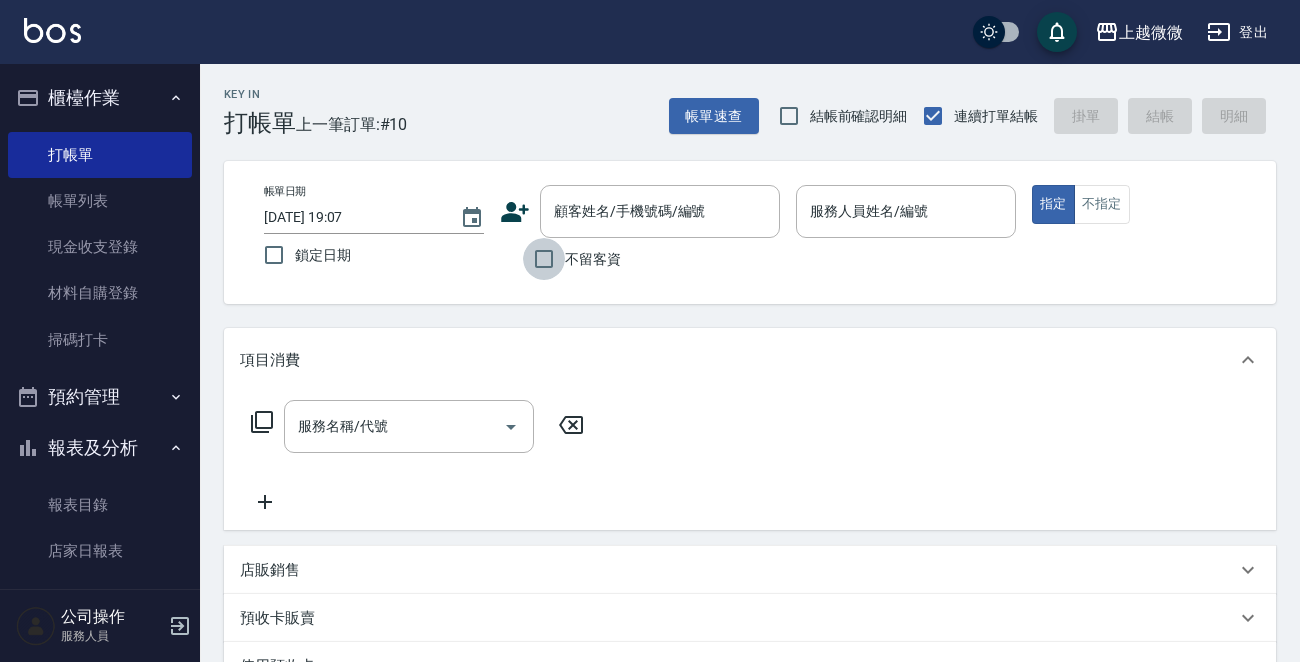click on "不留客資" at bounding box center (544, 259) 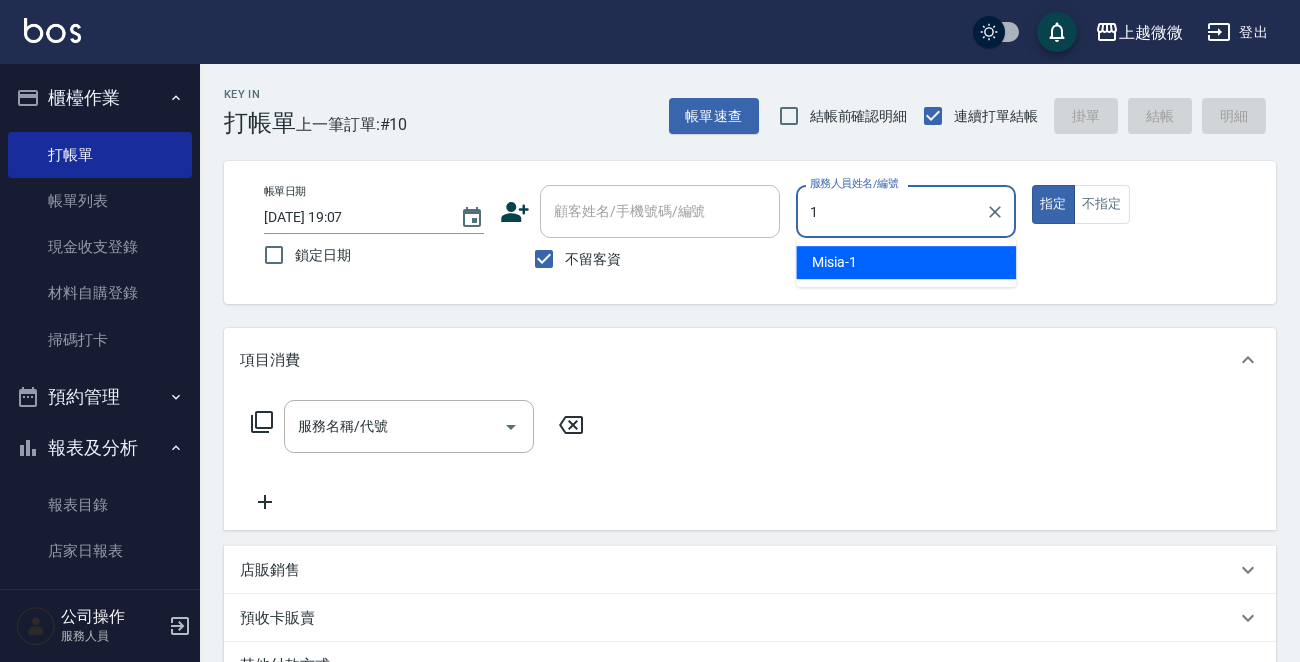 type on "Misia-1" 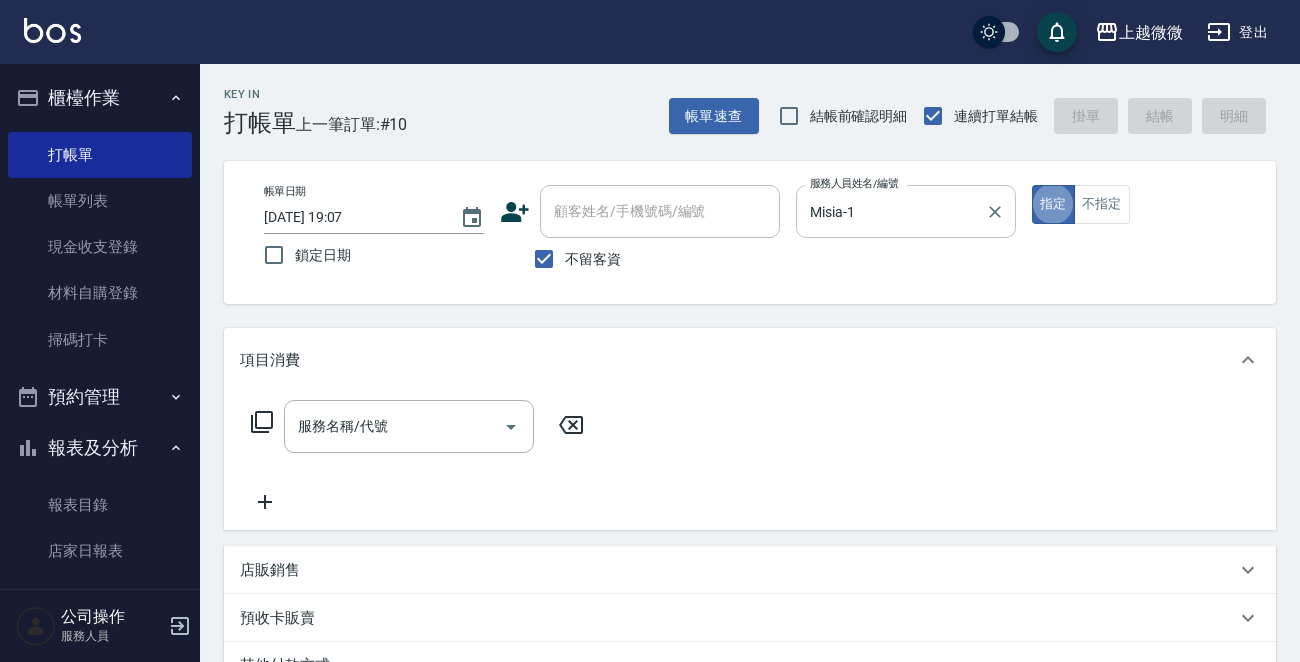 type on "true" 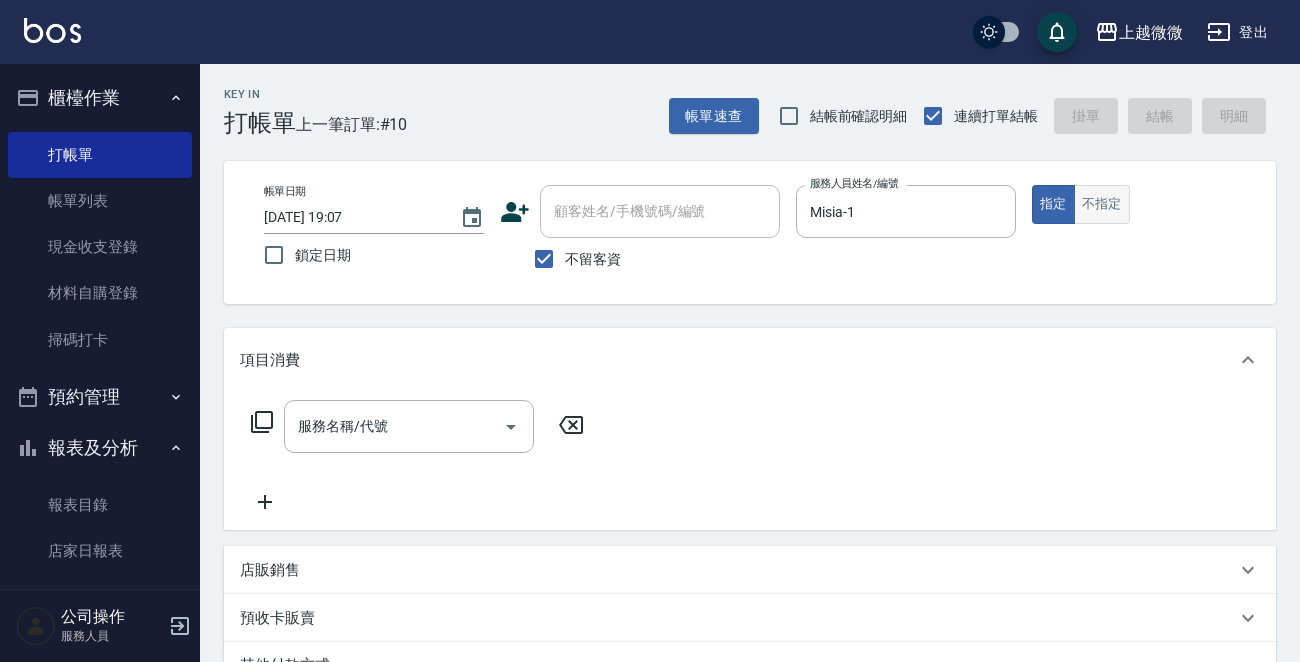 click on "不指定" at bounding box center (1102, 204) 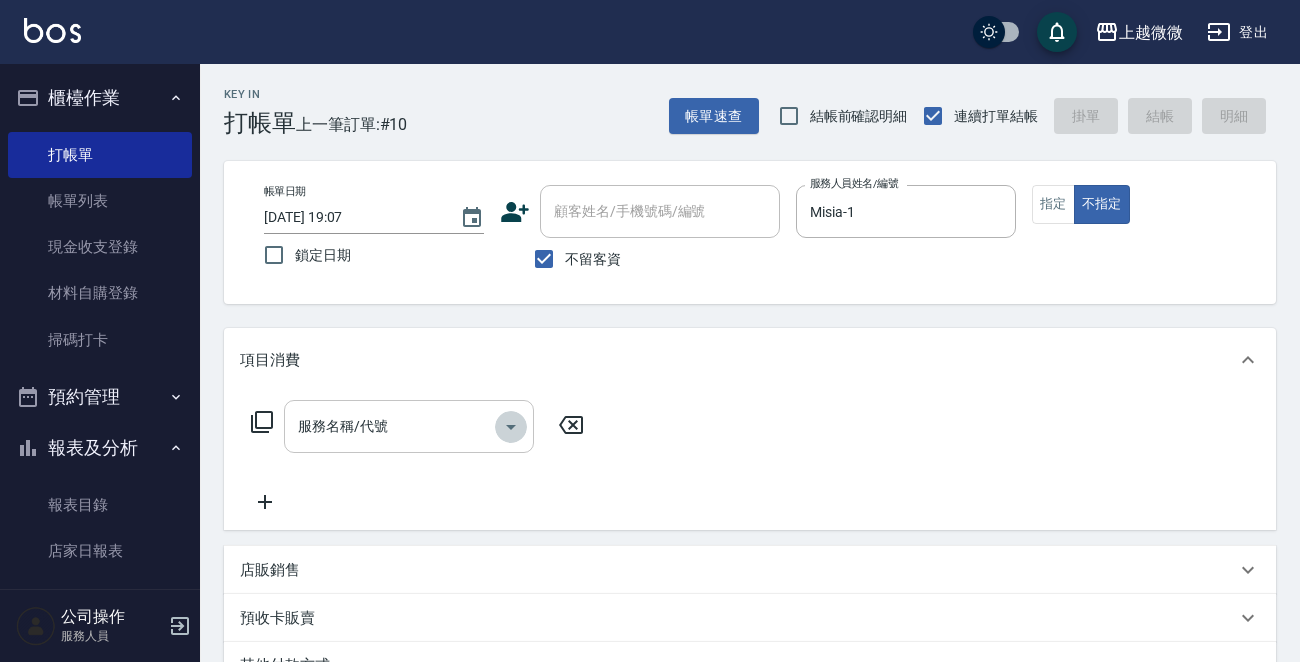 click 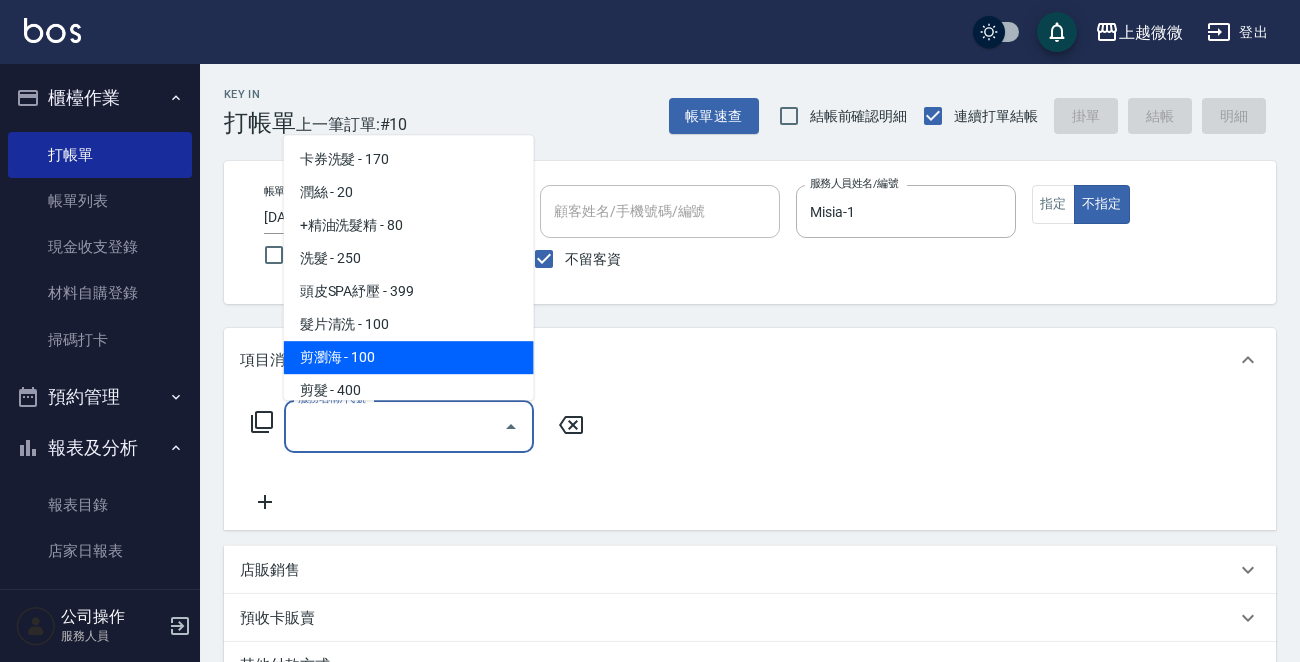 click on "剪瀏海 - 100" at bounding box center (409, 357) 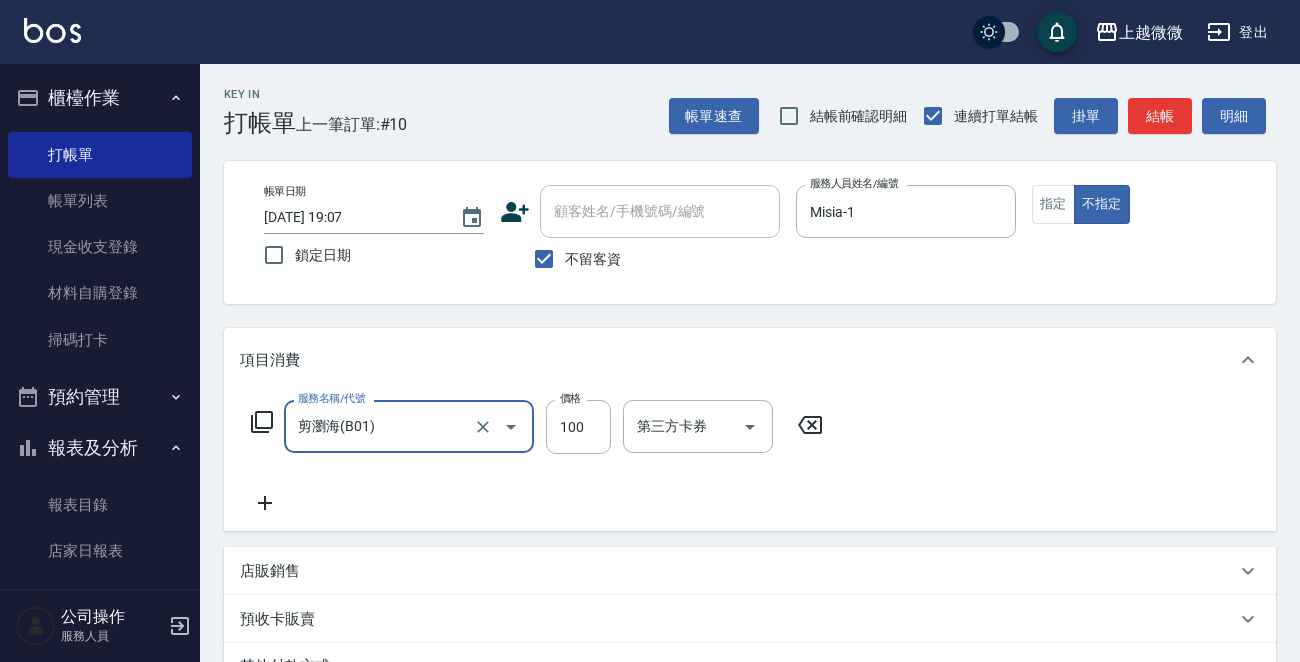 scroll, scrollTop: 200, scrollLeft: 0, axis: vertical 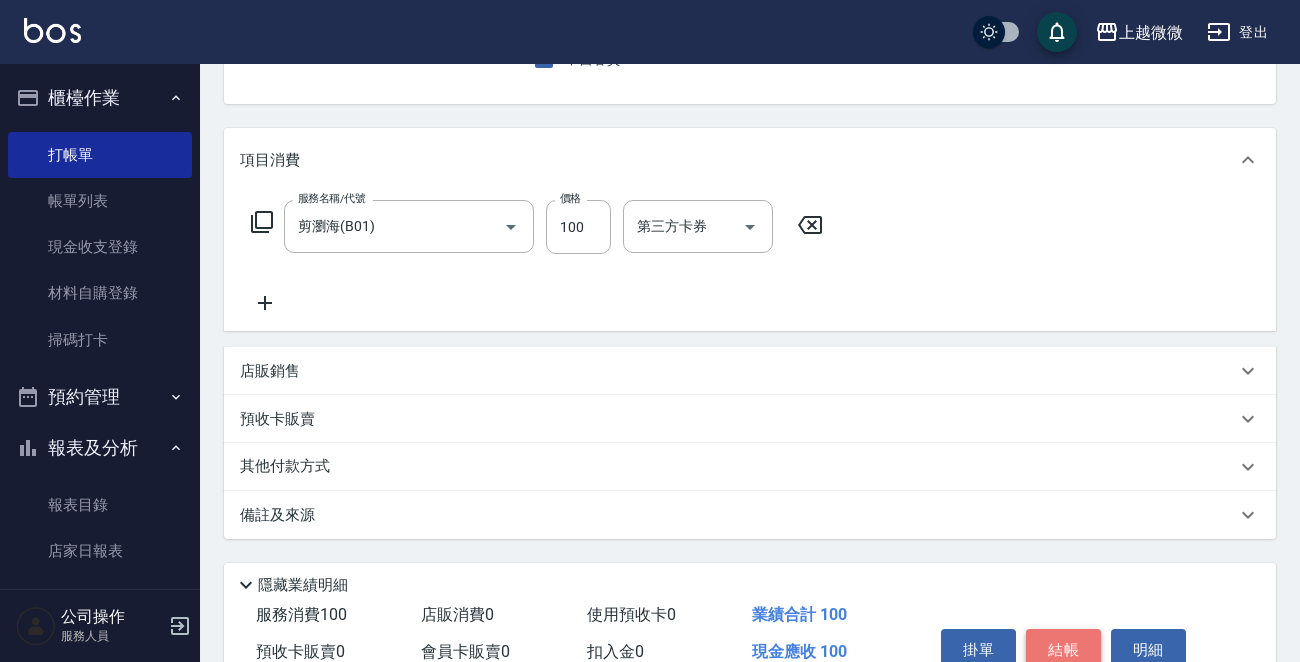 click on "結帳" at bounding box center [1063, 650] 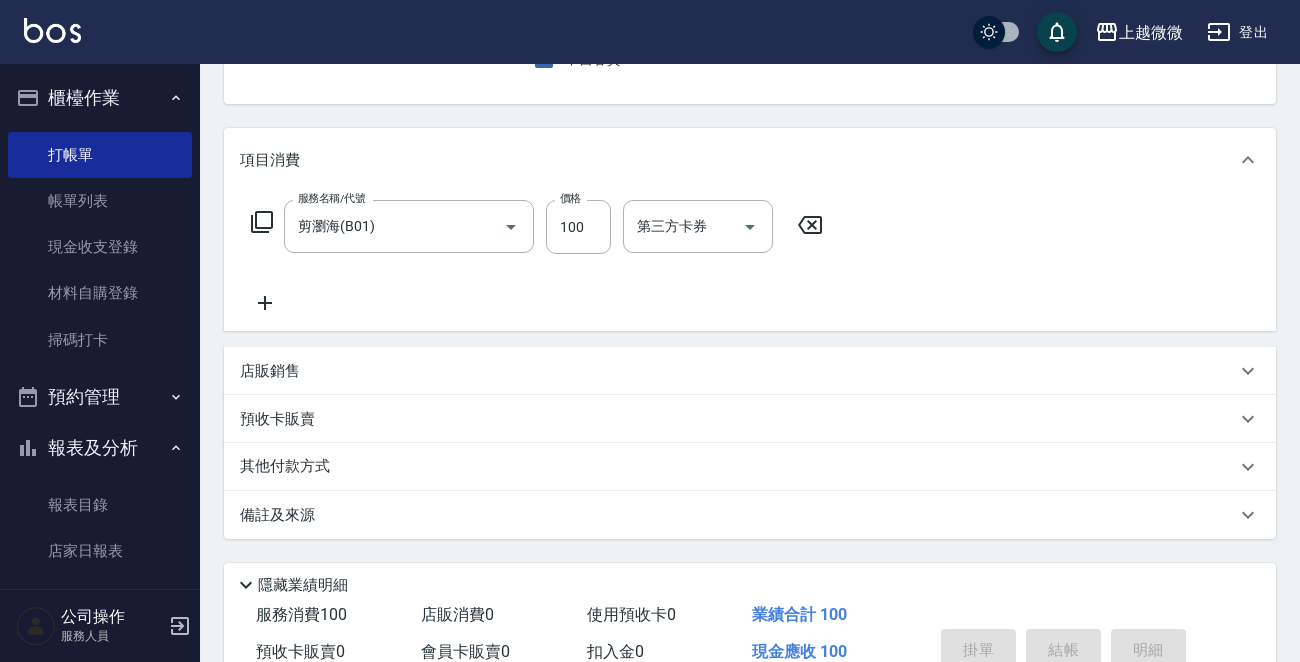 type 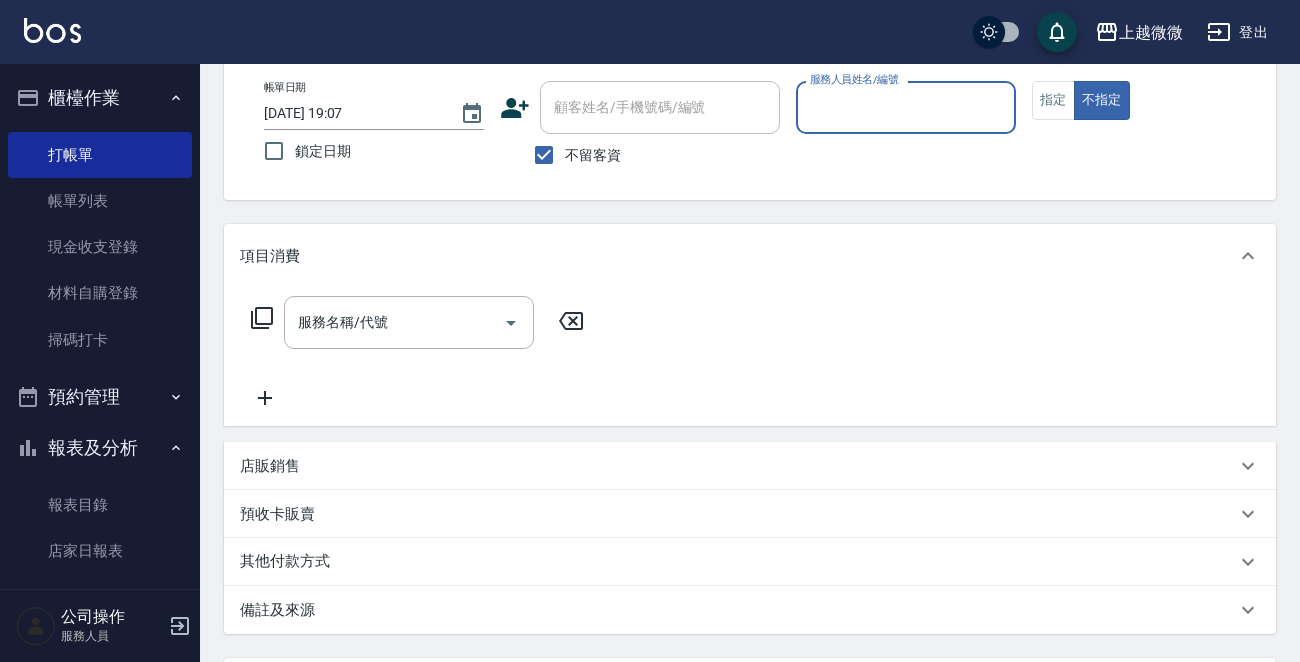 scroll, scrollTop: 0, scrollLeft: 0, axis: both 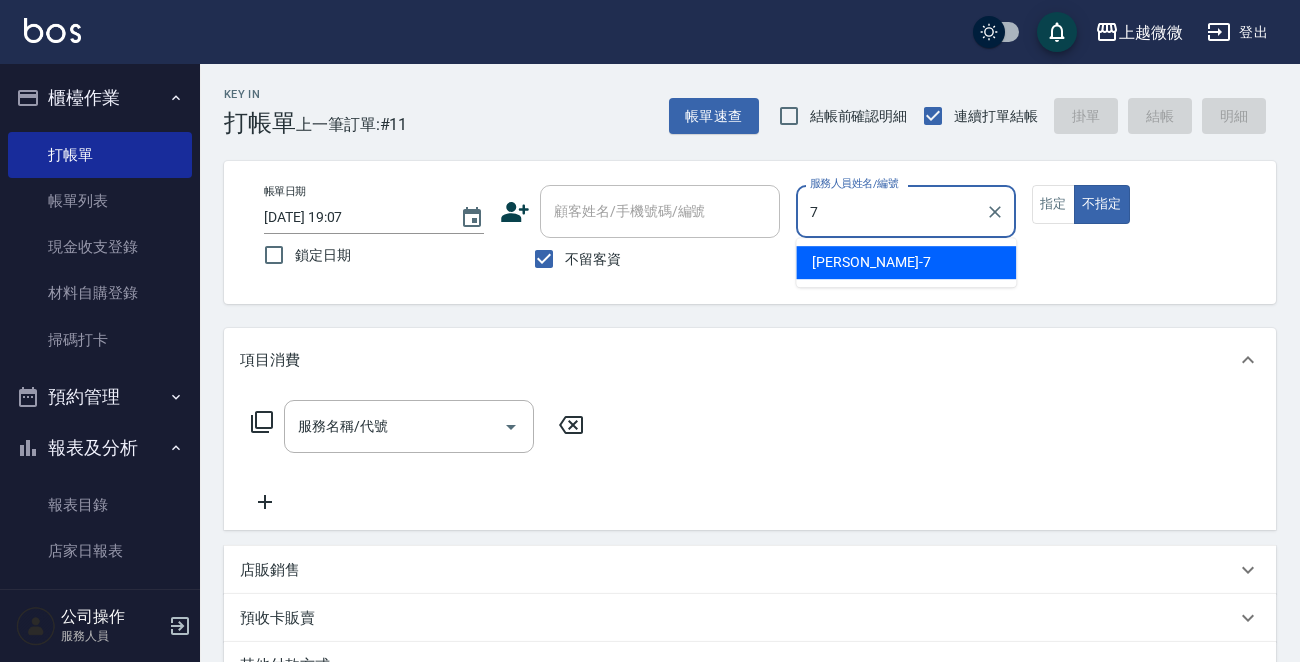 type on "[PERSON_NAME]-7" 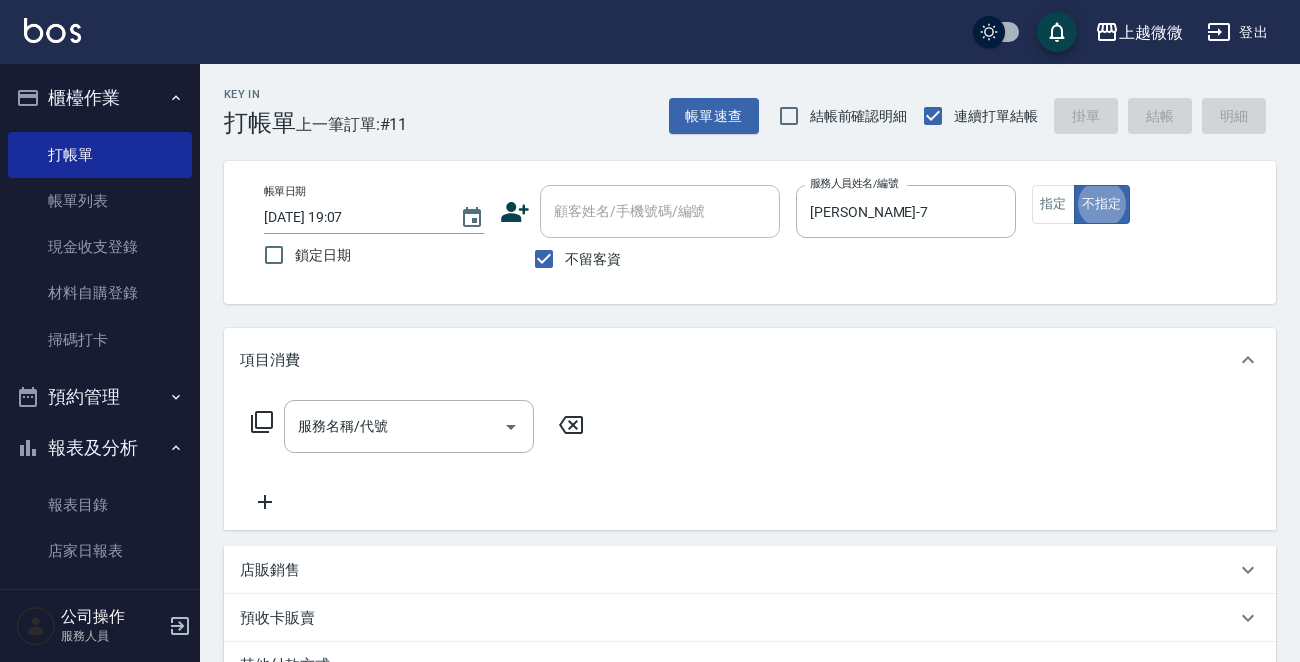 type on "false" 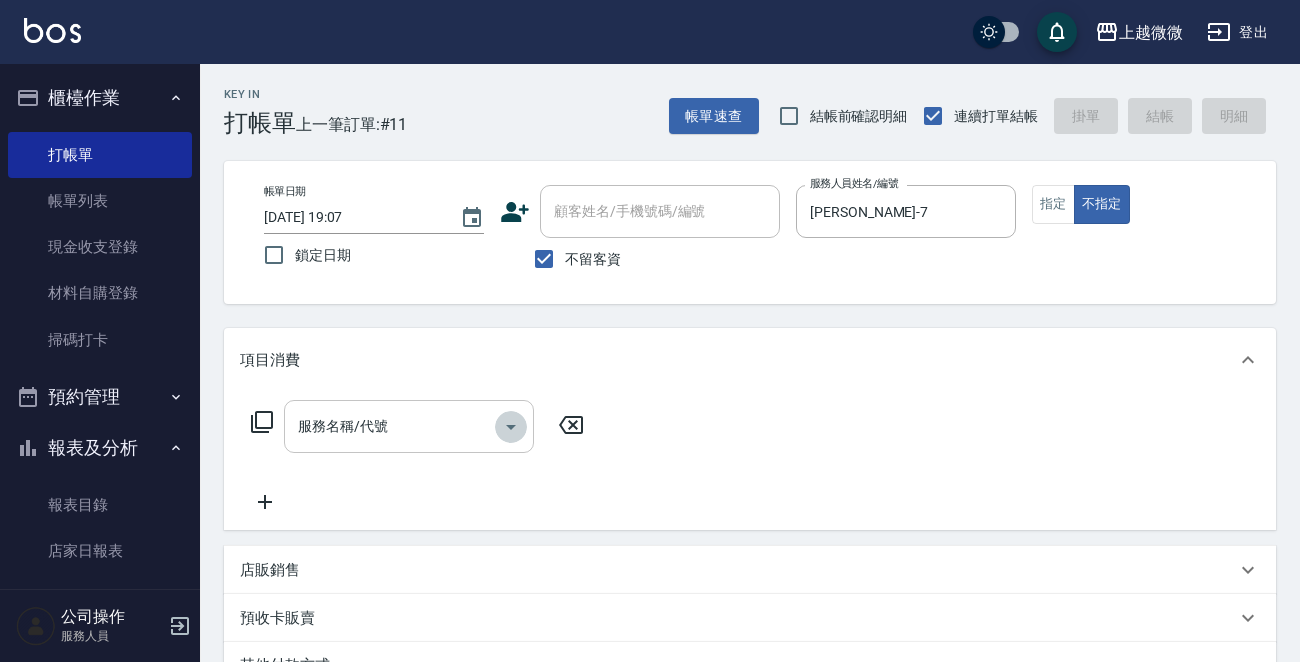 click 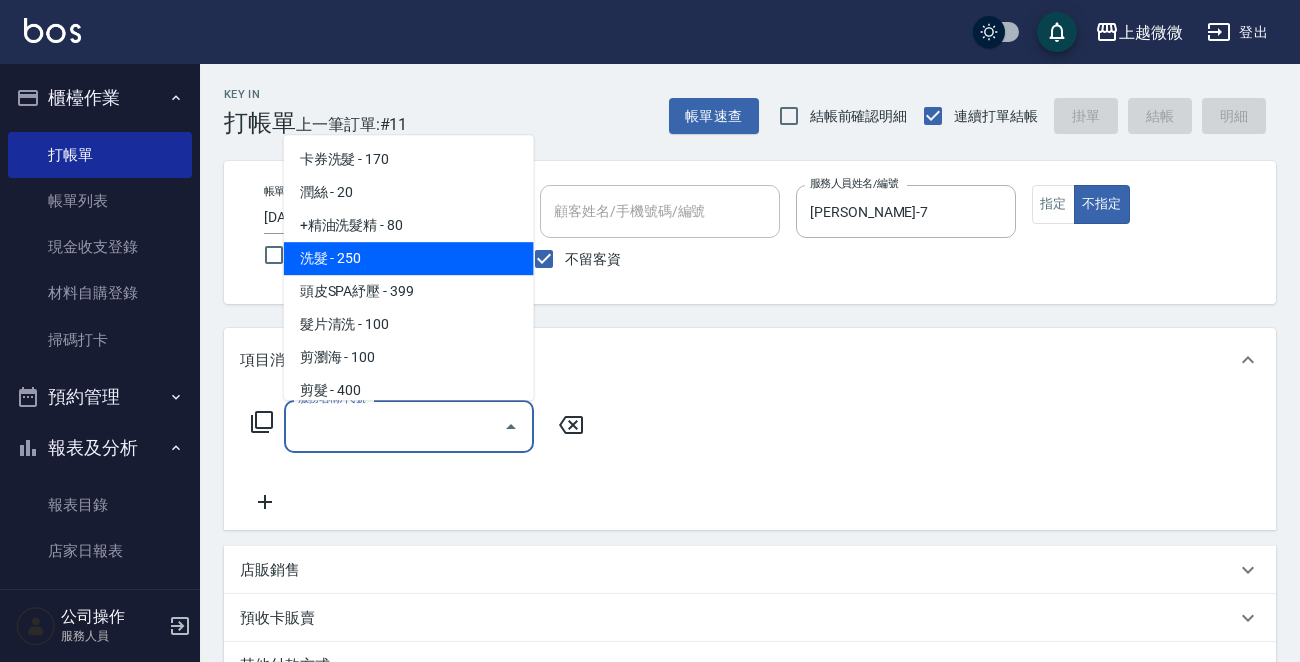 click on "洗髮 - 250" at bounding box center [409, 258] 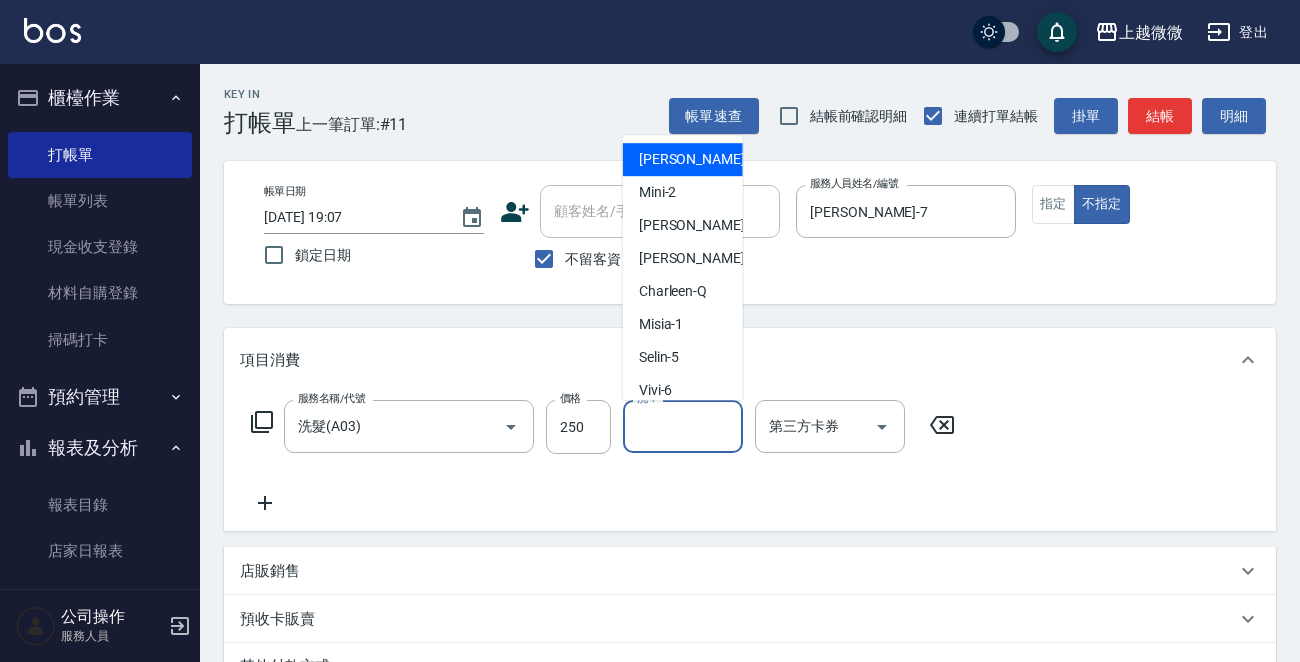 click on "洗-1" at bounding box center [683, 426] 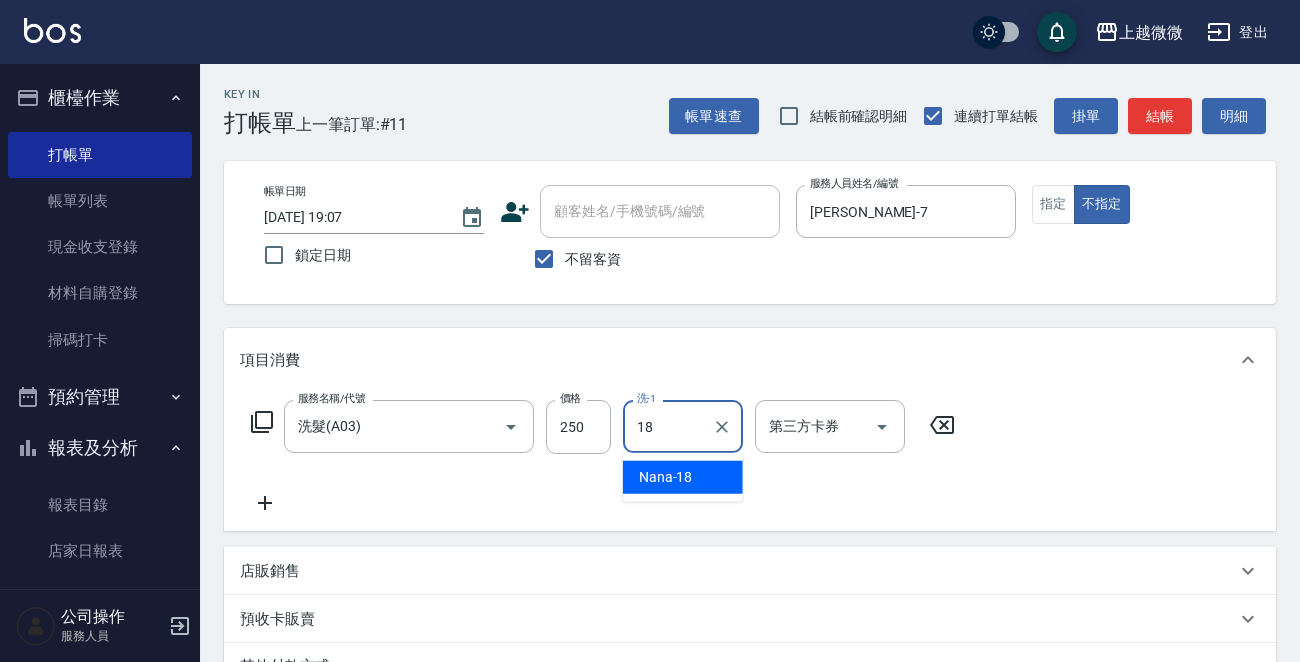type on "Nana-18" 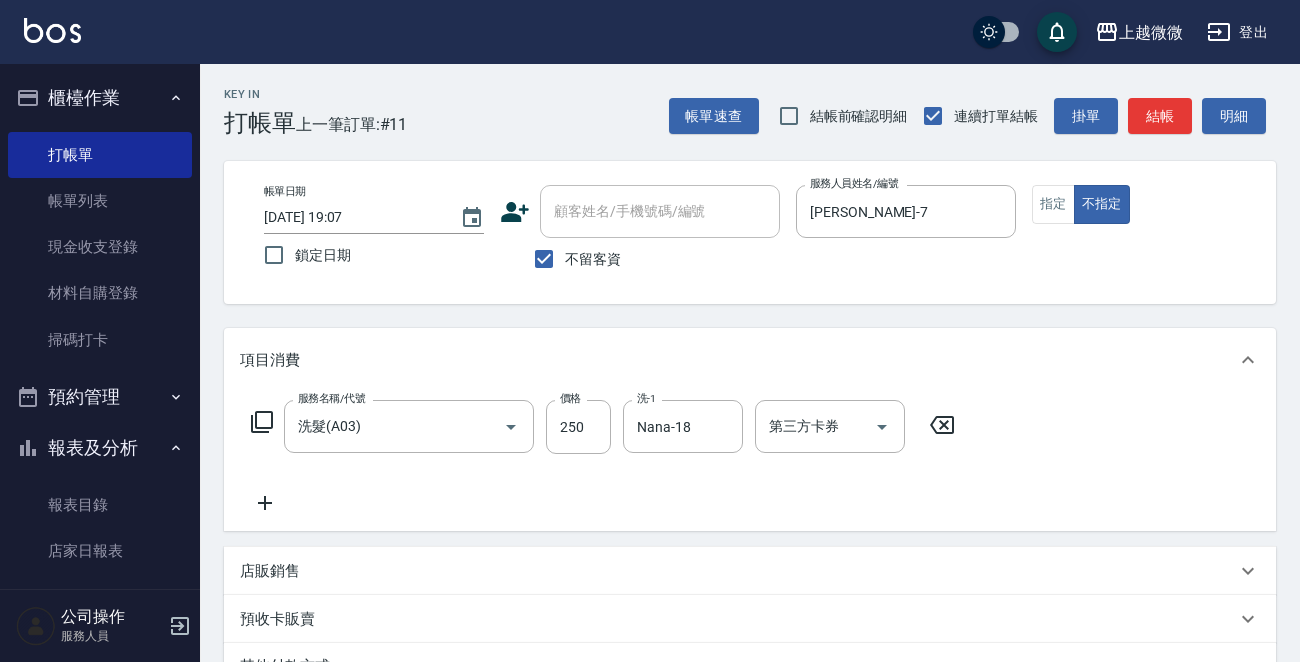 click 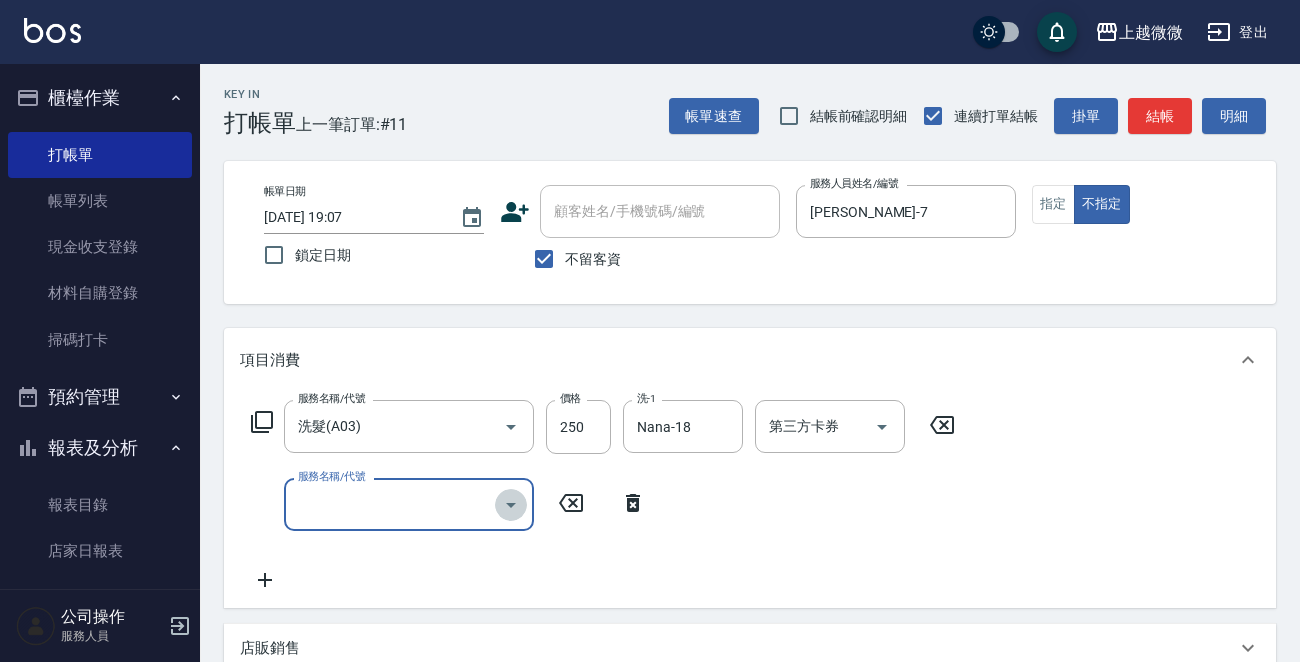 click 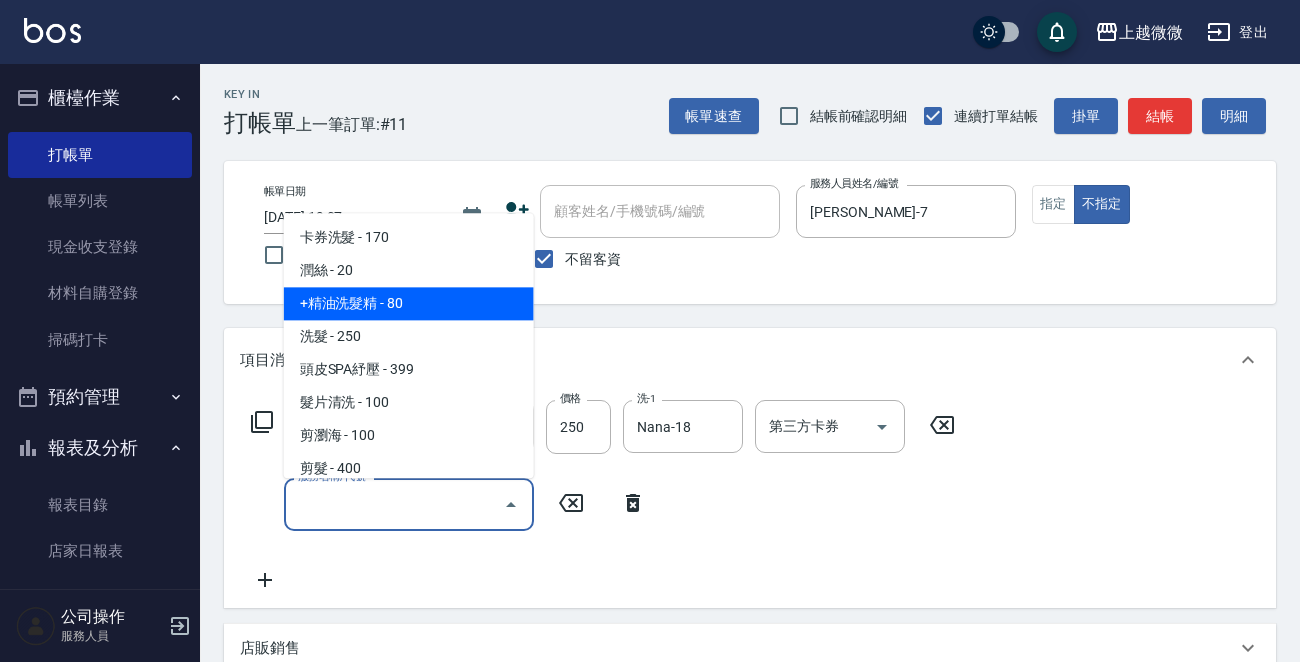 click on "+精油洗髮精 - 80" at bounding box center [409, 304] 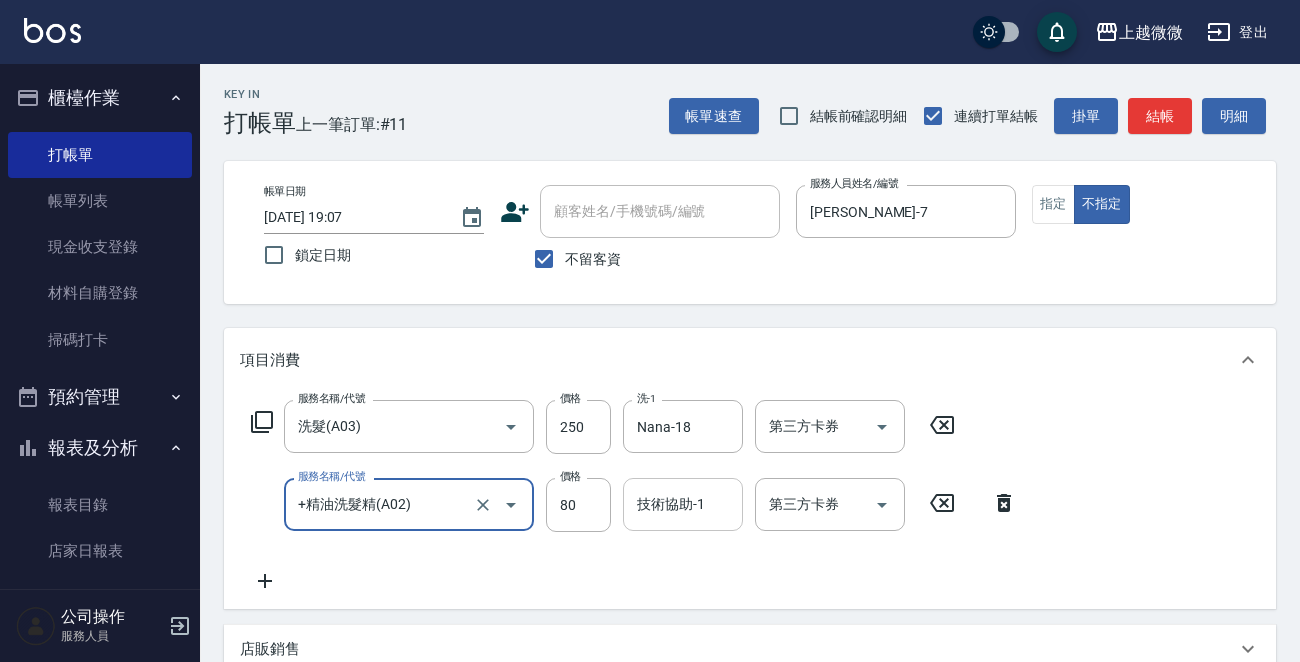 click on "技術協助-1" at bounding box center [683, 504] 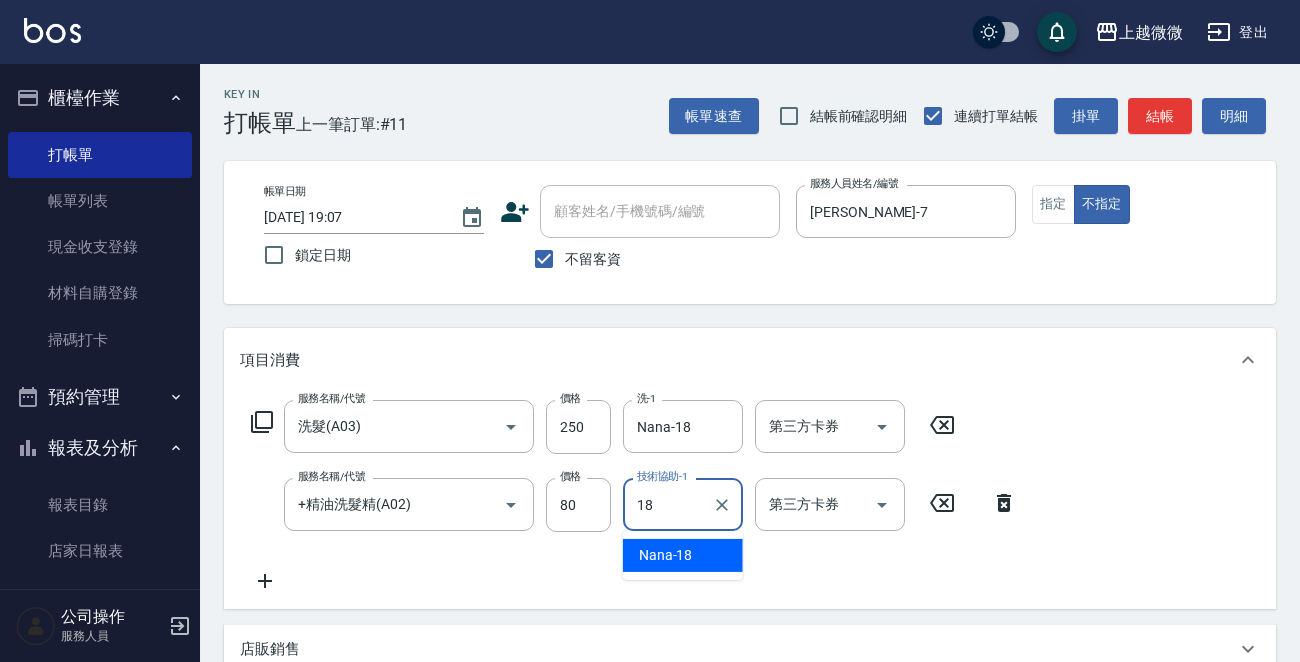 type on "Nana-18" 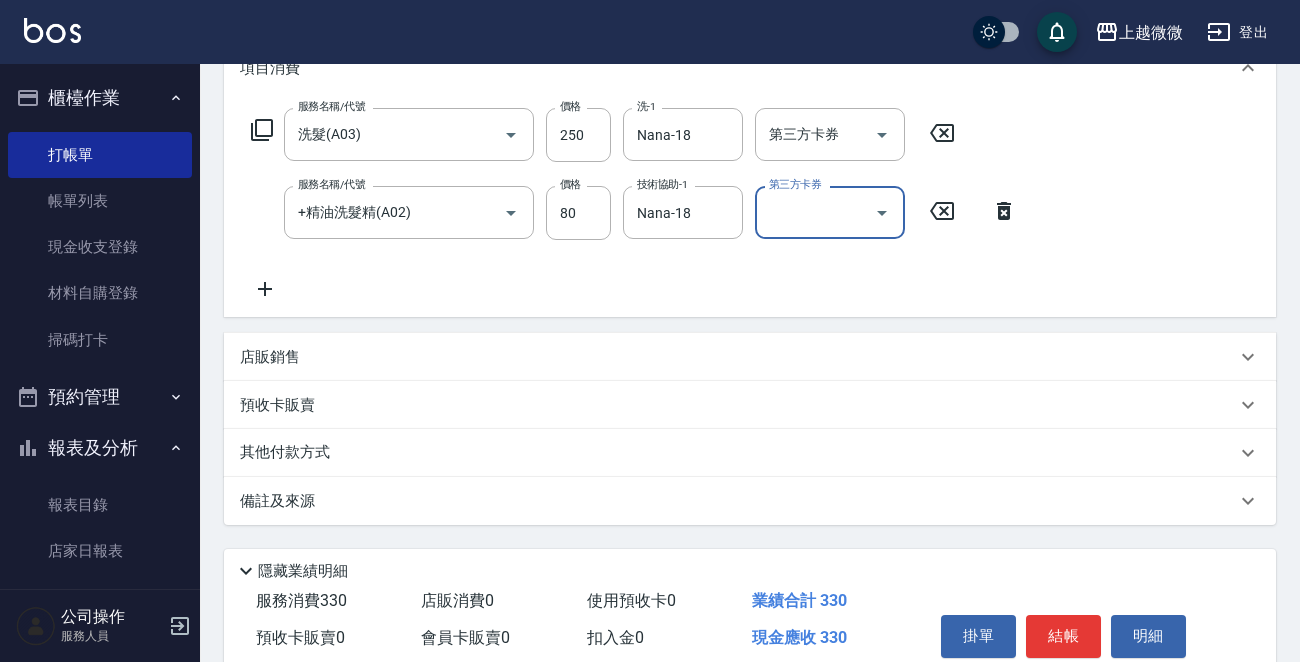 scroll, scrollTop: 377, scrollLeft: 0, axis: vertical 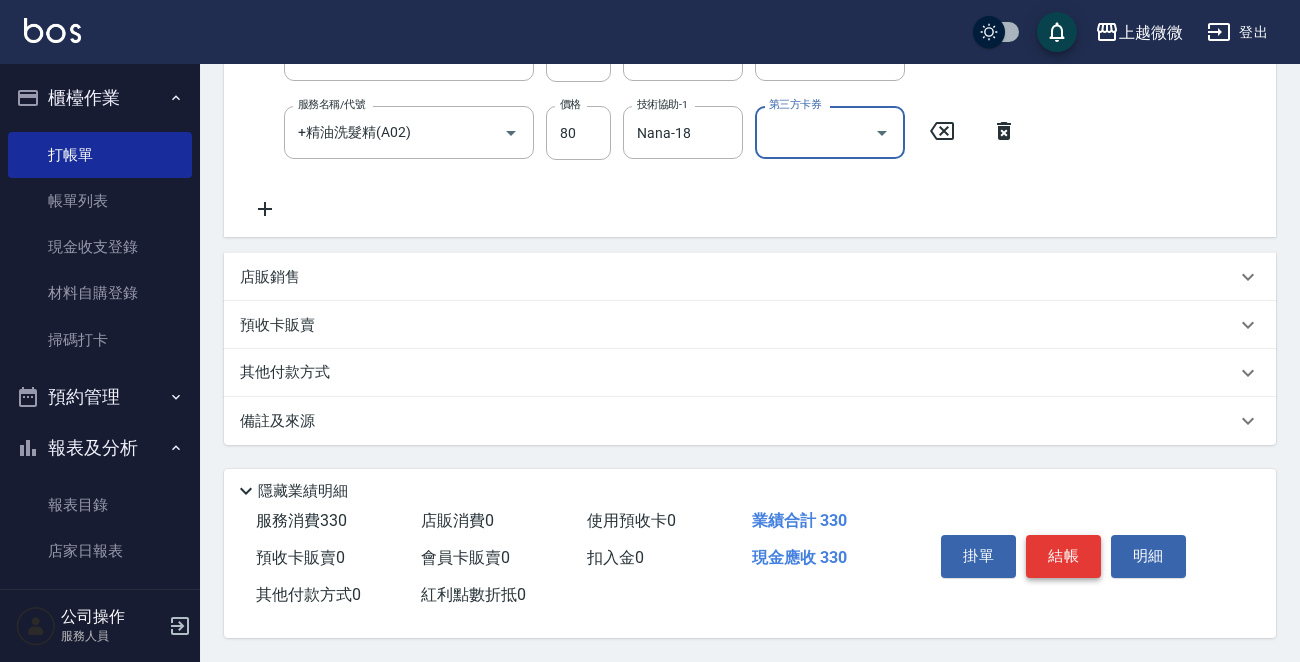 click on "結帳" at bounding box center (1063, 556) 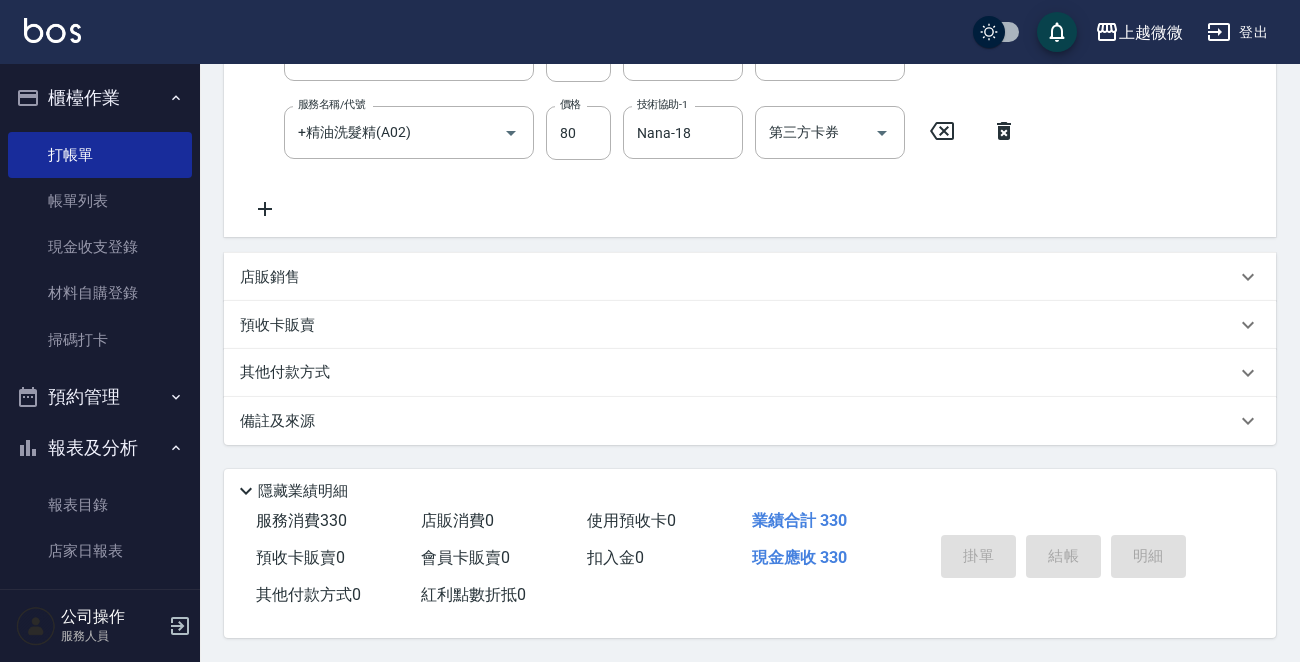 type 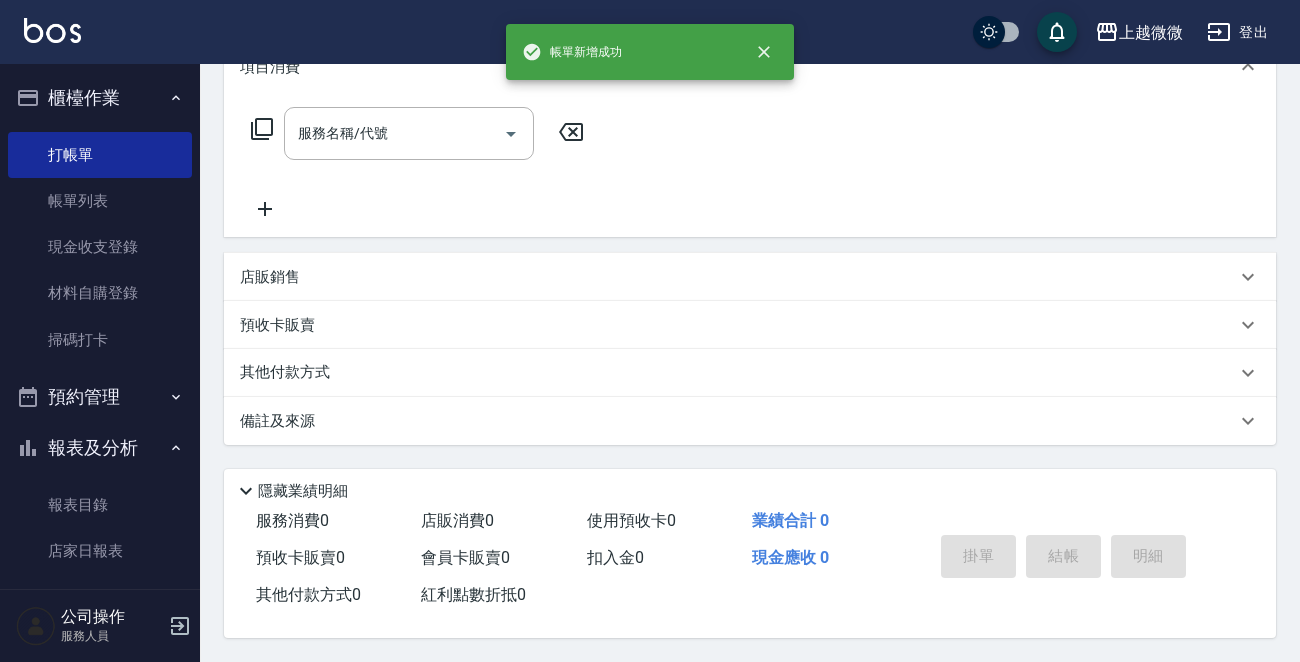 scroll, scrollTop: 0, scrollLeft: 0, axis: both 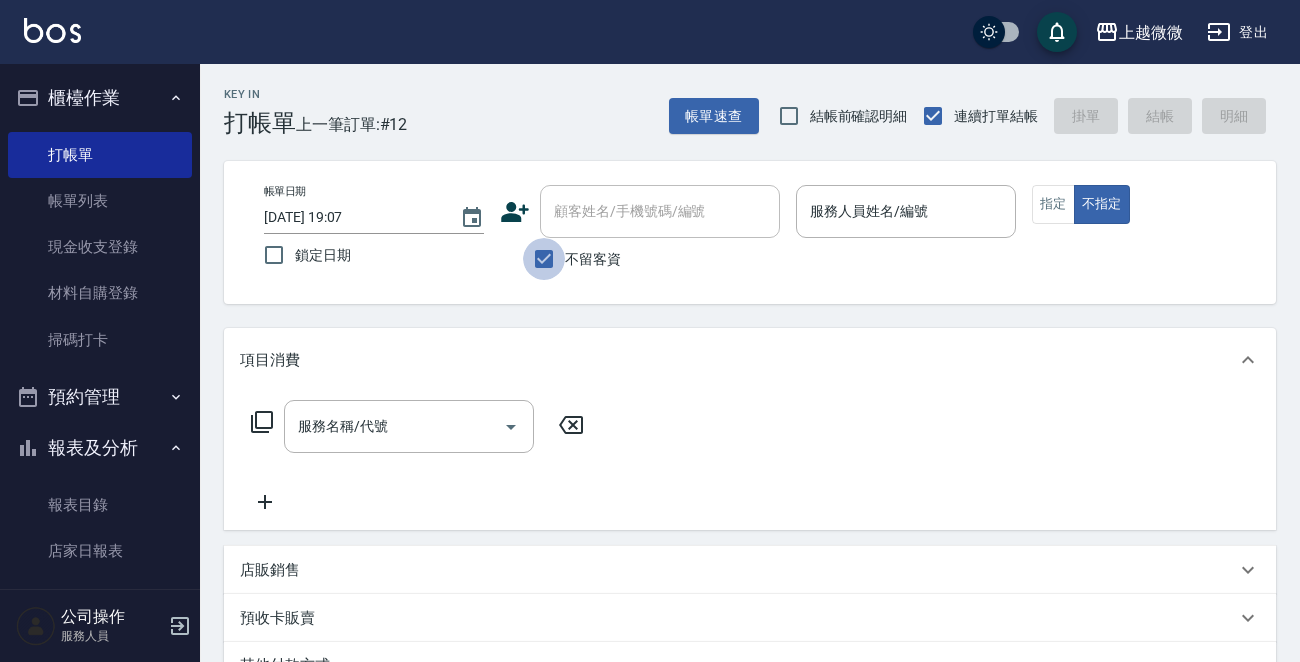 drag, startPoint x: 547, startPoint y: 255, endPoint x: 587, endPoint y: 234, distance: 45.17743 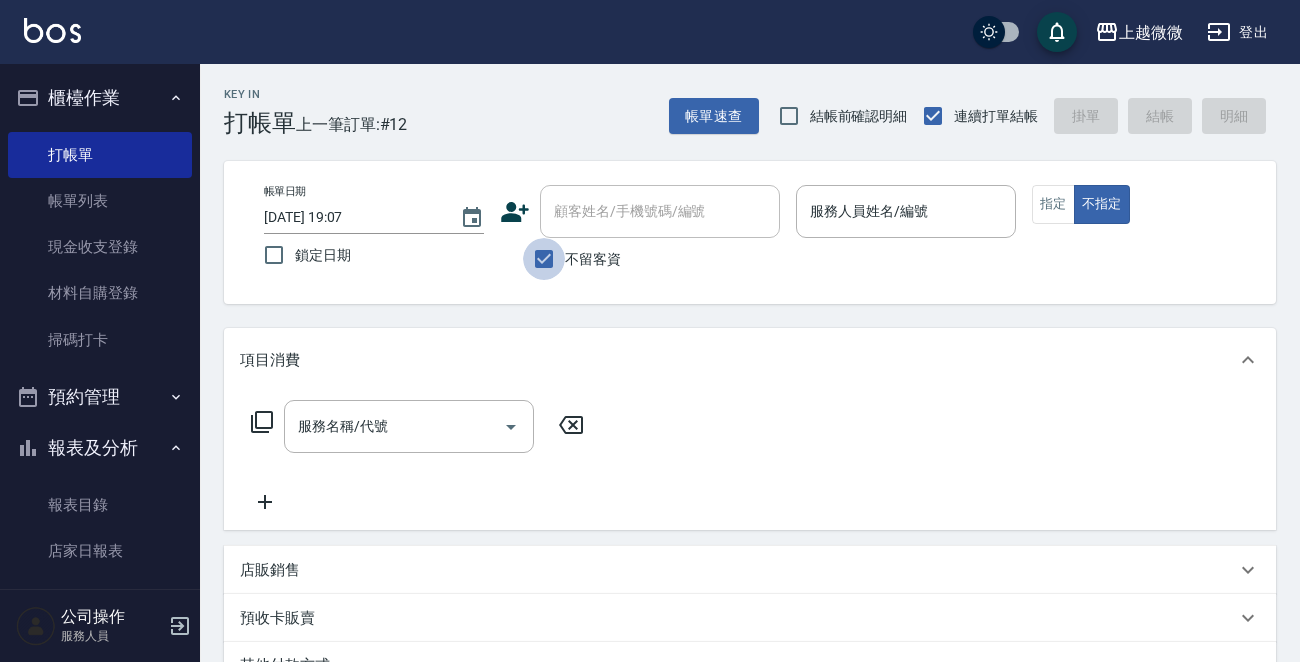 click on "不留客資" at bounding box center [544, 259] 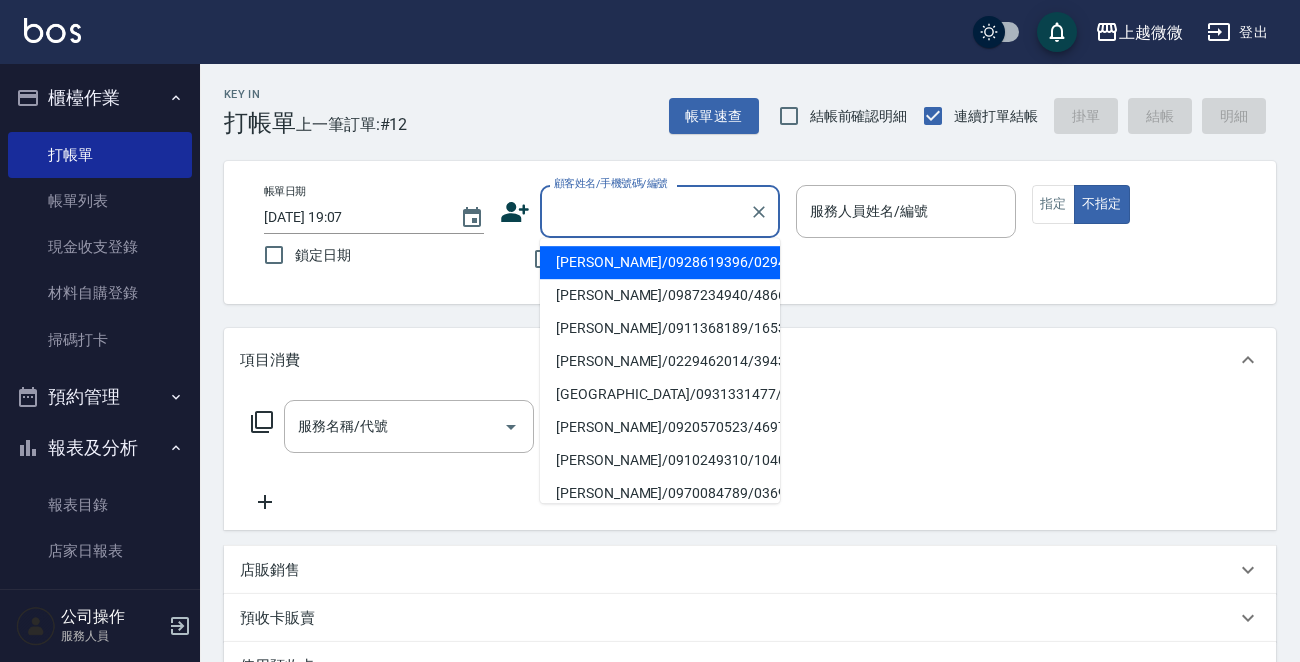 click on "顧客姓名/手機號碼/編號" at bounding box center [645, 211] 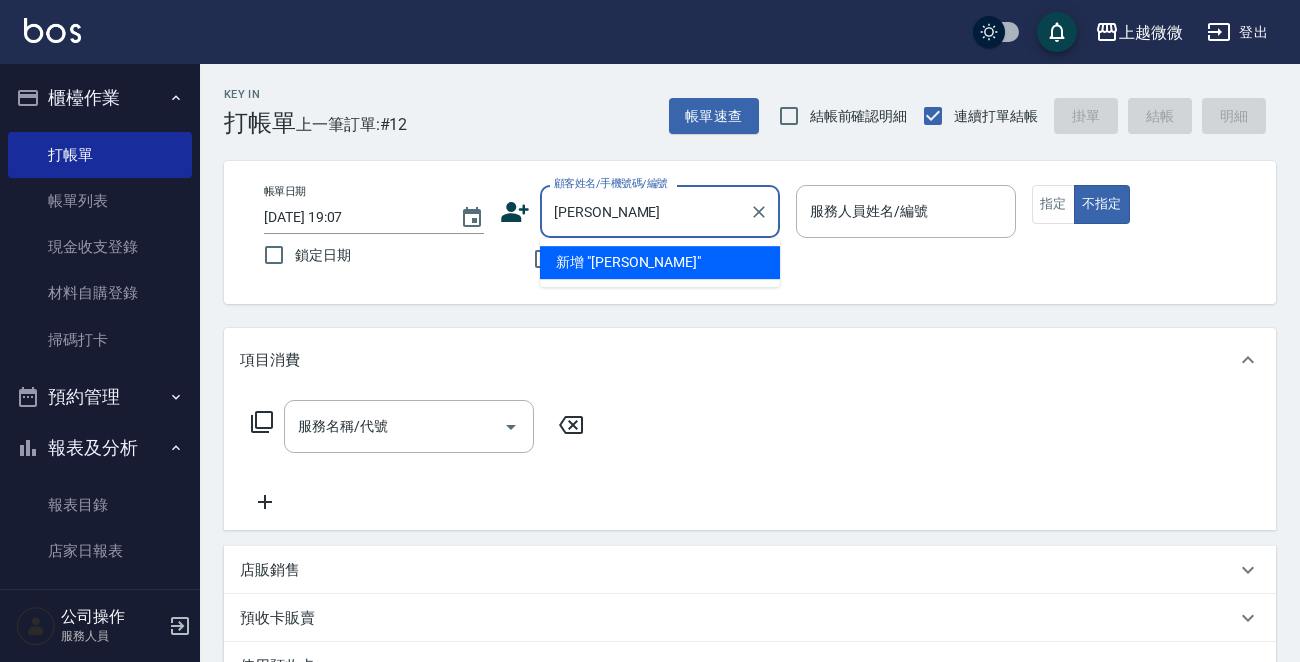 click on "[PERSON_NAME]" at bounding box center [645, 211] 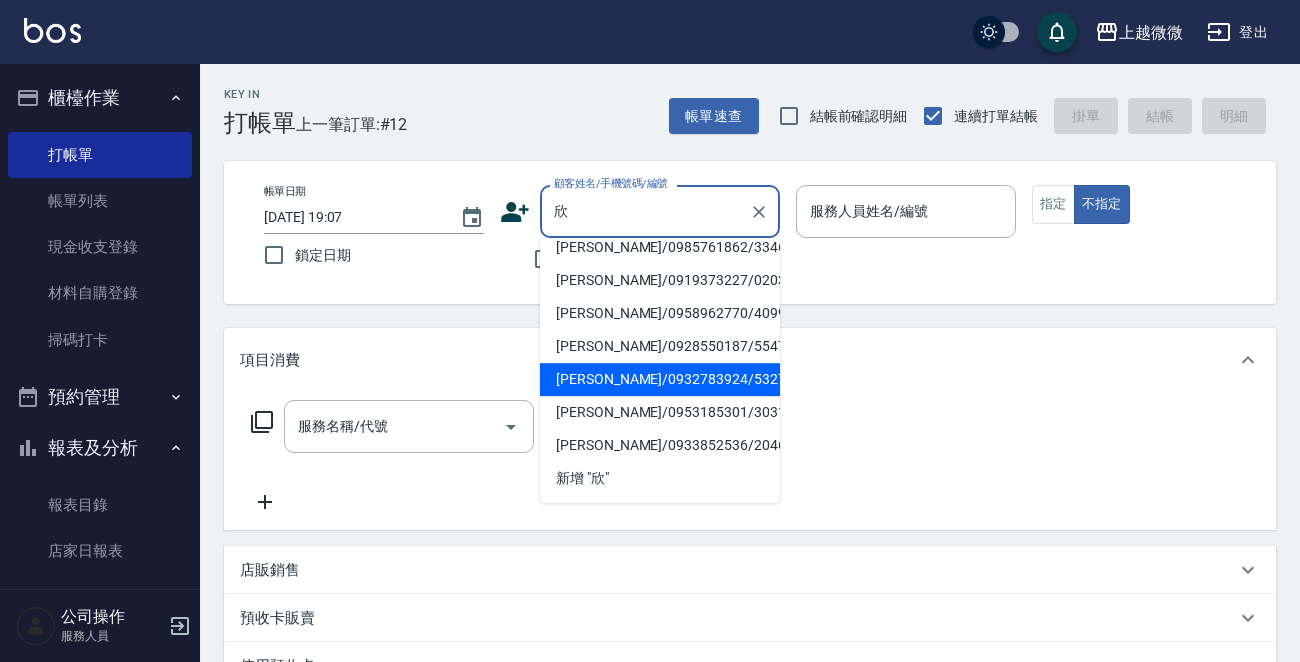 scroll, scrollTop: 244, scrollLeft: 0, axis: vertical 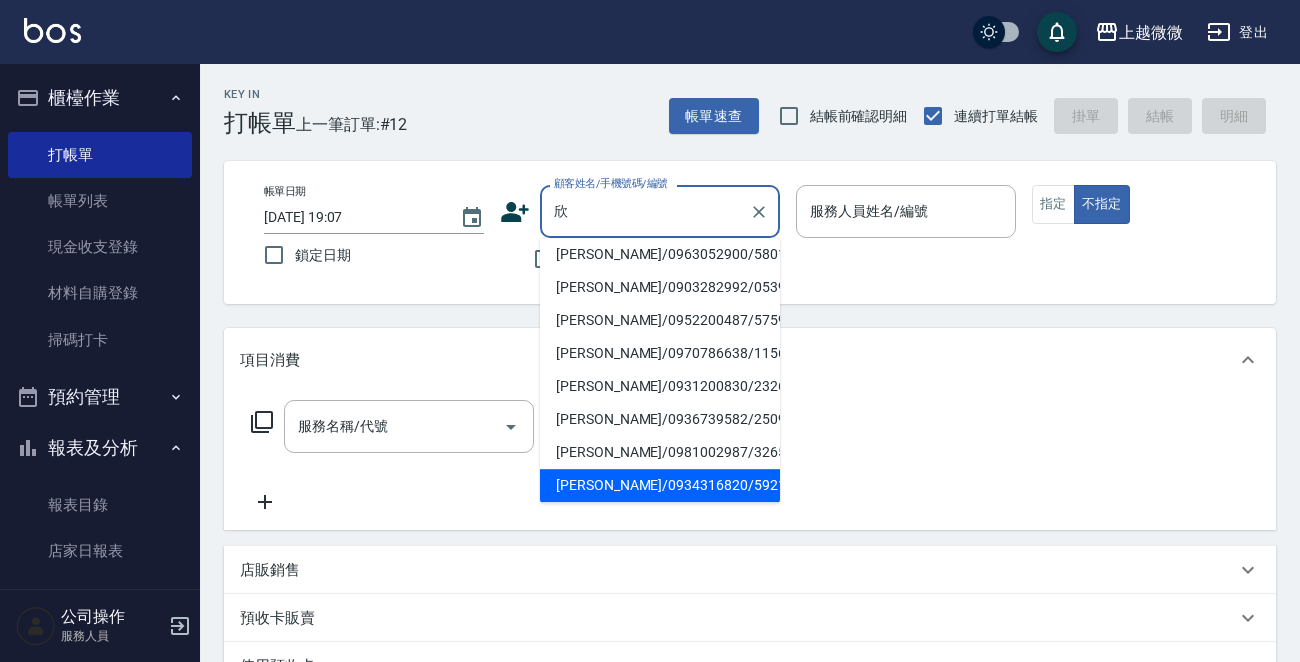 click on "欣" at bounding box center [645, 211] 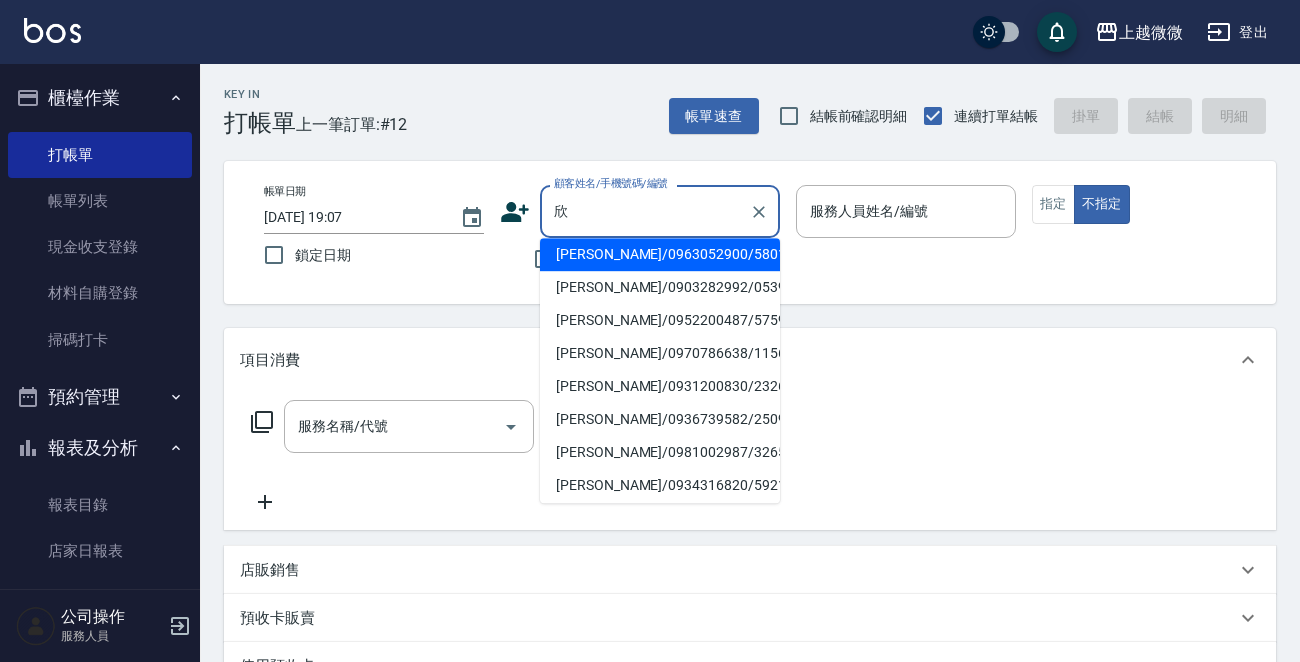 click on "欣" at bounding box center [645, 211] 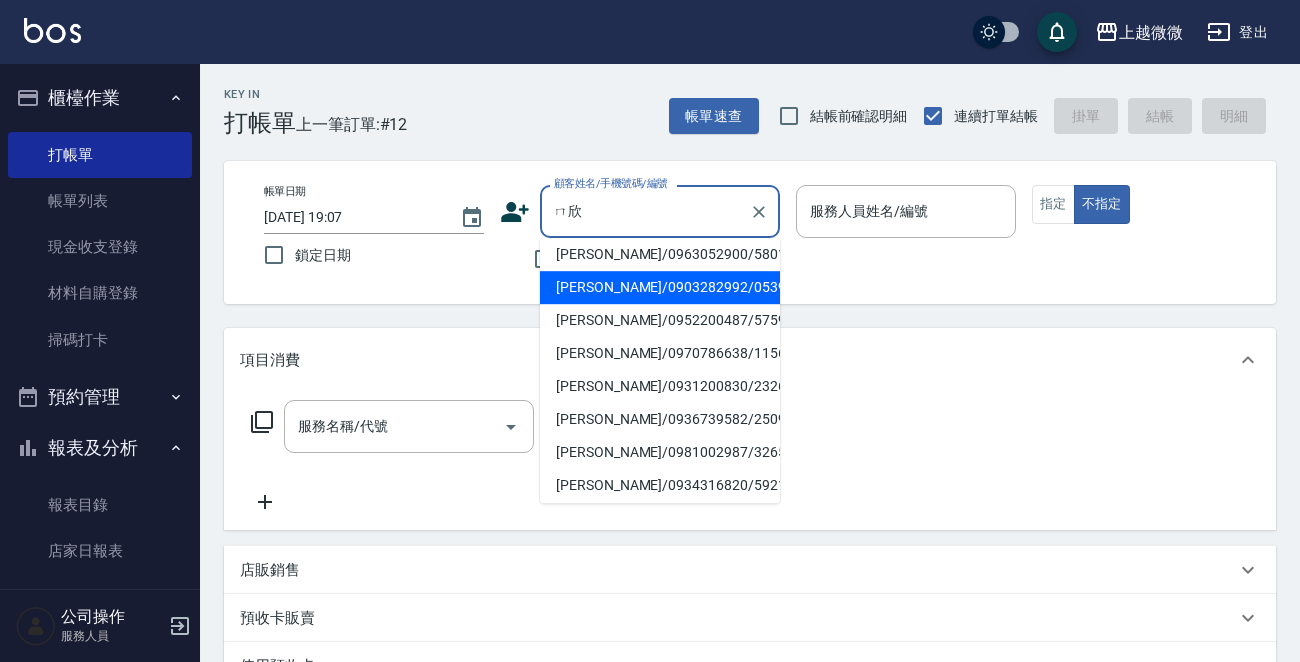 scroll, scrollTop: 0, scrollLeft: 0, axis: both 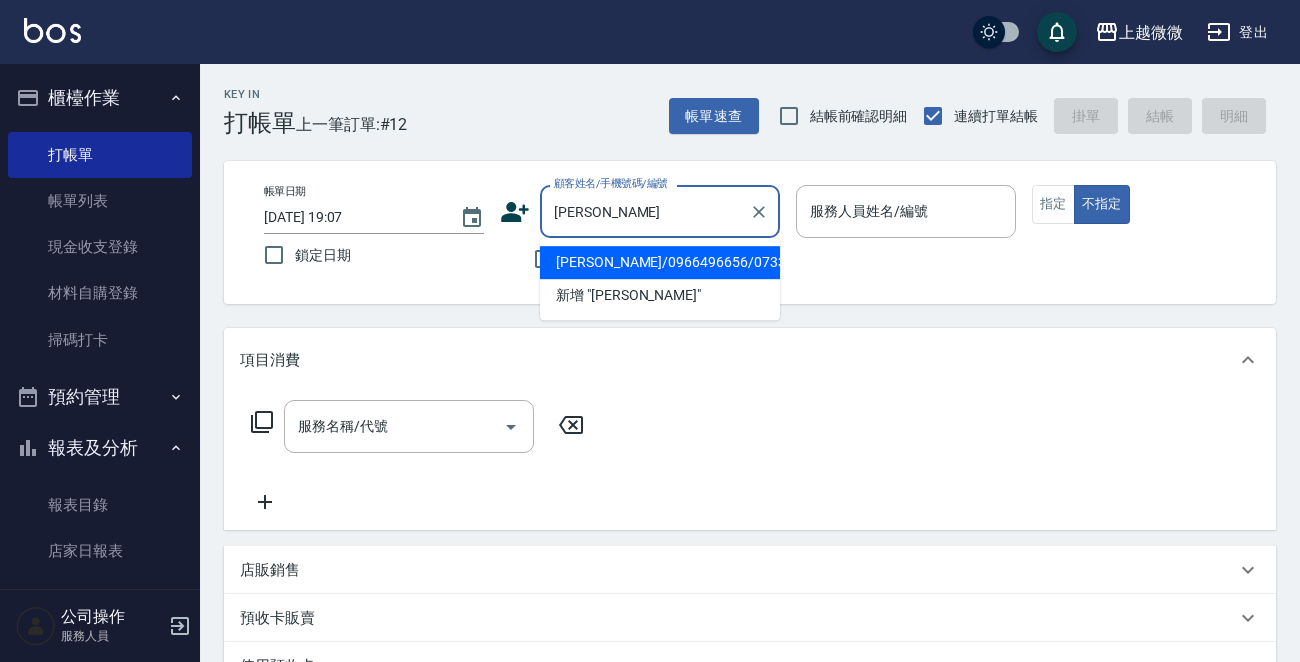 click on "[PERSON_NAME]/0966496656/0733" at bounding box center [660, 262] 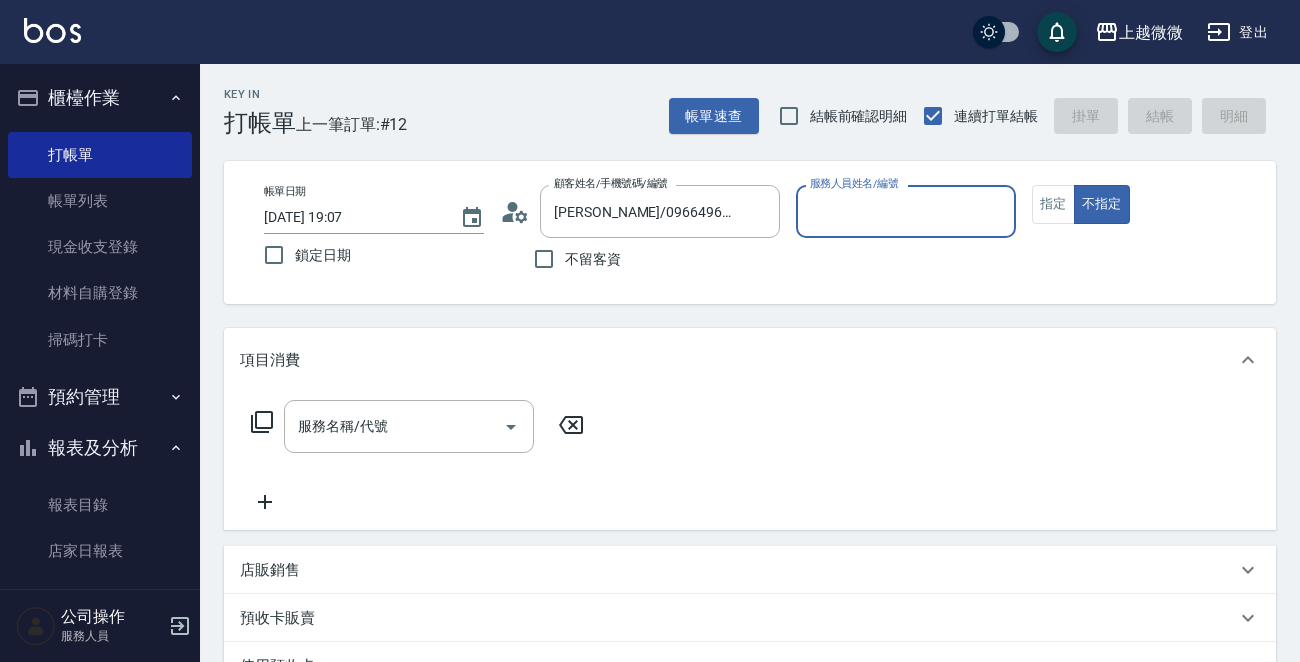 type on "[PERSON_NAME]-7" 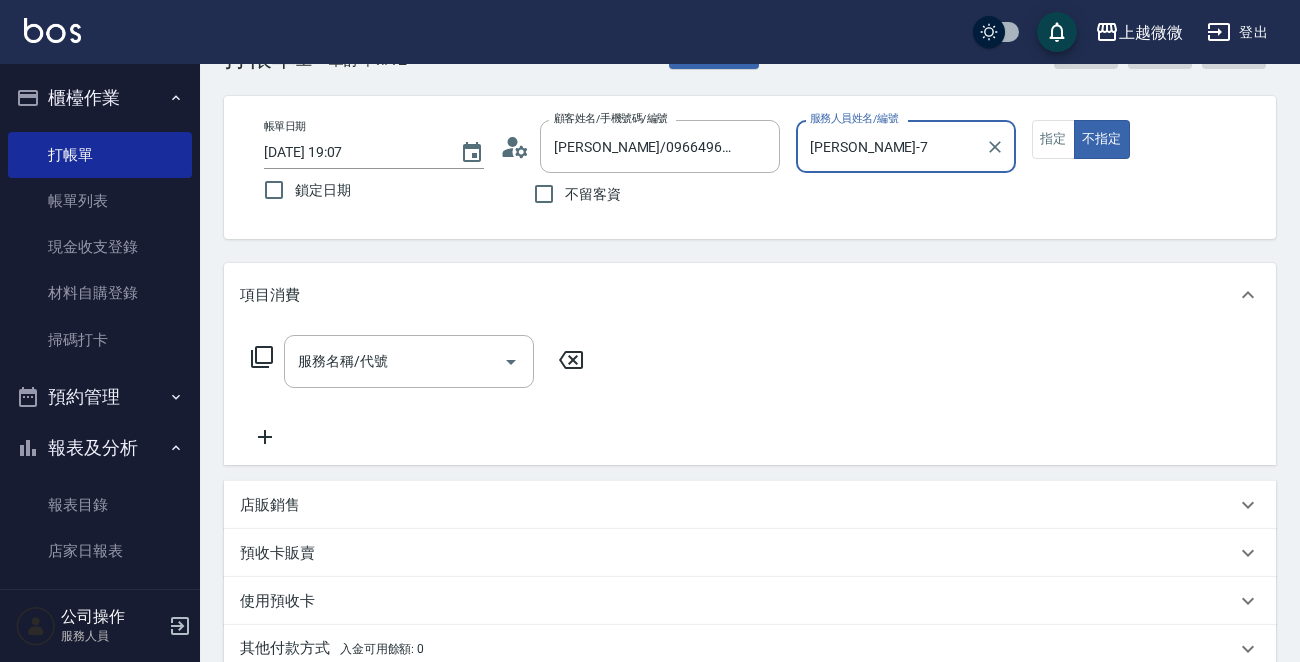 scroll, scrollTop: 100, scrollLeft: 0, axis: vertical 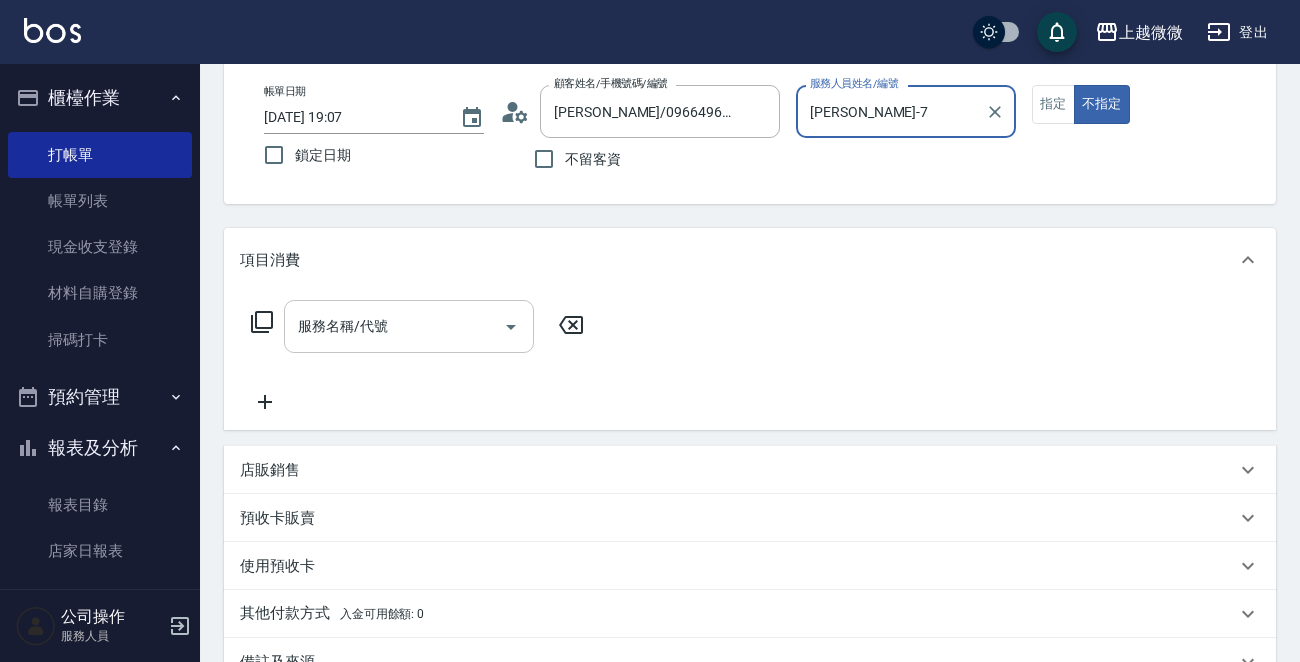 click 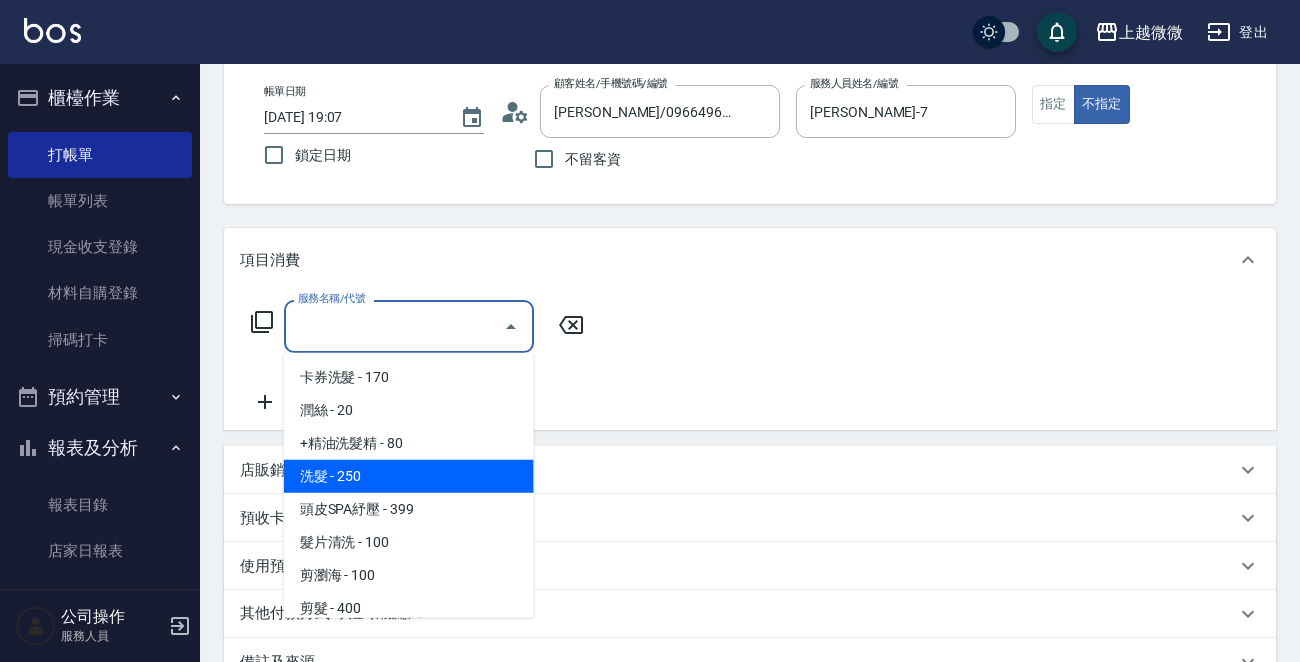 click on "洗髮 - 250" at bounding box center [409, 476] 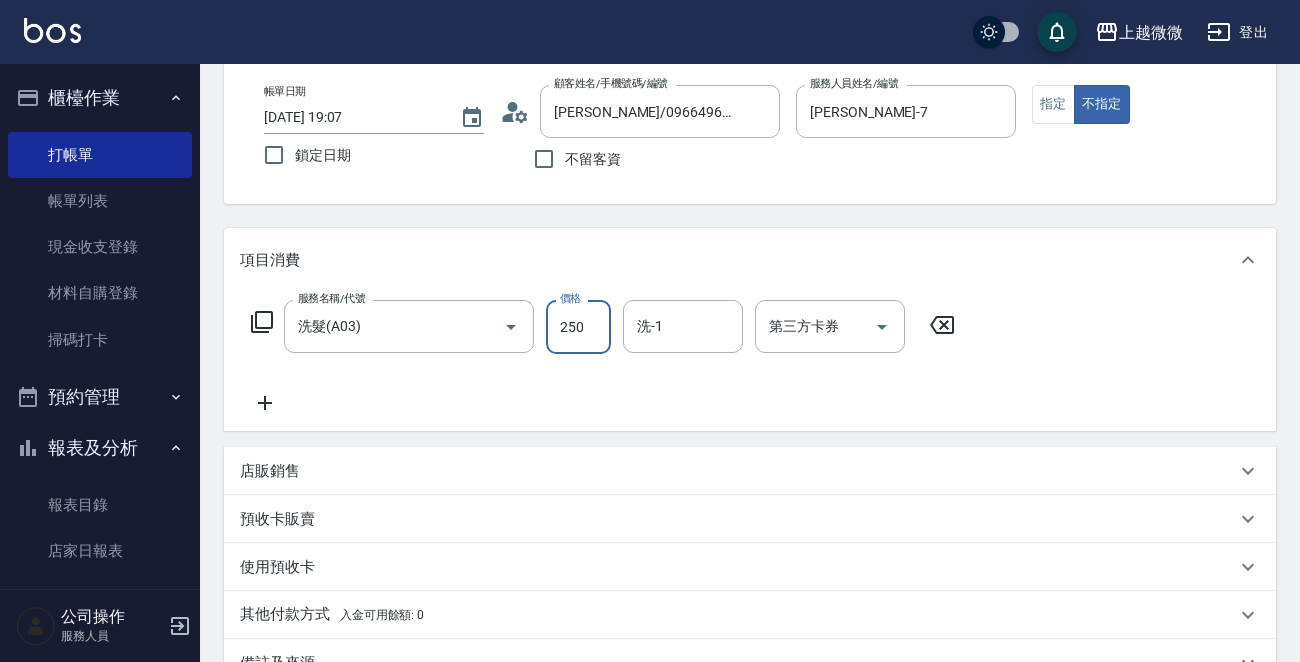 click on "250" at bounding box center [578, 327] 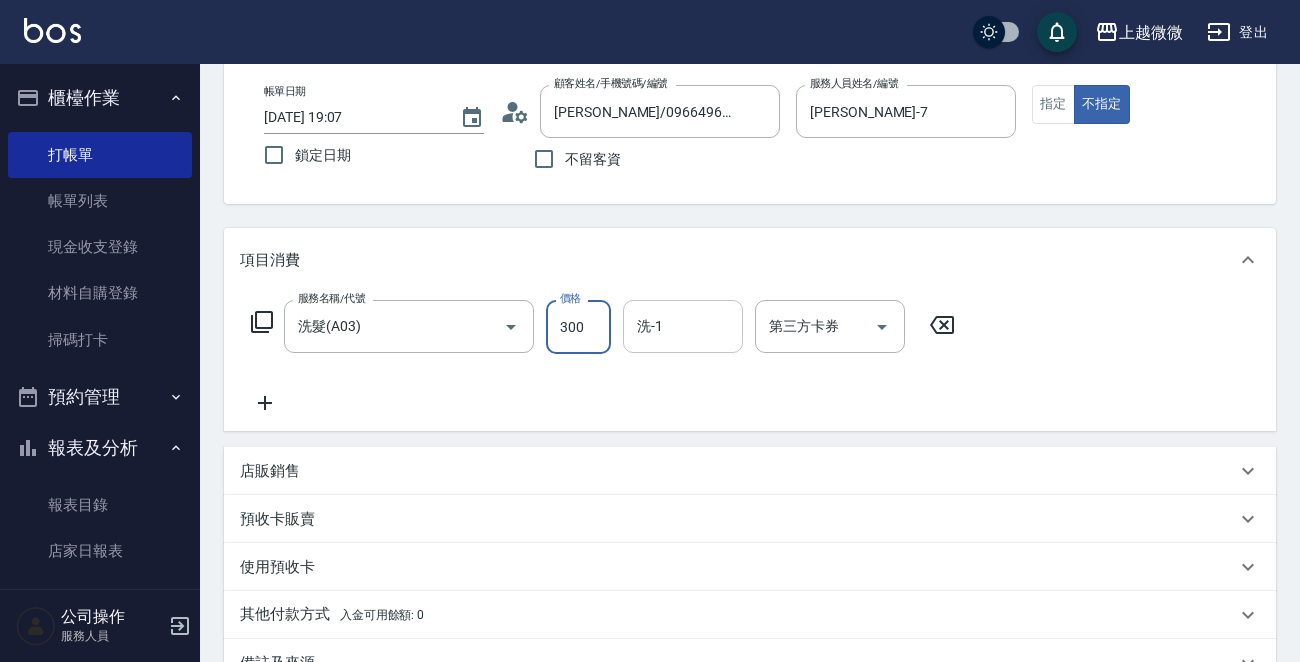 type on "300" 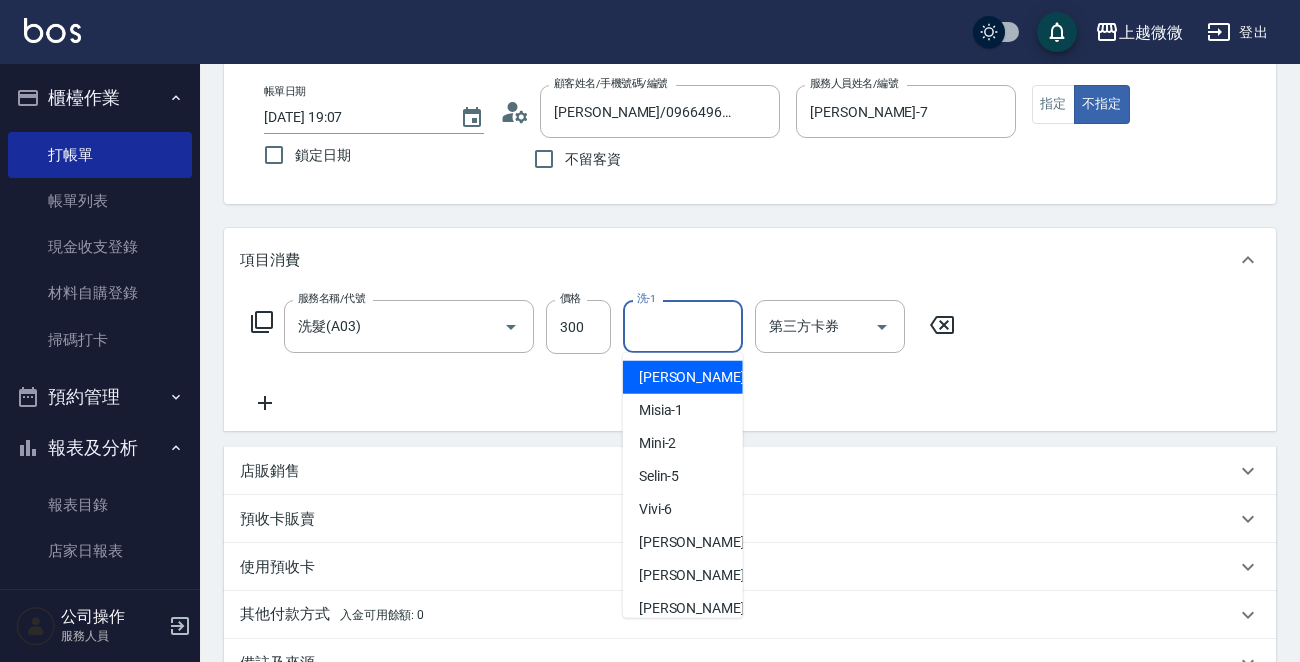 click on "洗-1" at bounding box center [683, 326] 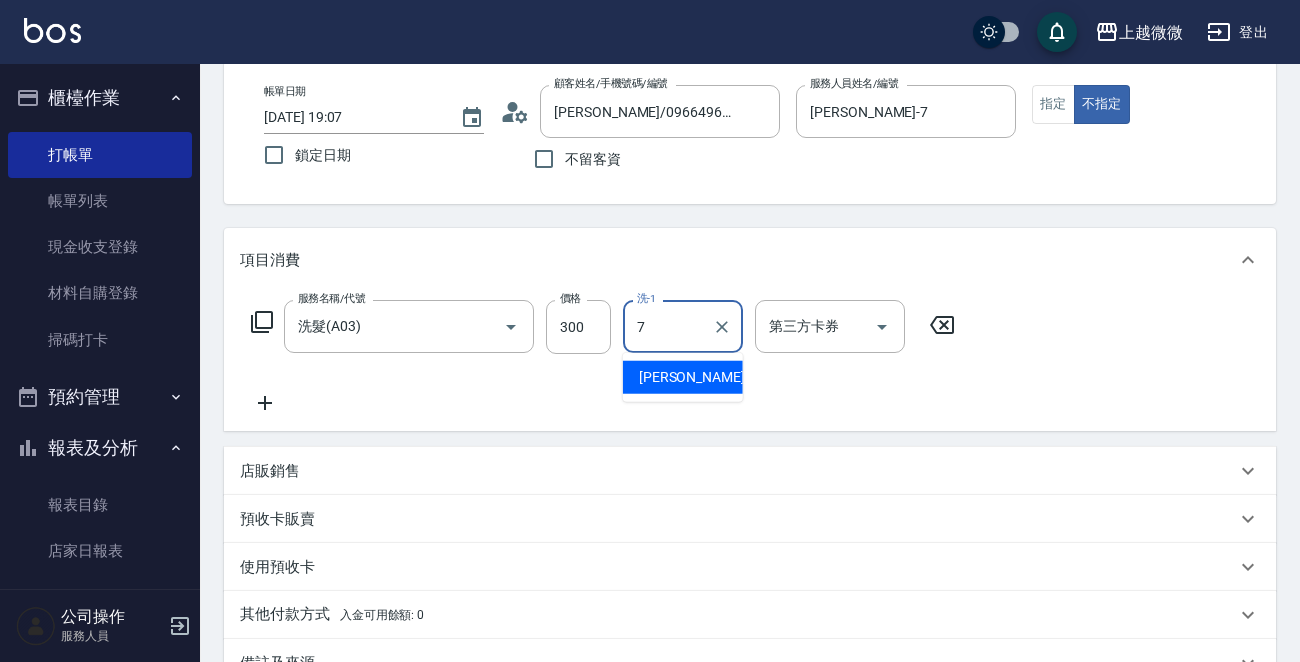 type on "[PERSON_NAME]-7" 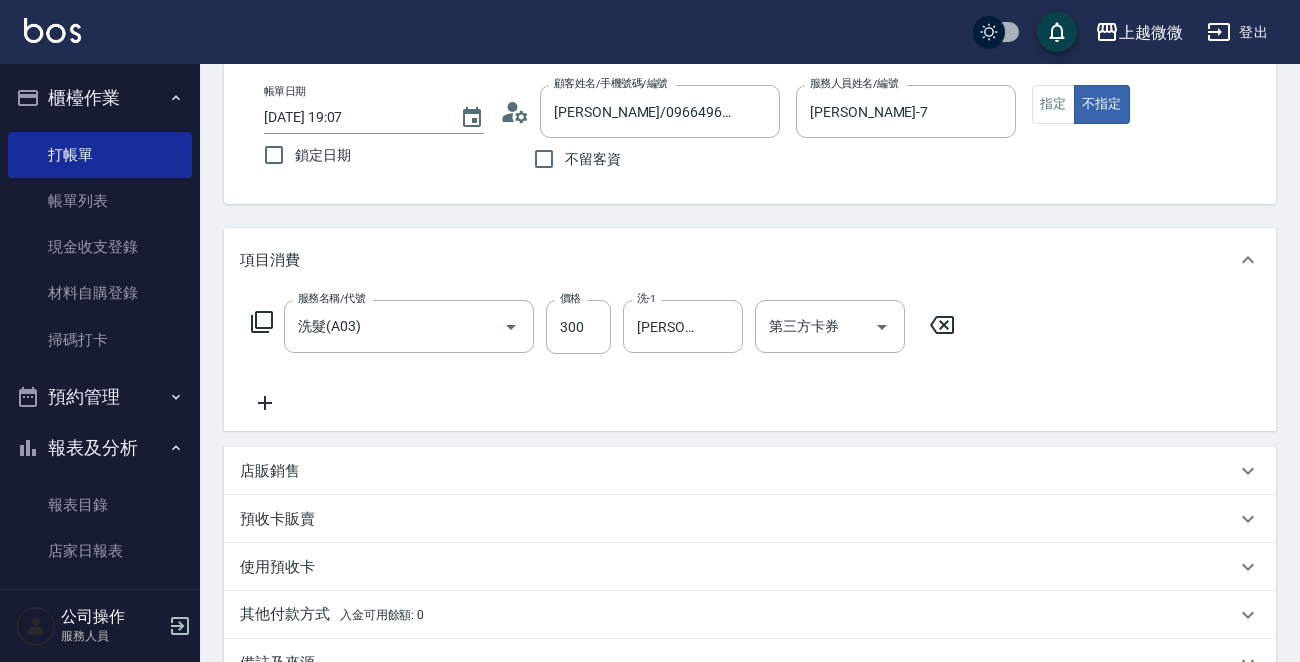 click 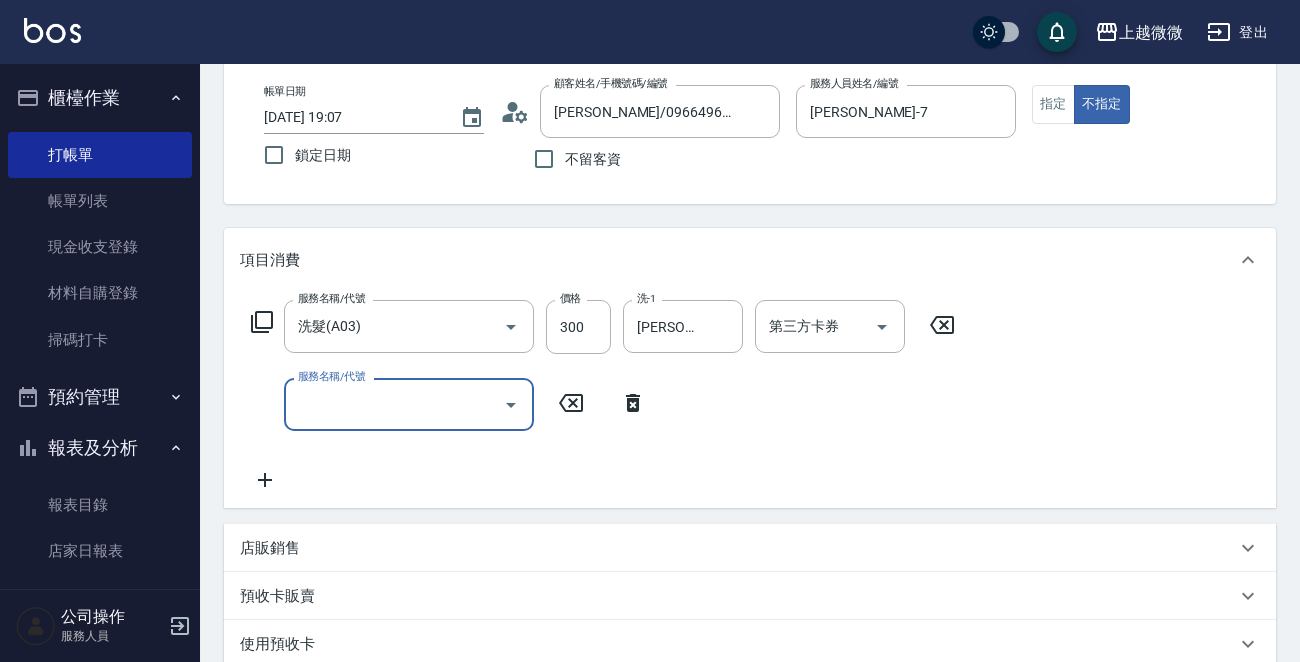 click 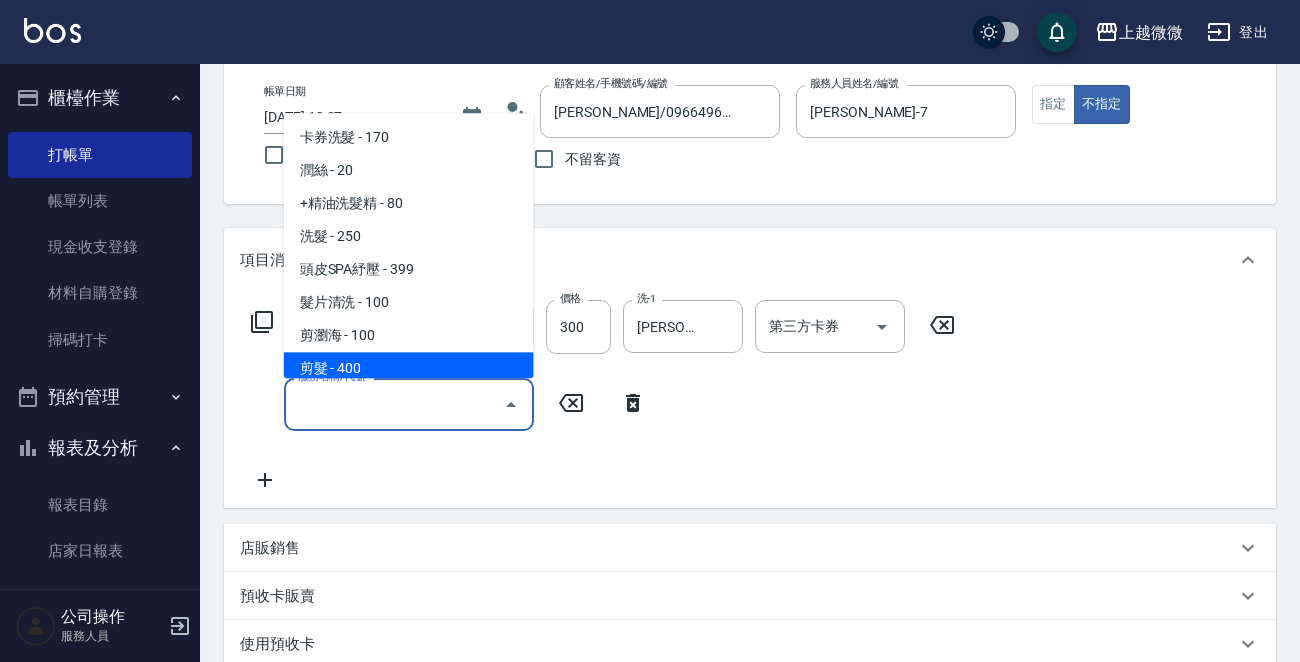 click on "剪髮 - 400" at bounding box center [409, 369] 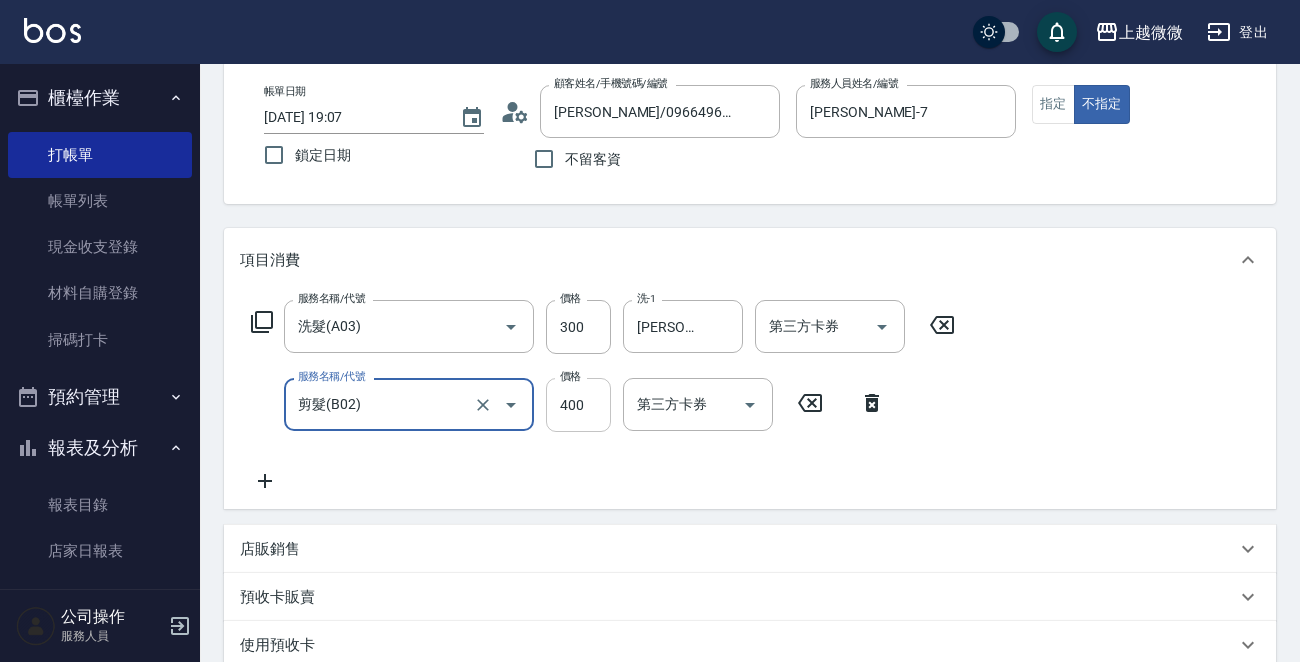 click on "400" at bounding box center [578, 405] 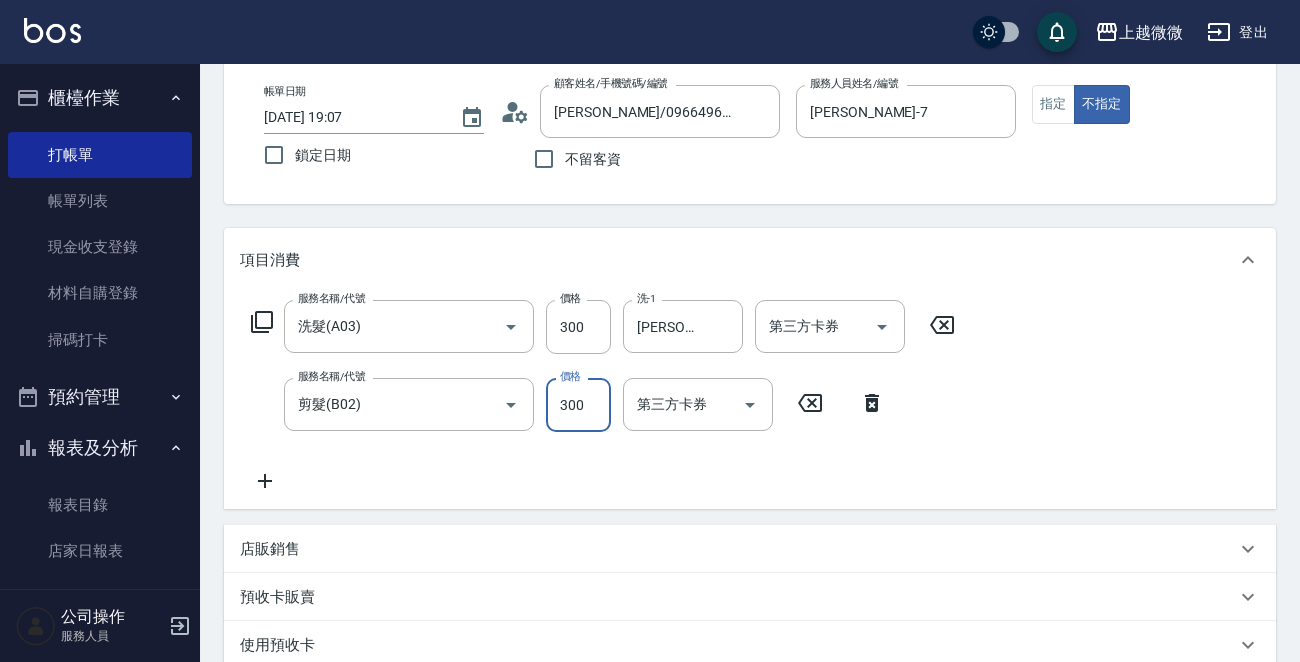 type on "300" 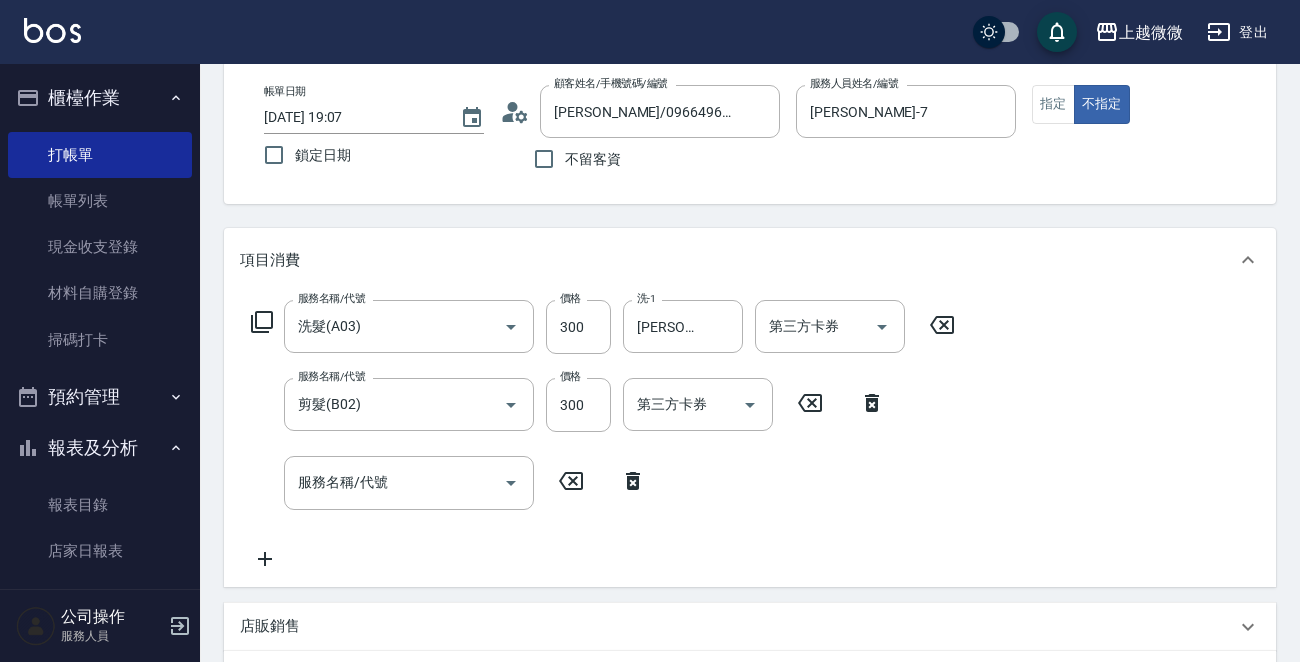 click 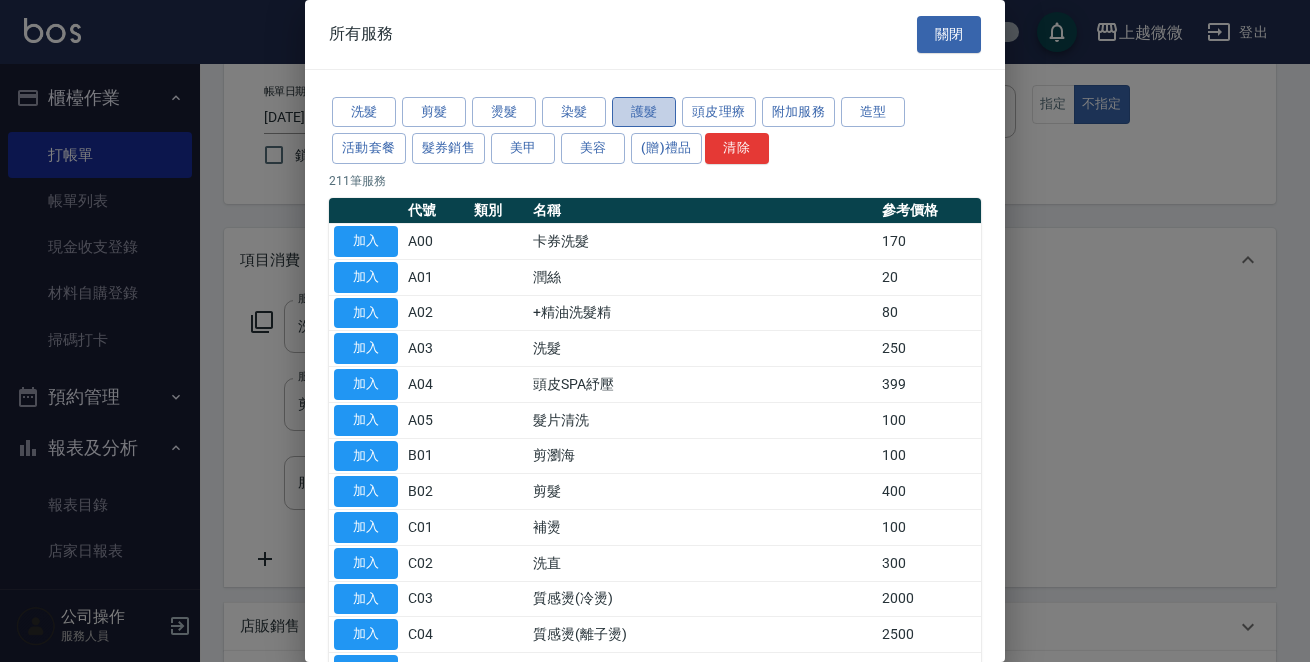 click on "護髮" at bounding box center (644, 112) 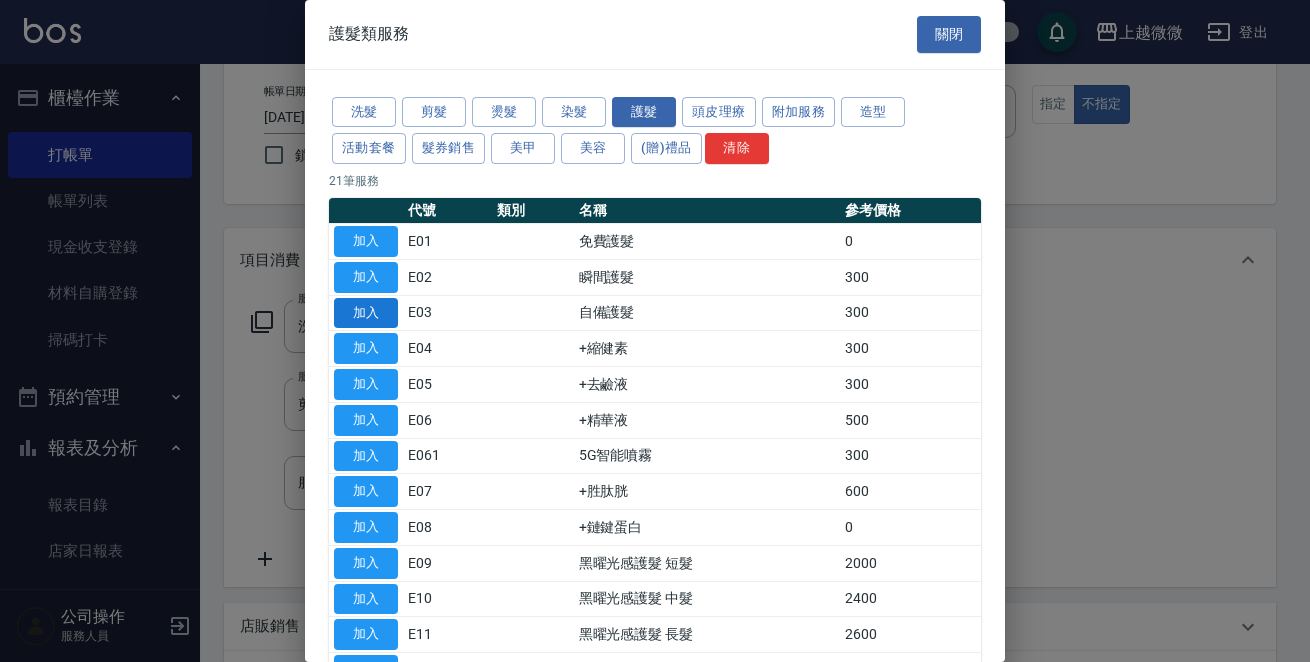 click on "加入" at bounding box center (366, 313) 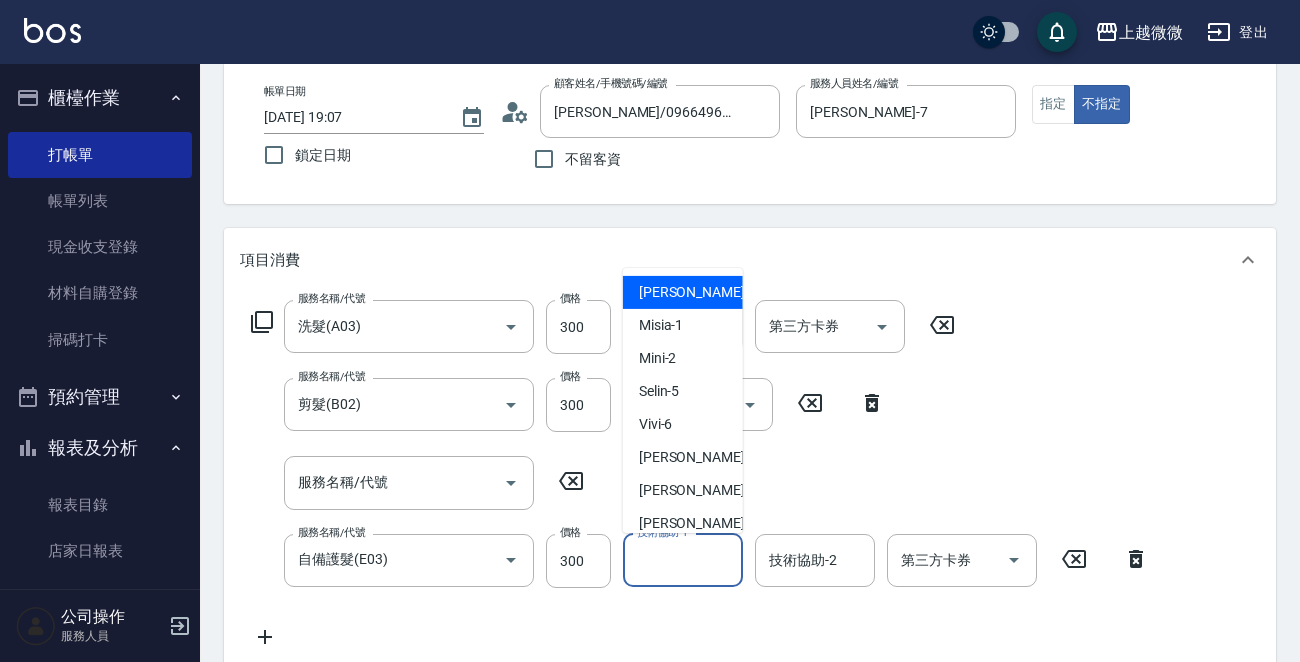 click on "技術協助-1" at bounding box center (683, 560) 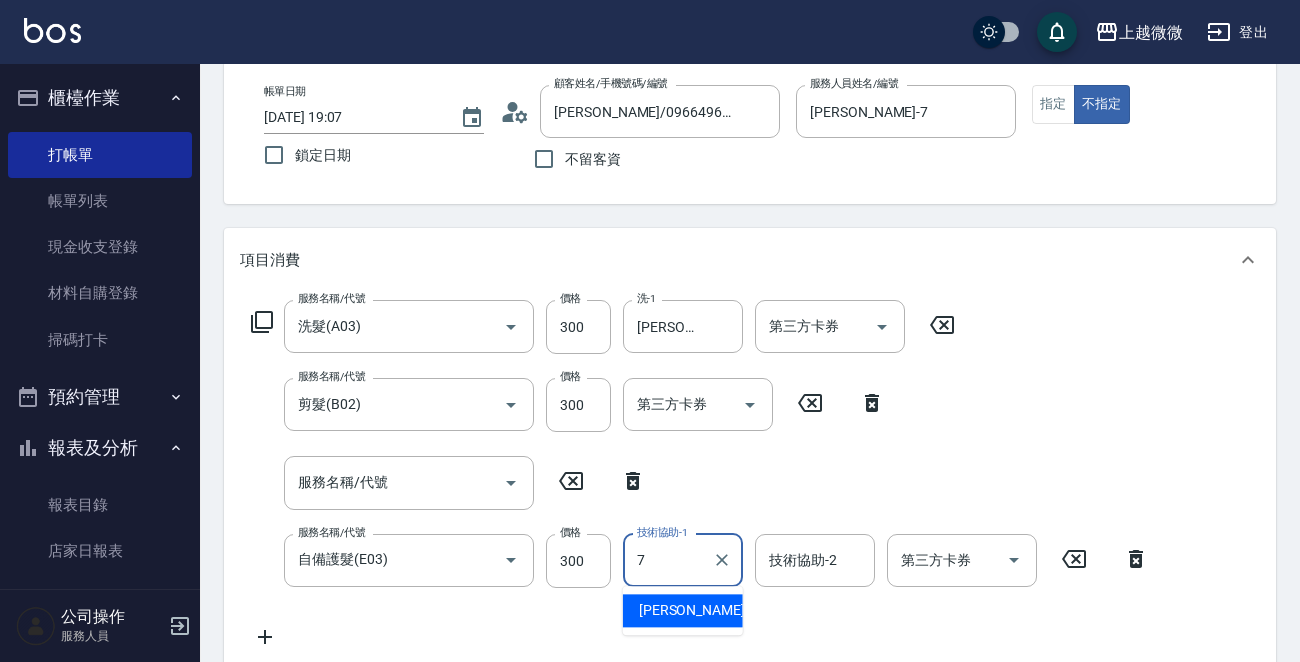 type on "[PERSON_NAME]-7" 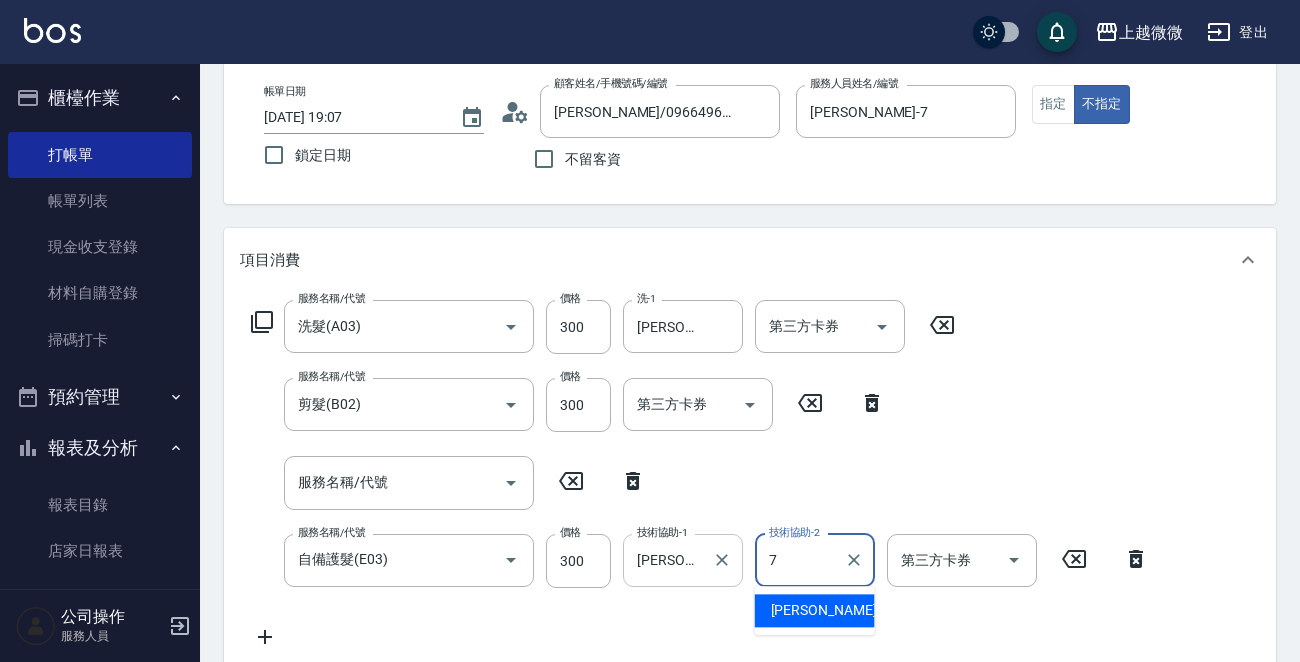 type on "[PERSON_NAME]-7" 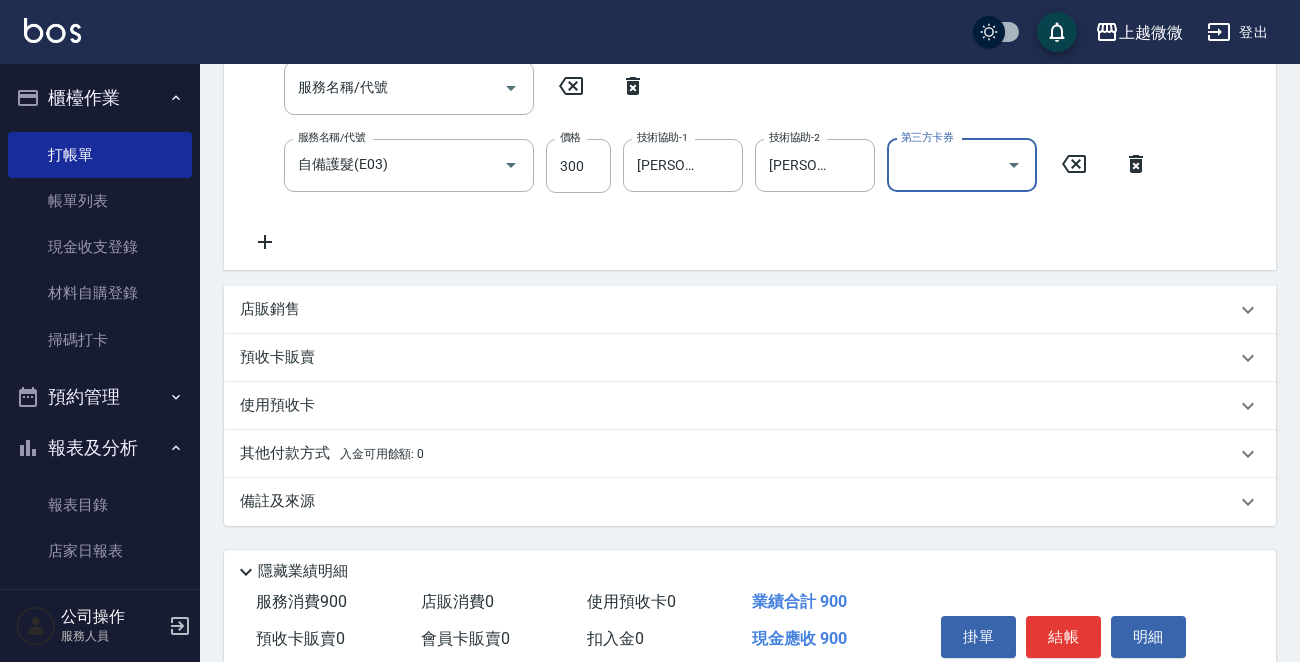 scroll, scrollTop: 500, scrollLeft: 0, axis: vertical 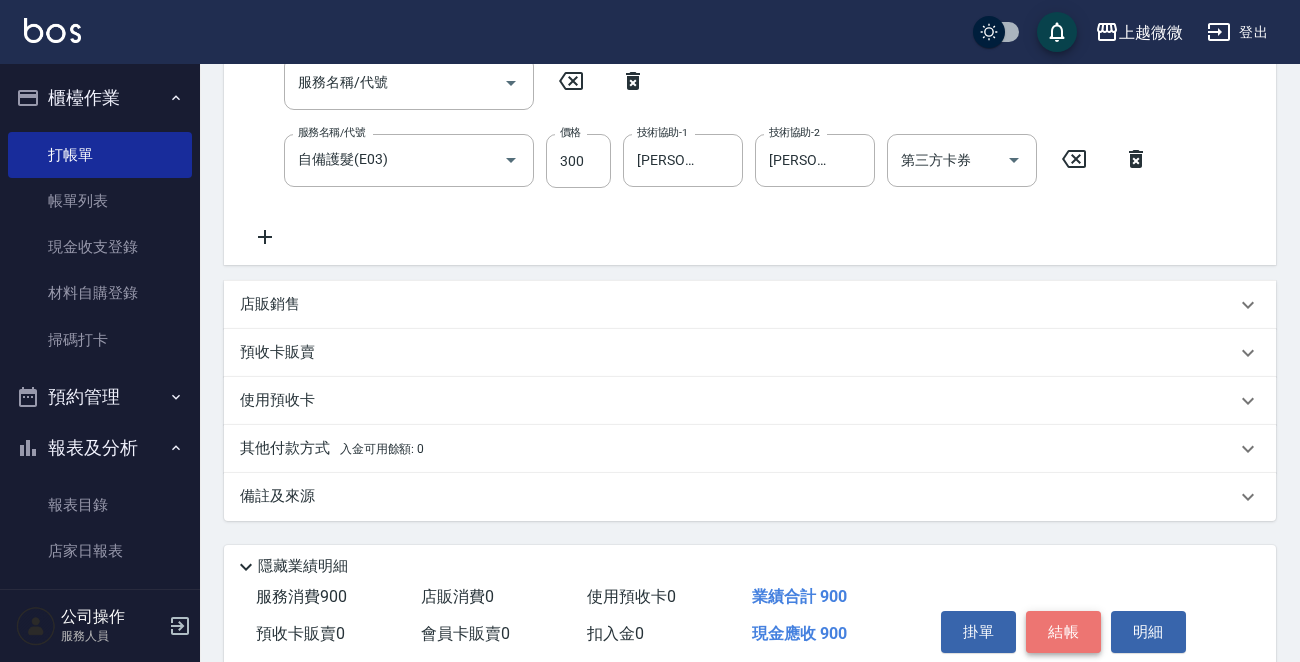 click on "結帳" at bounding box center [1063, 632] 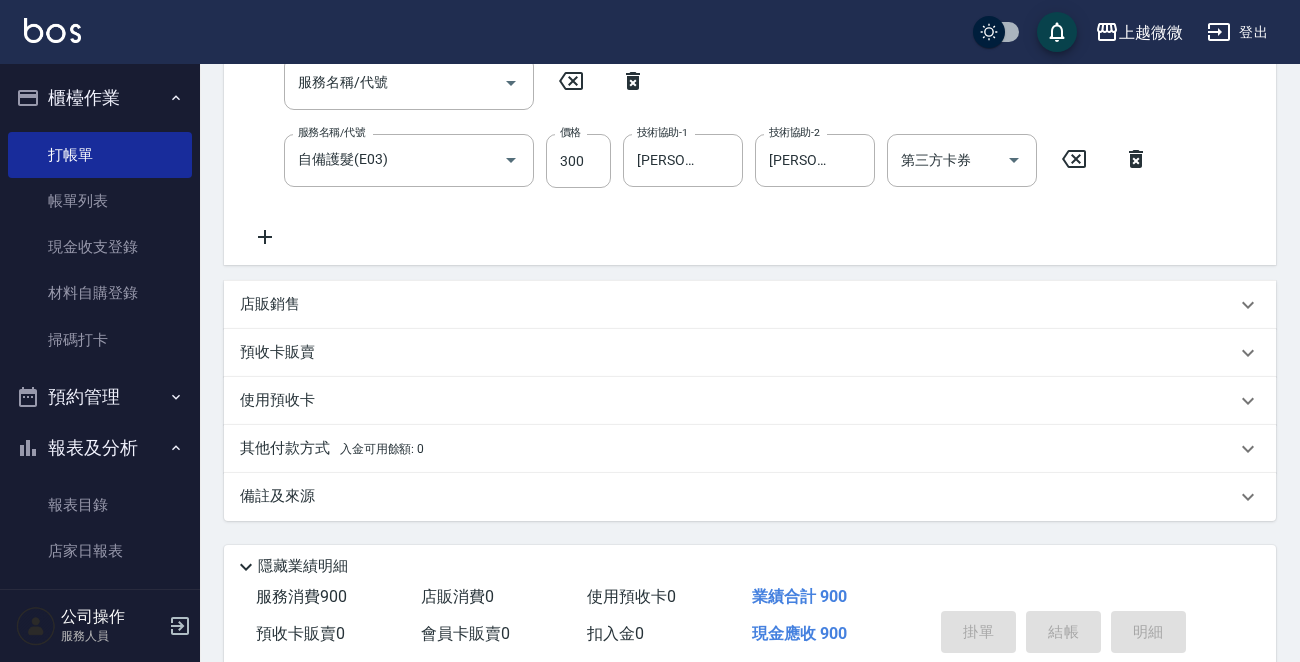 type on "[DATE] 19:10" 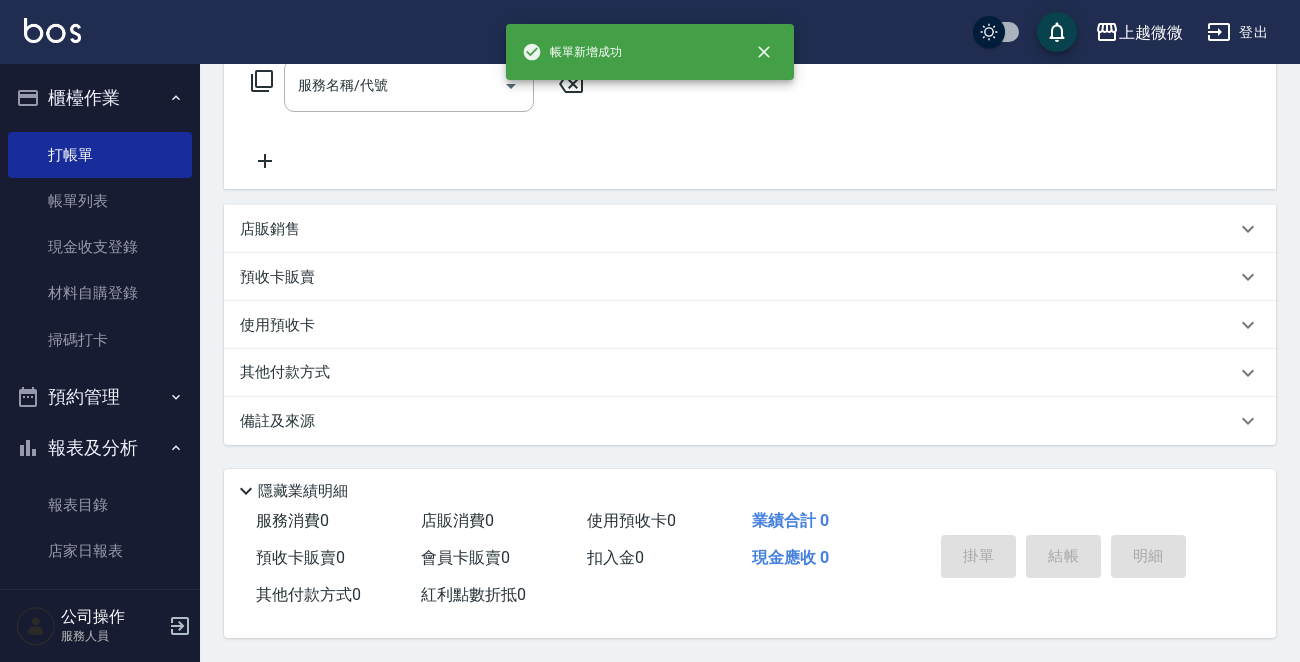 scroll, scrollTop: 0, scrollLeft: 0, axis: both 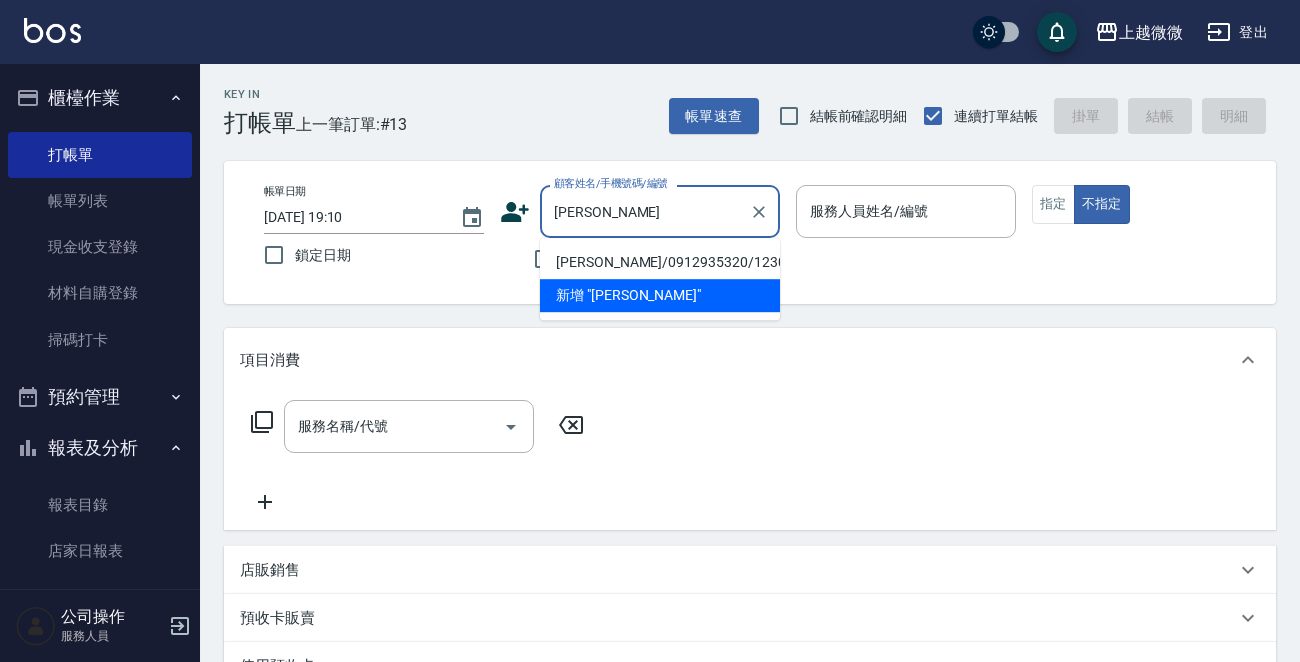 click on "[PERSON_NAME]/0912935320/1230" at bounding box center (660, 262) 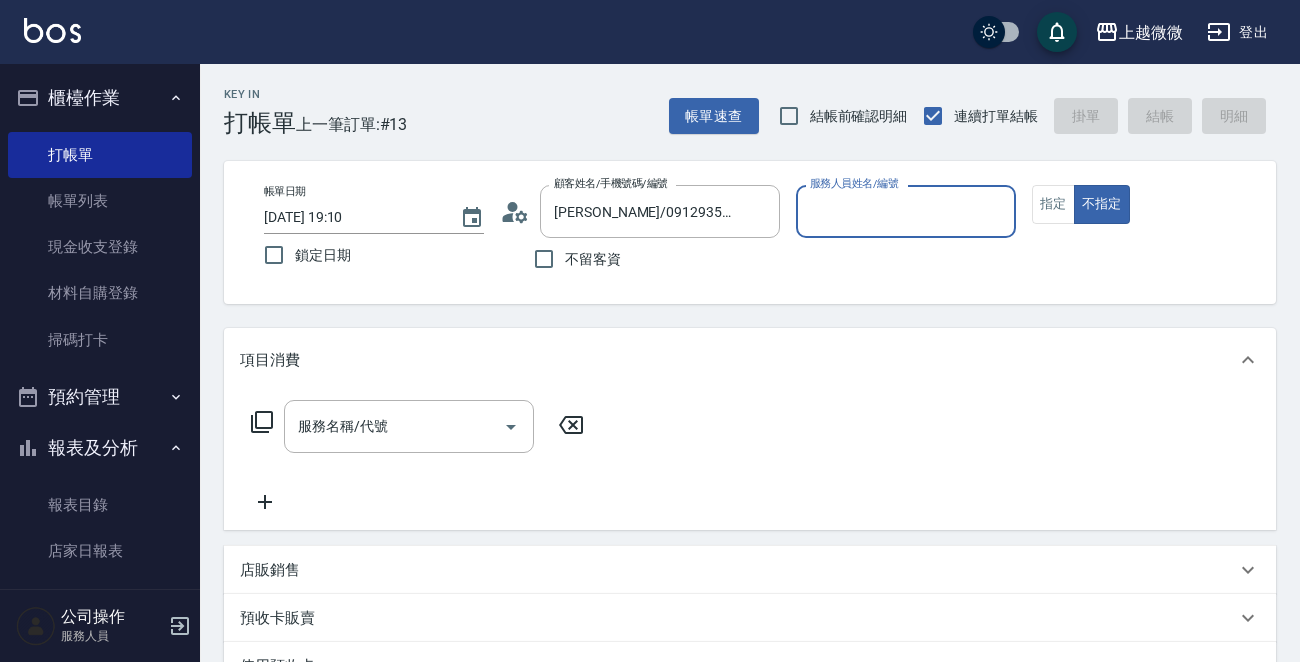 type on "Vivi-6" 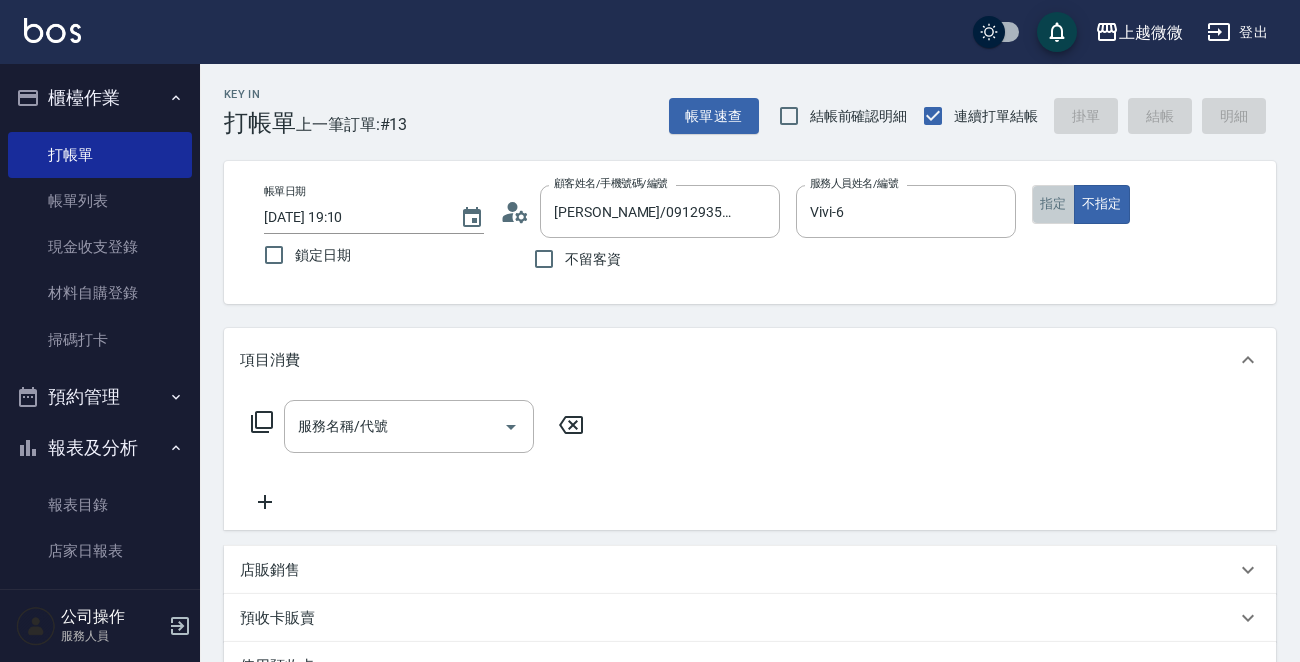 click on "指定" at bounding box center (1053, 204) 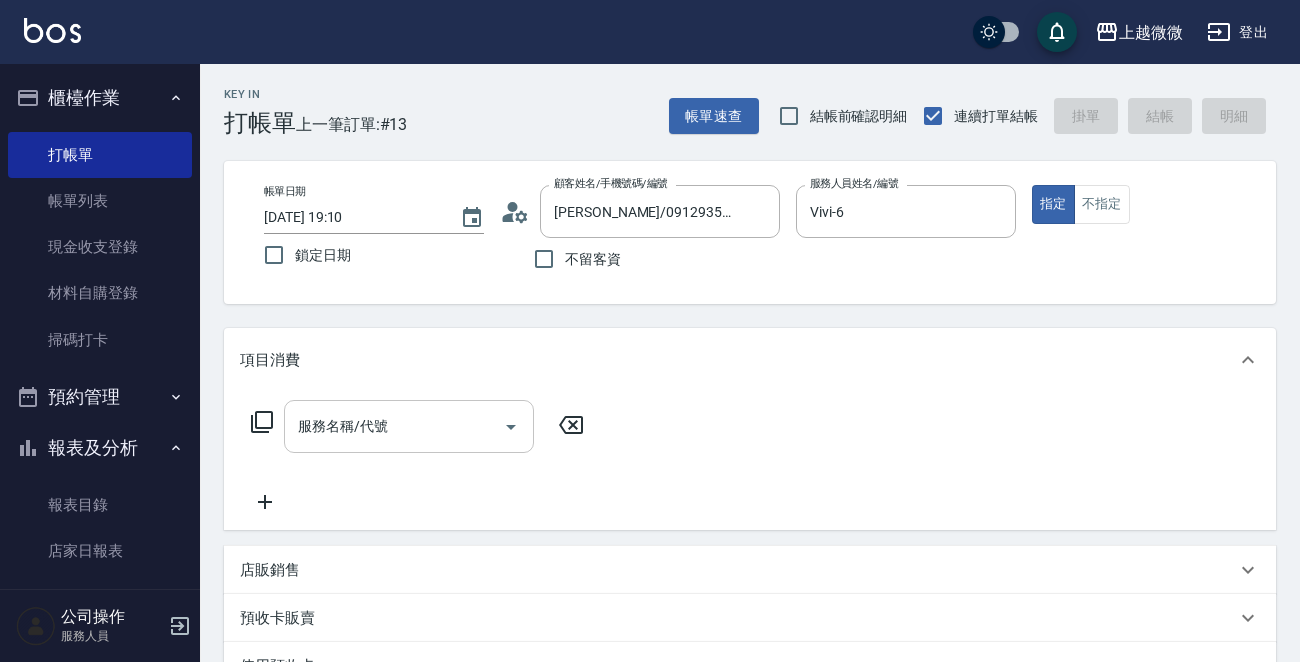 click 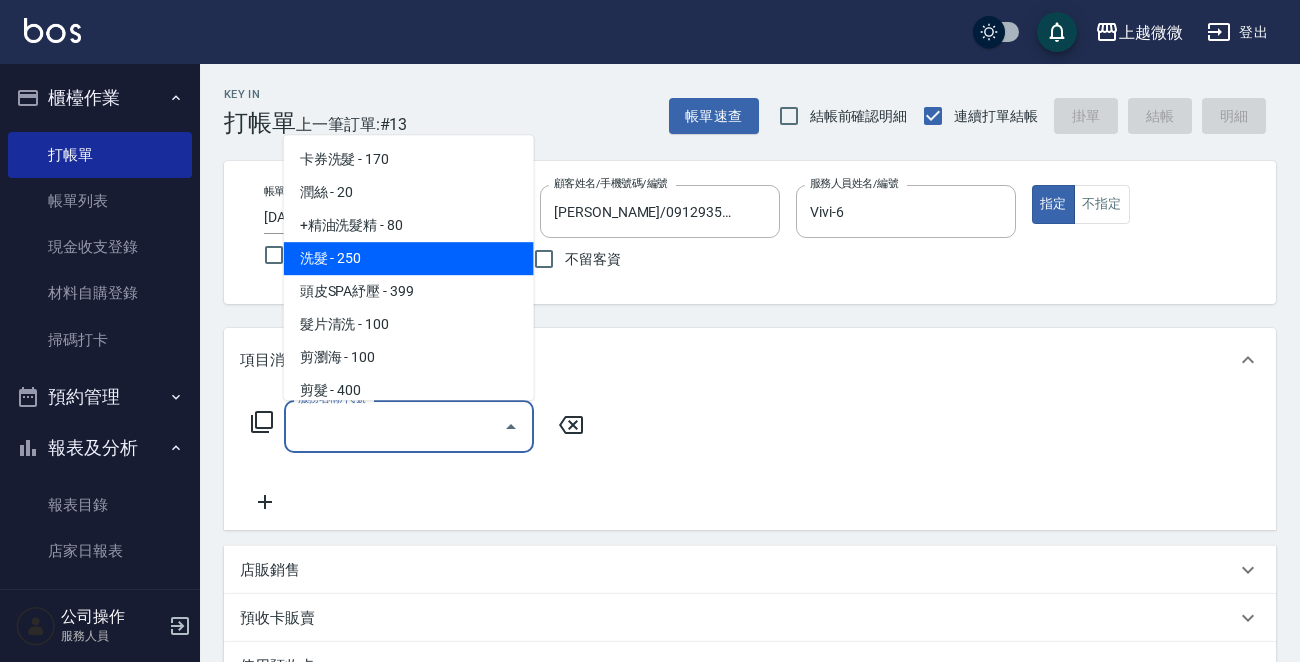 click on "洗髮 - 250" at bounding box center [409, 258] 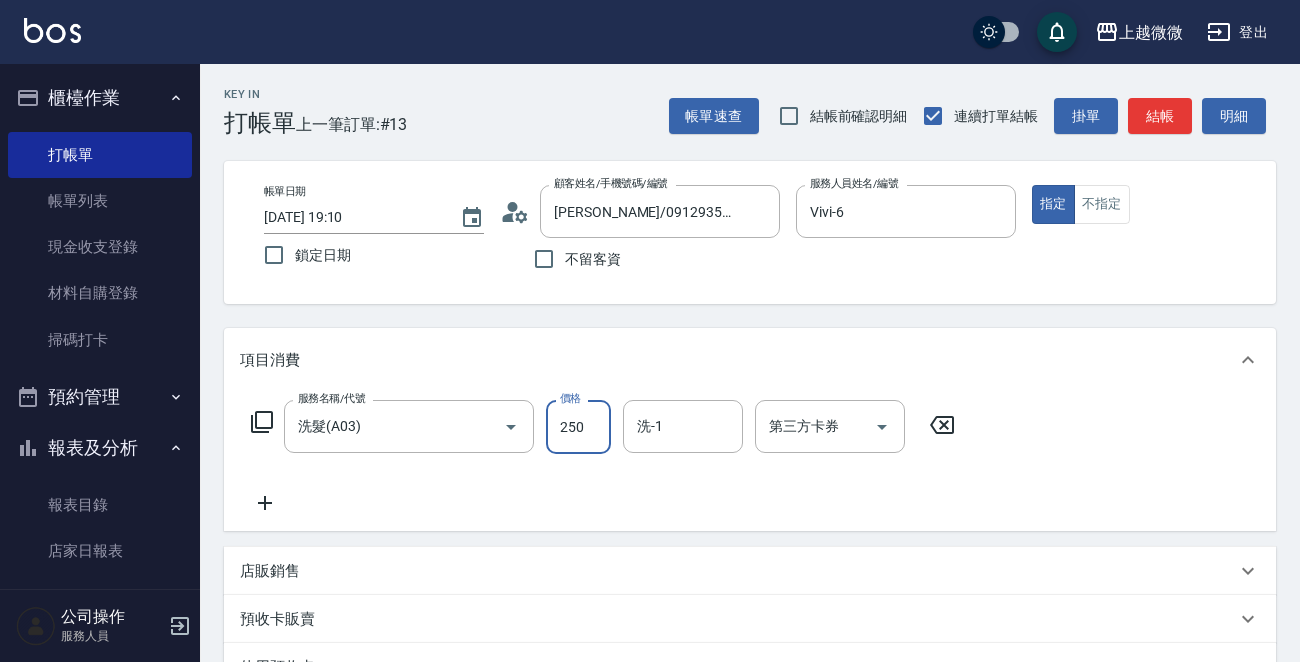 click on "250" at bounding box center (578, 427) 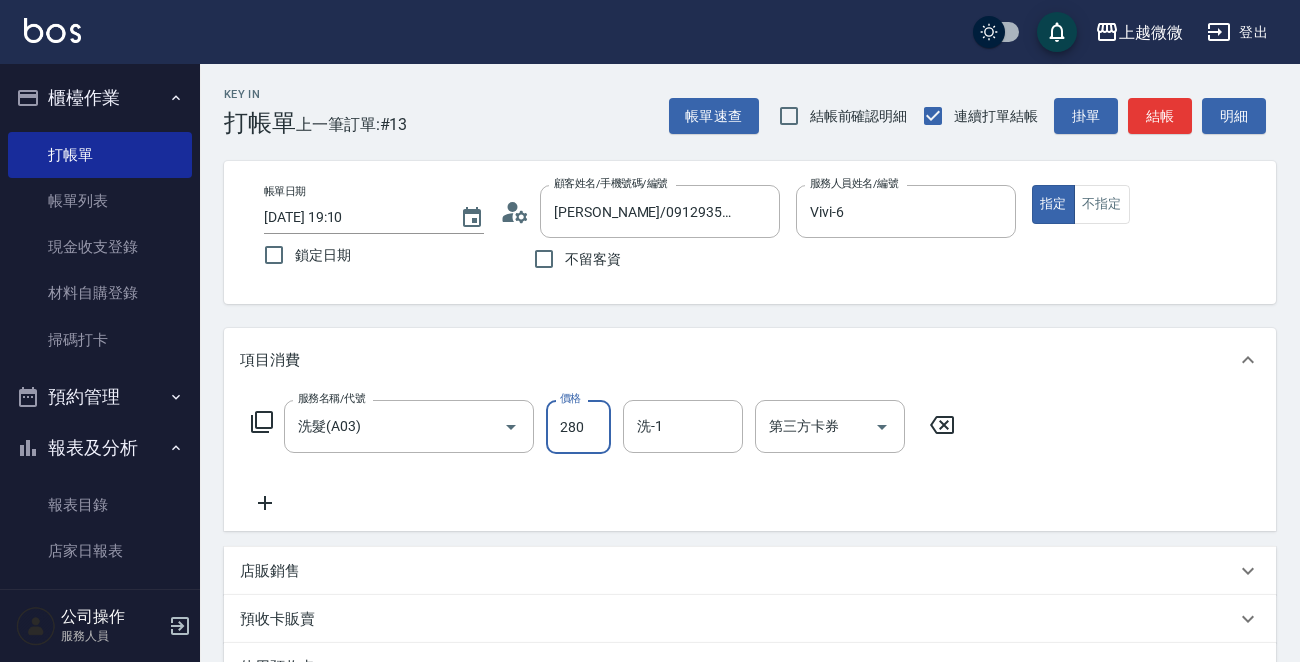 type on "280" 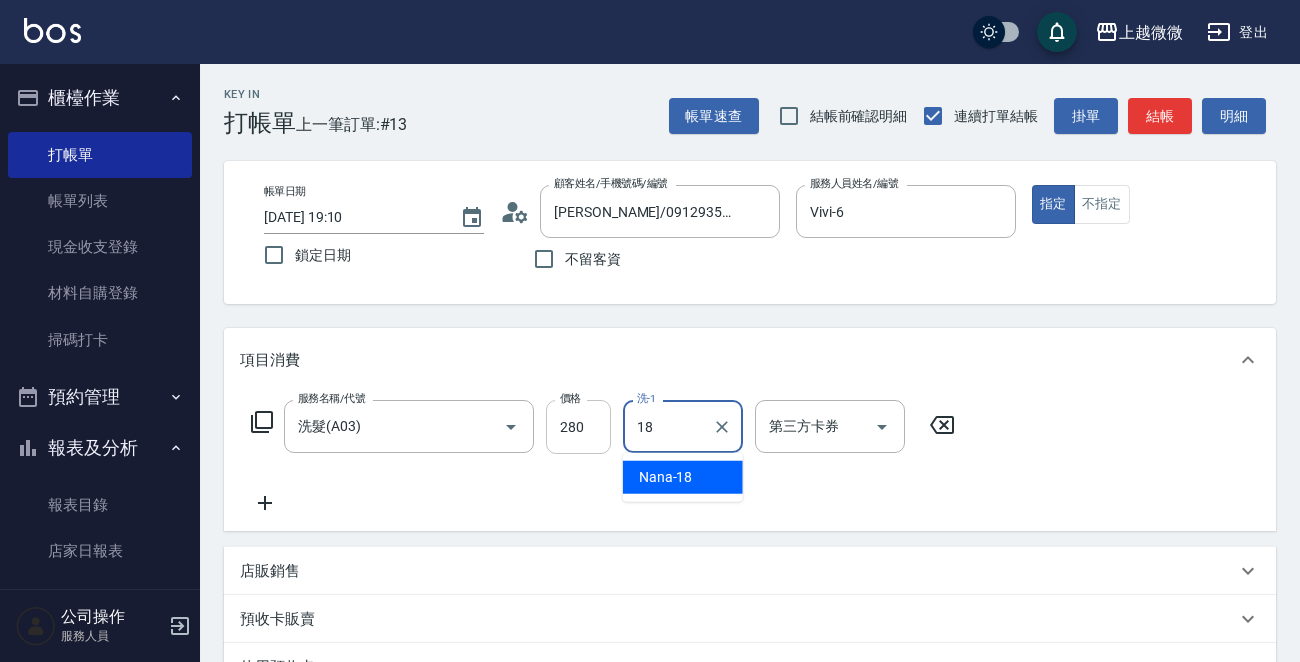 type on "Nana-18" 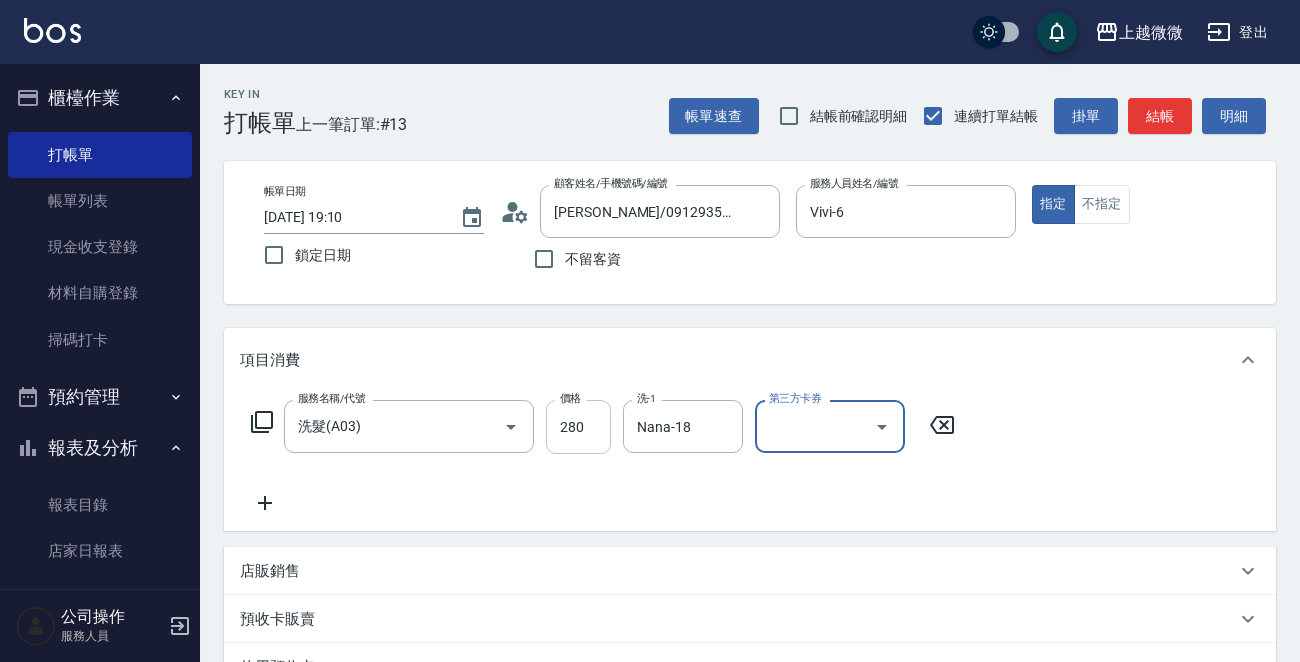 type 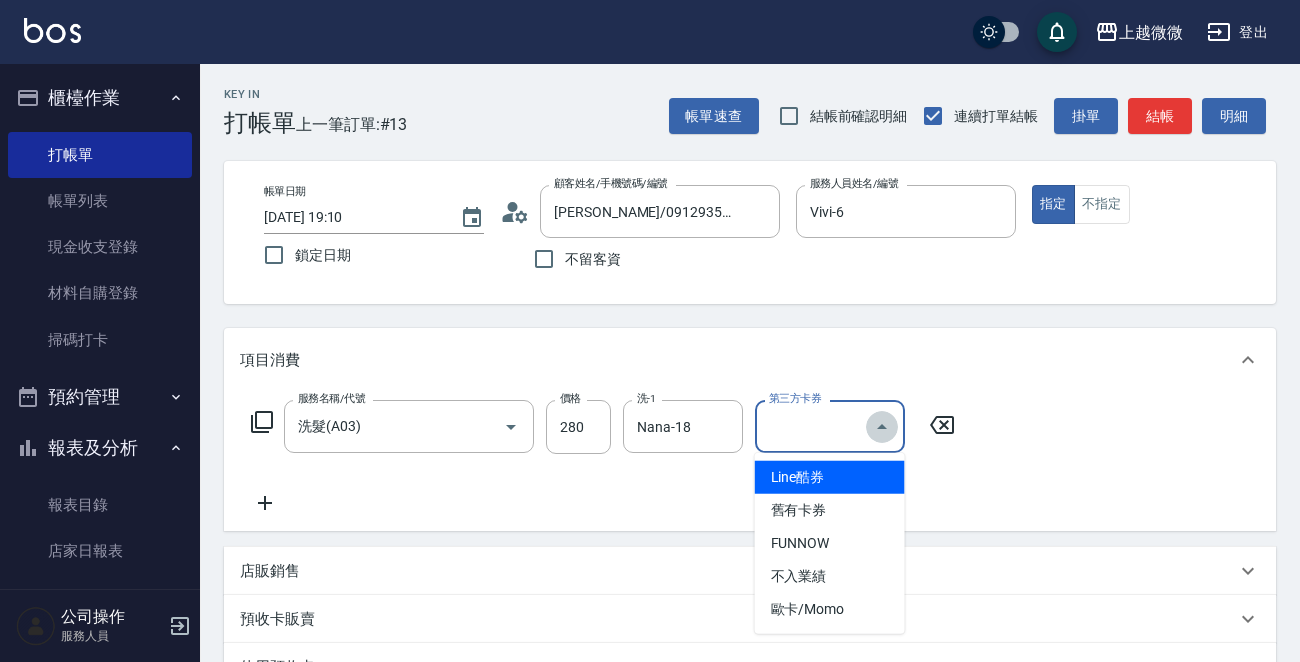 click 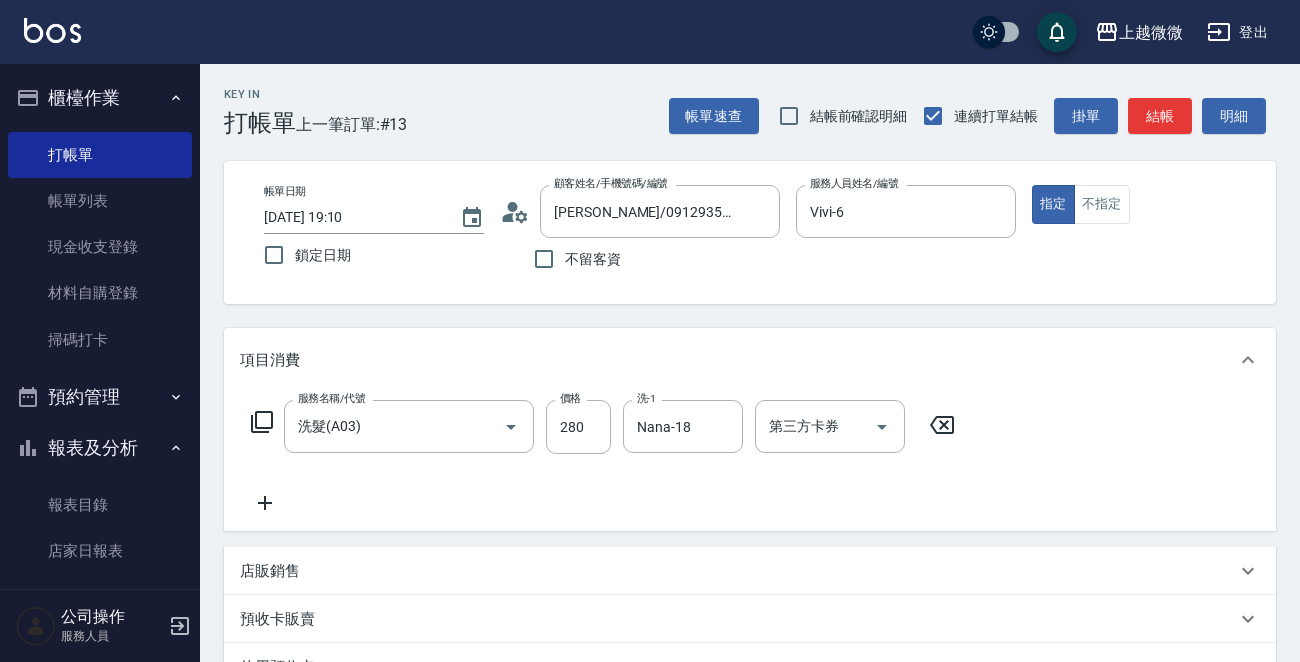 click 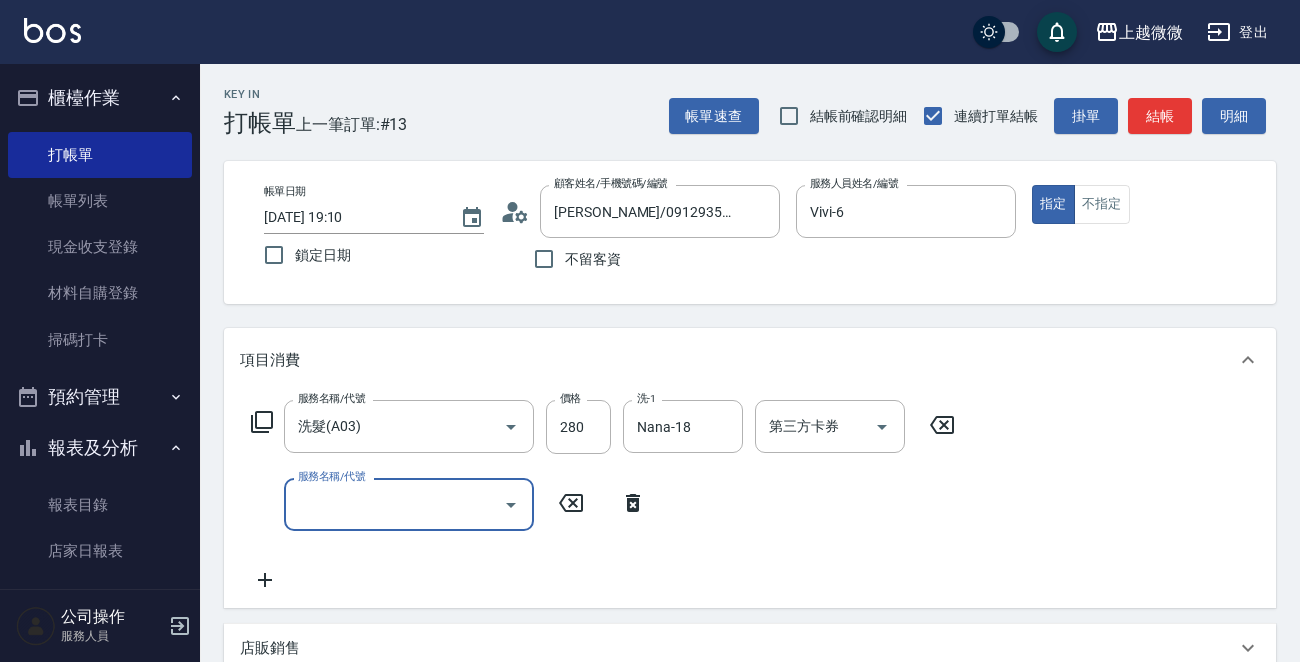 click 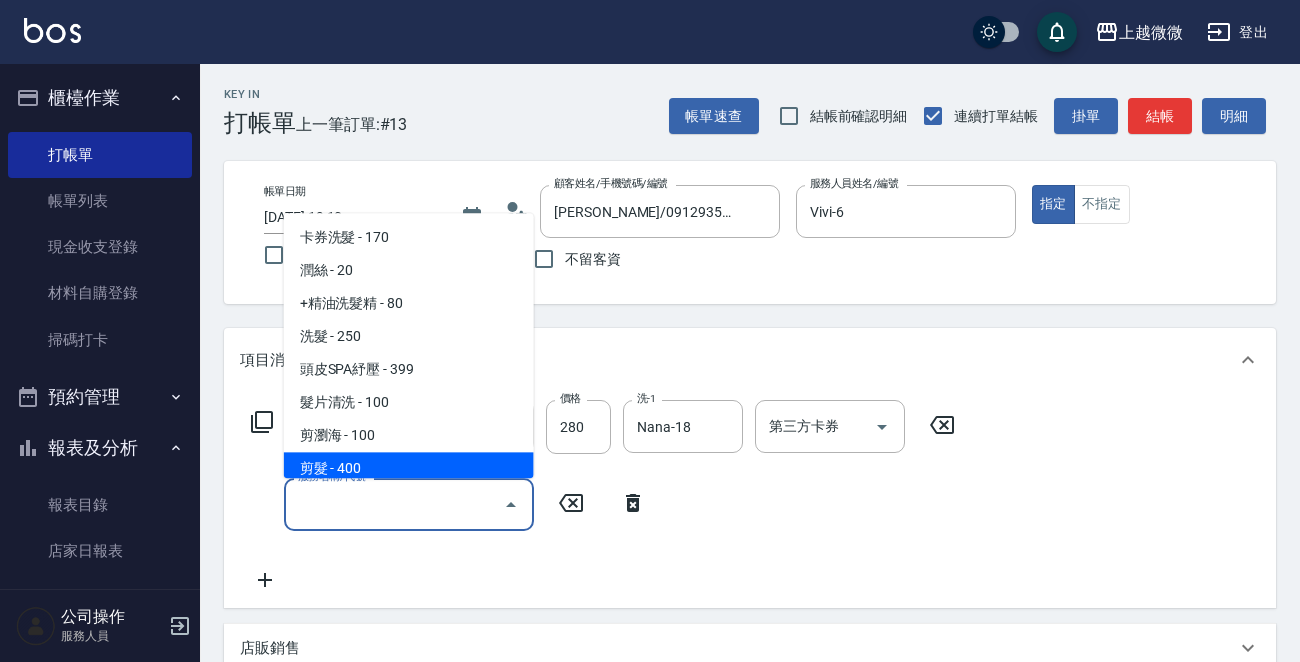 click on "剪髮 - 400" at bounding box center (409, 469) 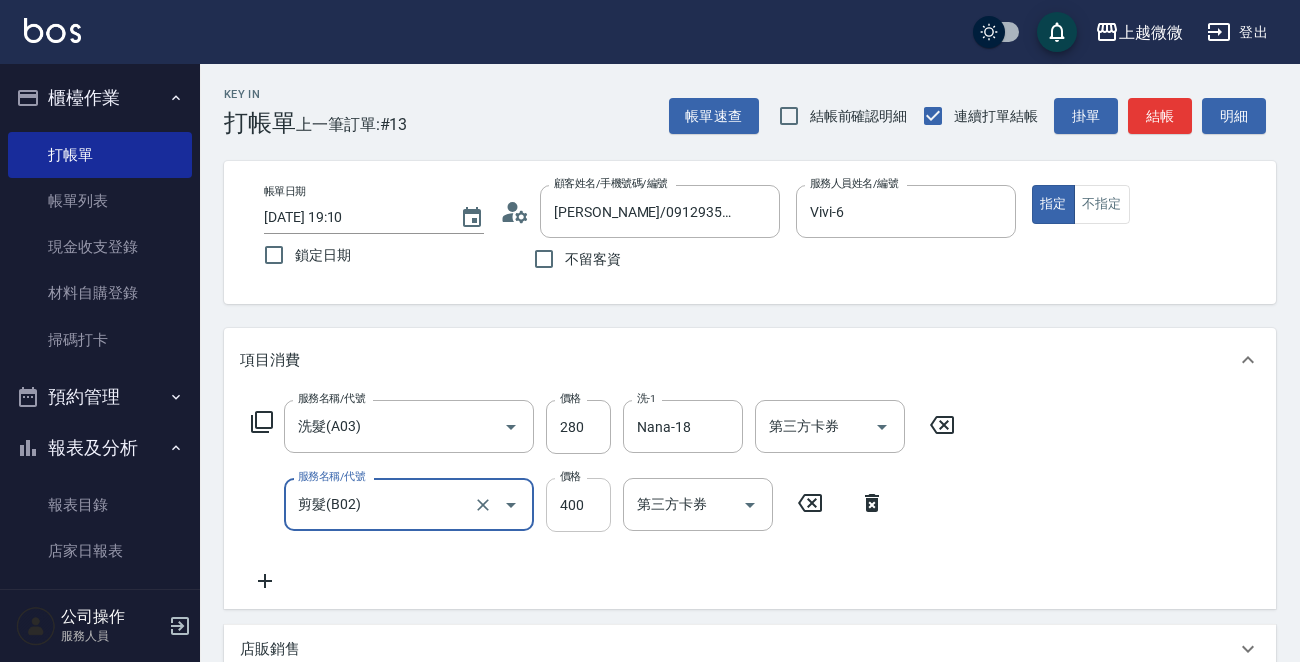 click on "400" at bounding box center (578, 505) 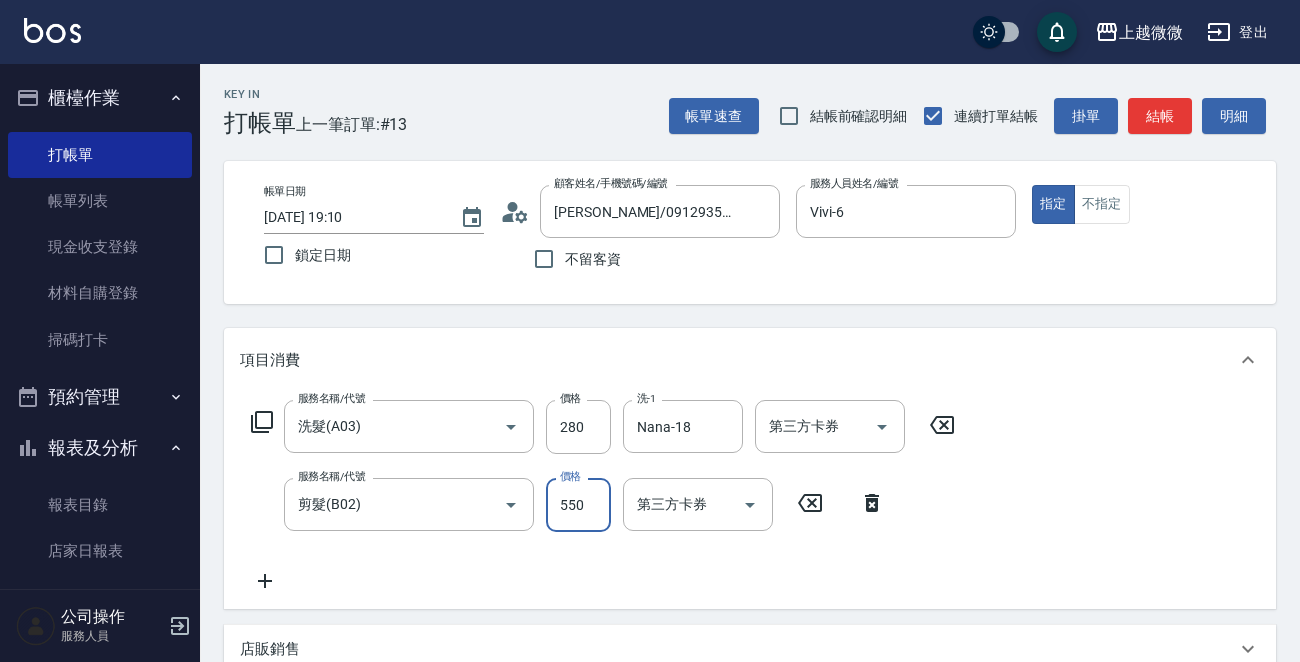 type on "550" 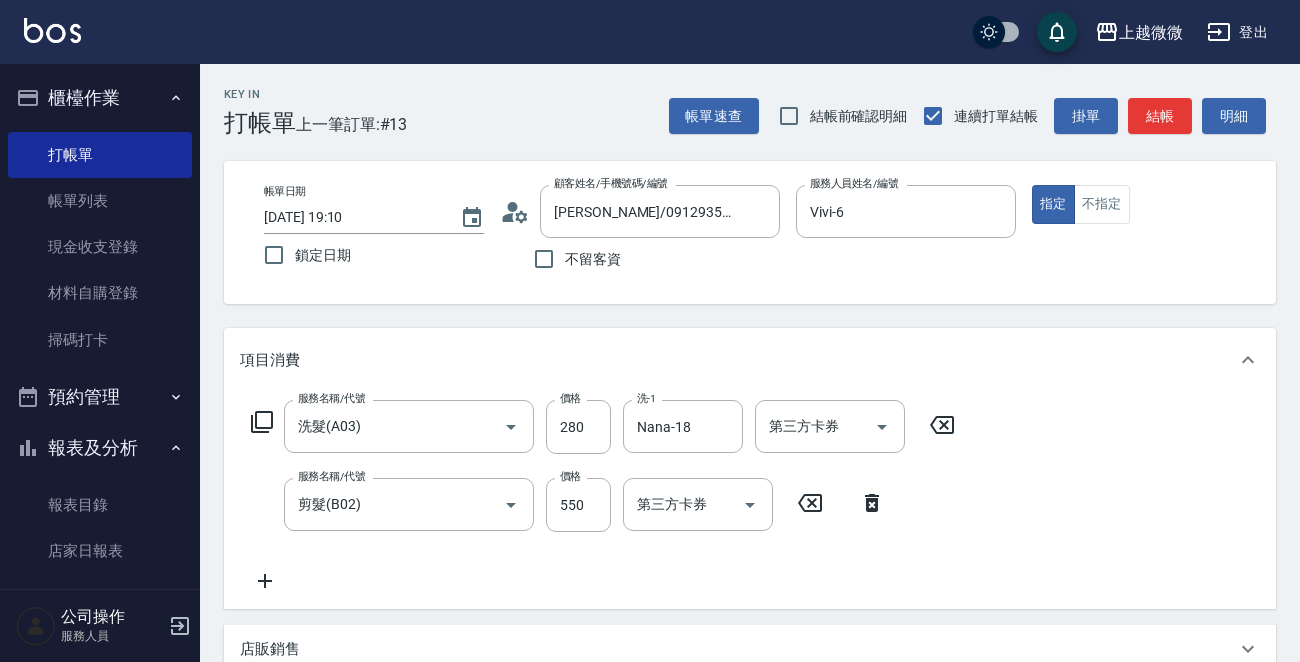 click 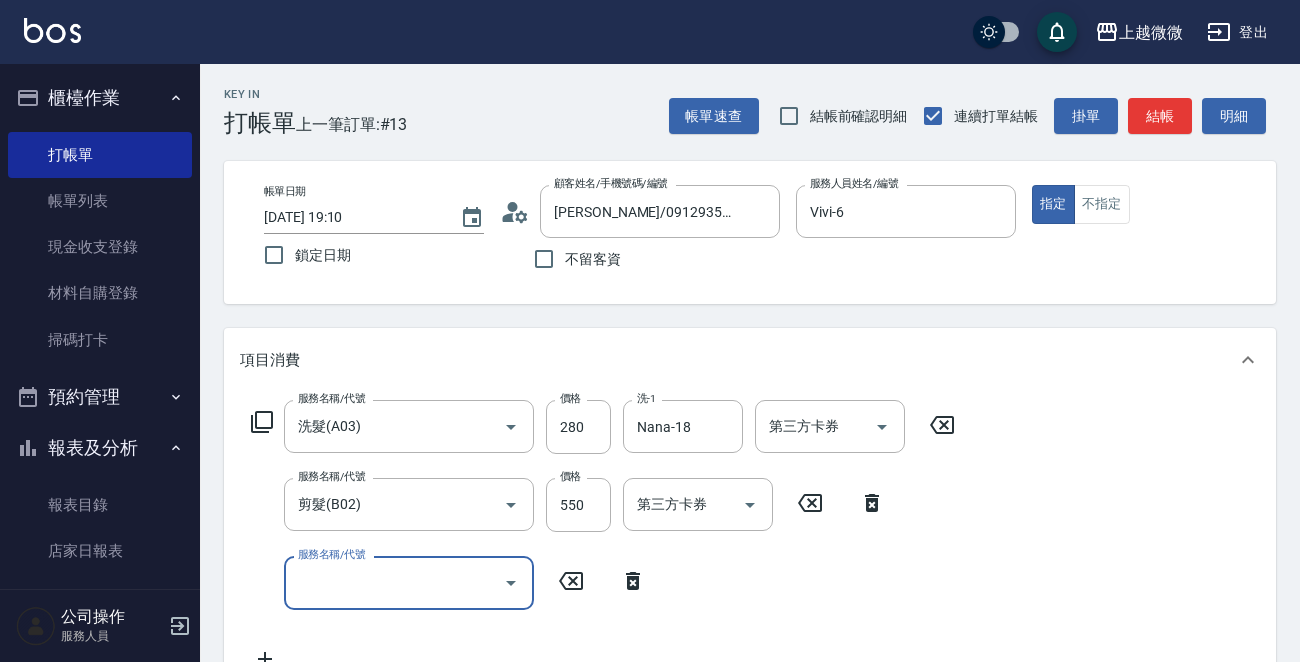 click 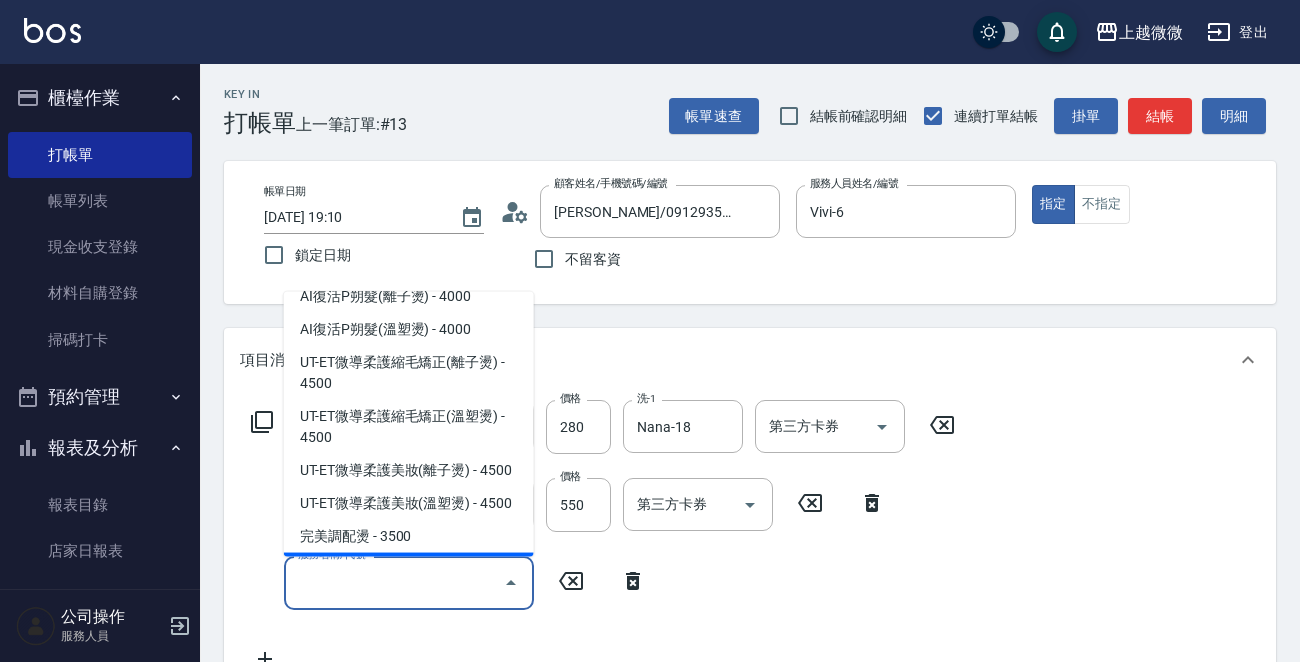 scroll, scrollTop: 800, scrollLeft: 0, axis: vertical 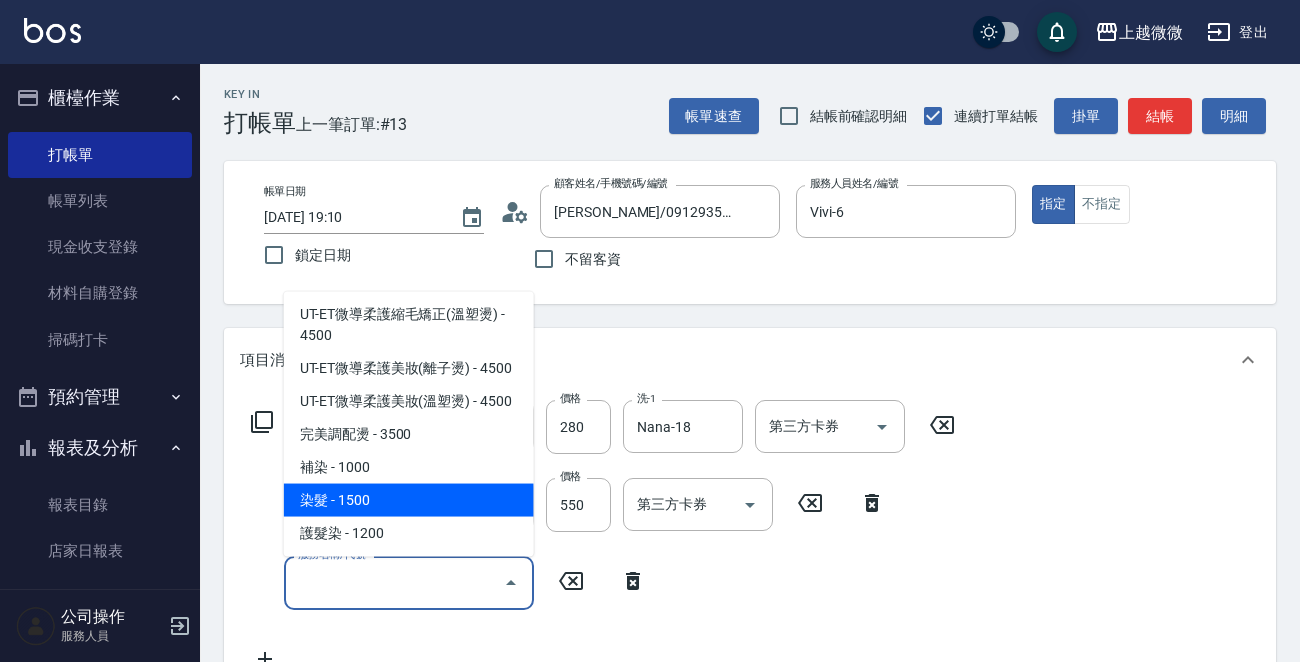 click on "染髮 - 1500" at bounding box center [409, 500] 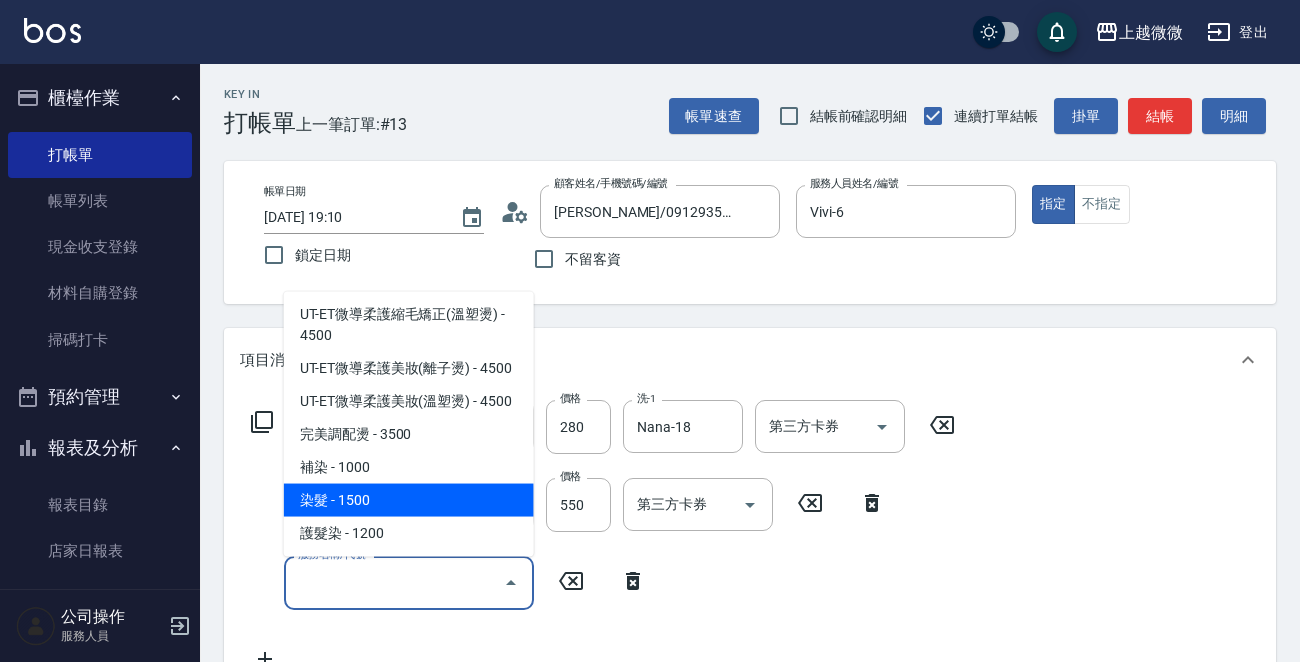 type on "染髮(D02)" 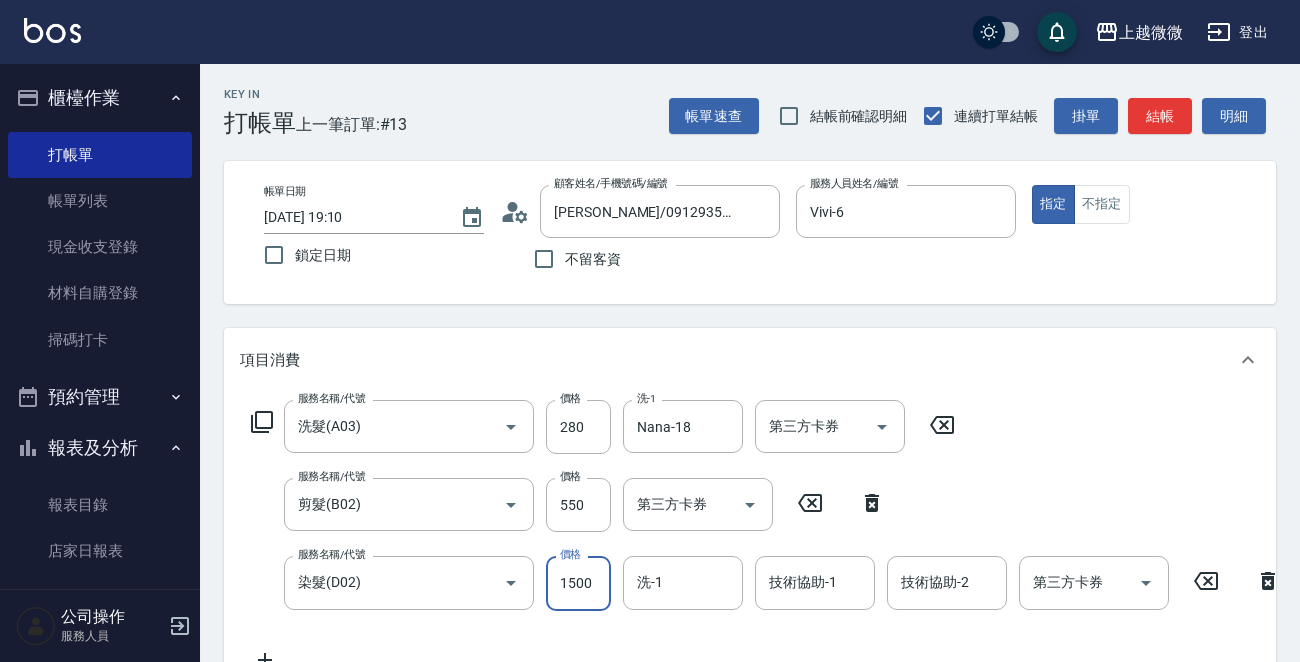 click on "1500" at bounding box center [578, 583] 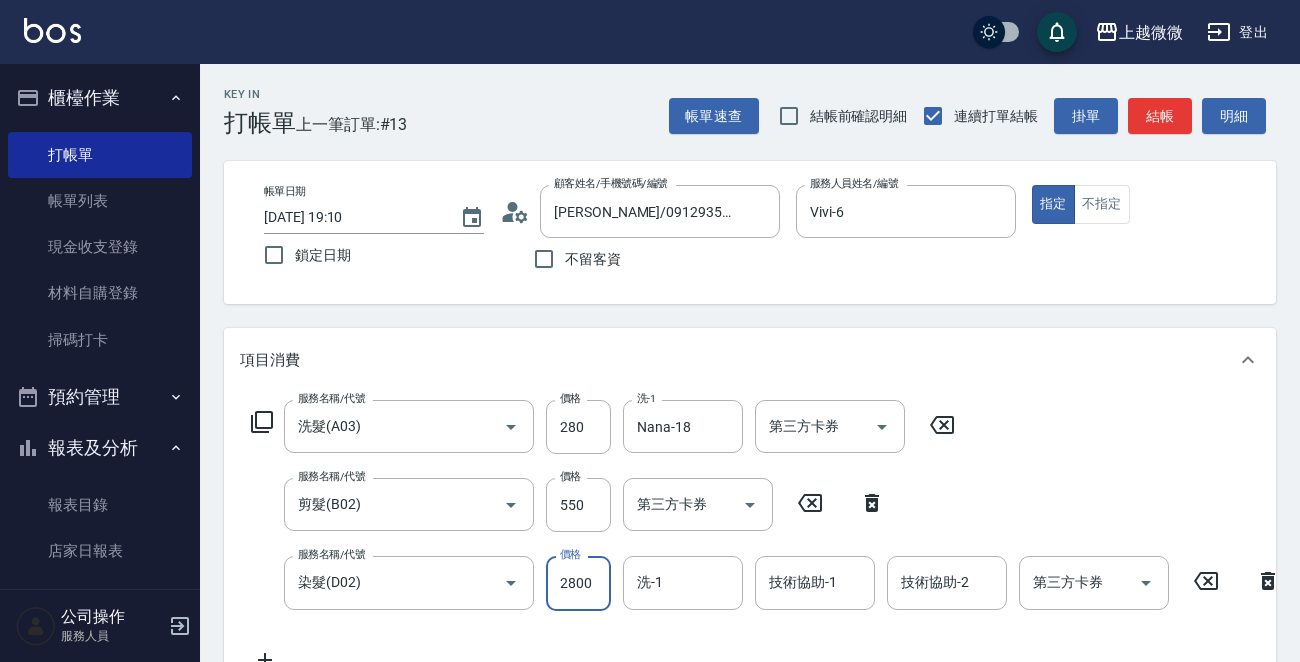 type on "2800" 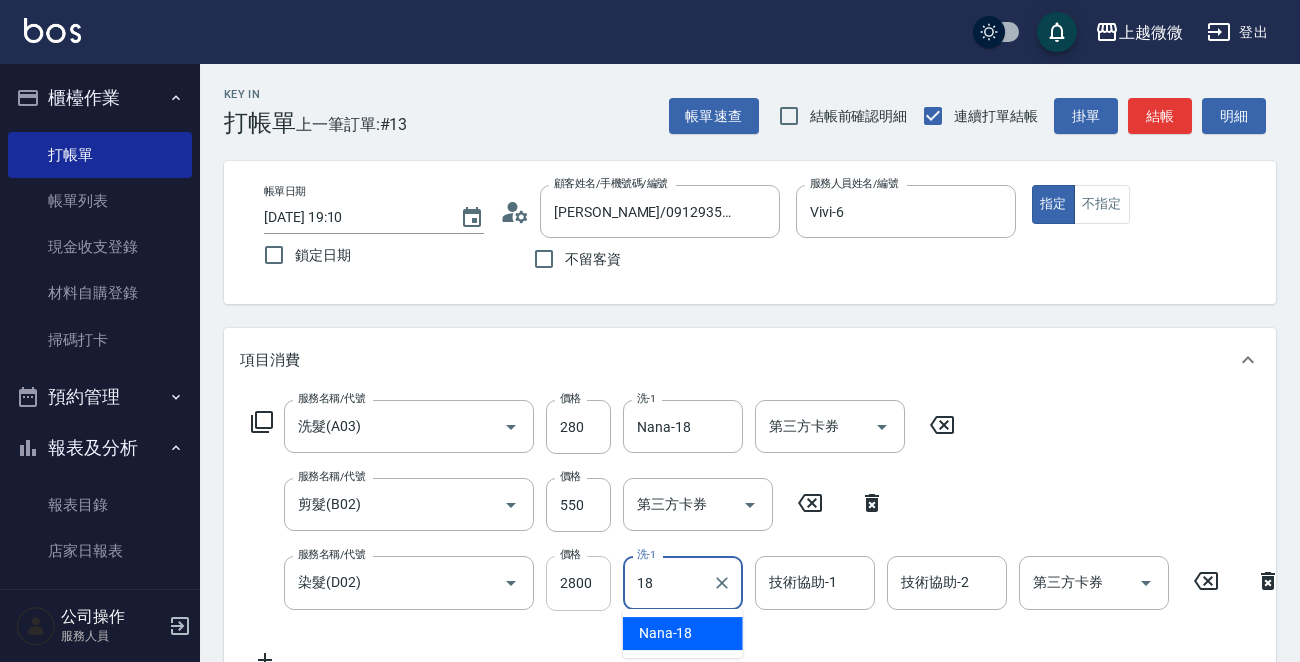 type on "Nana-18" 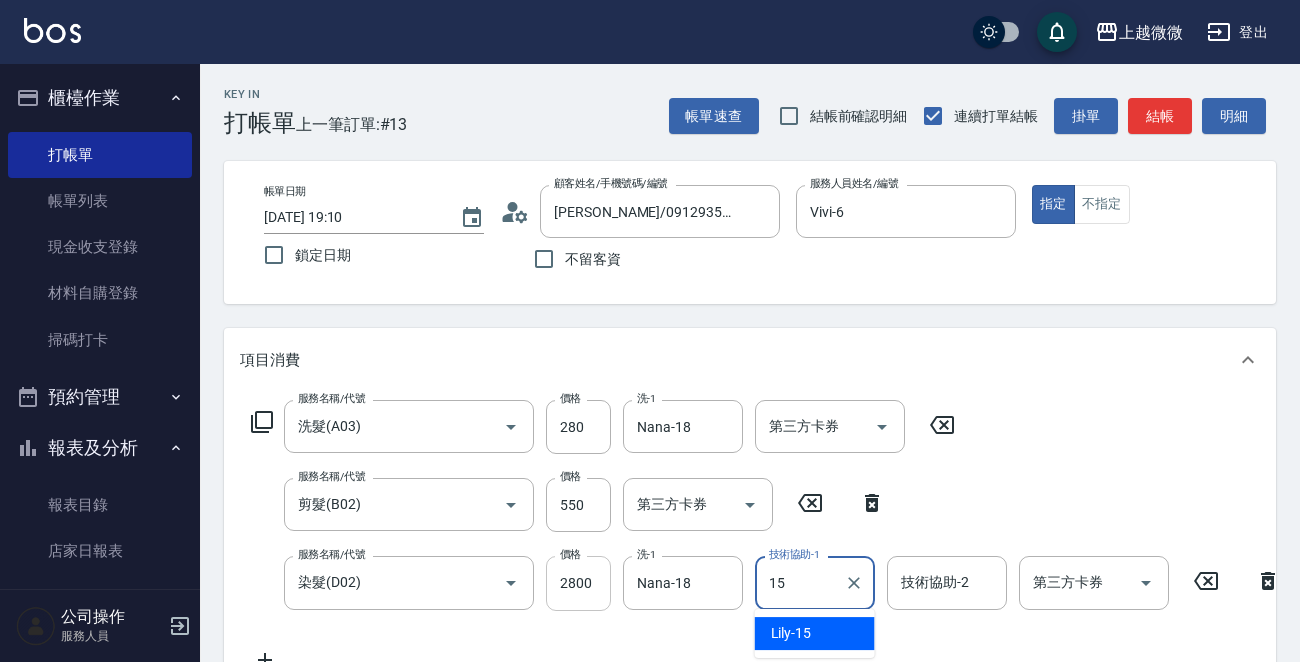 type on "Lily-15" 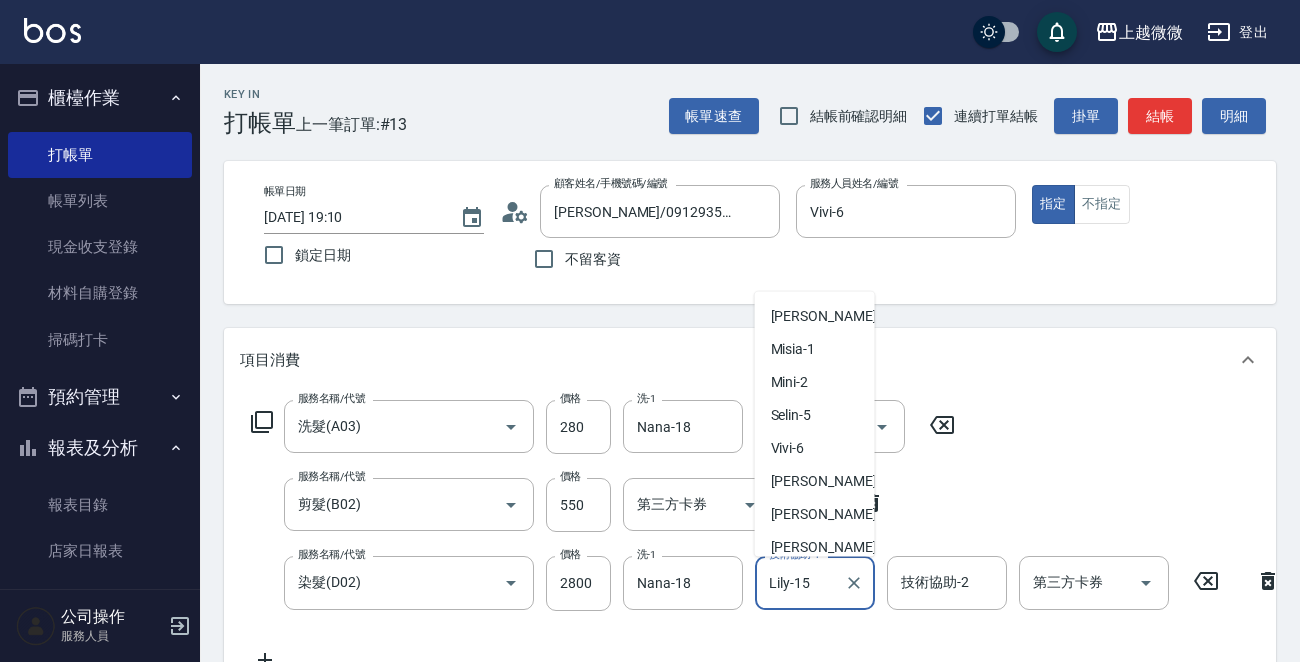click on "Lily-15" at bounding box center [800, 582] 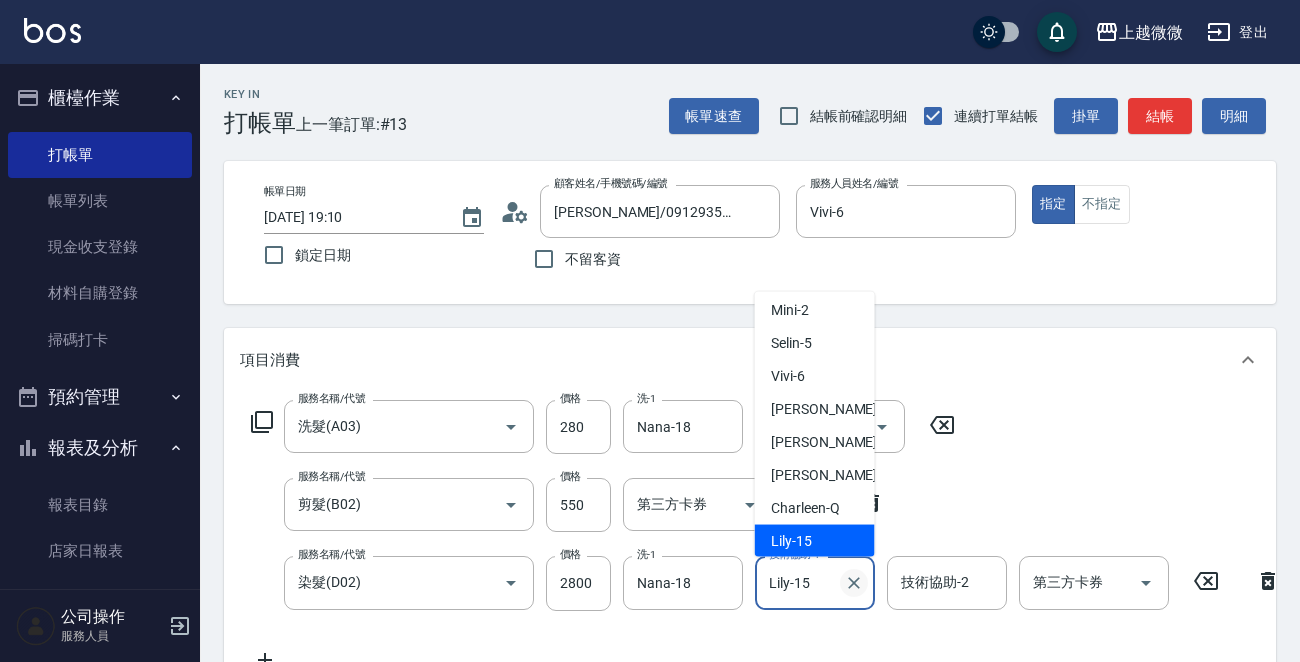click 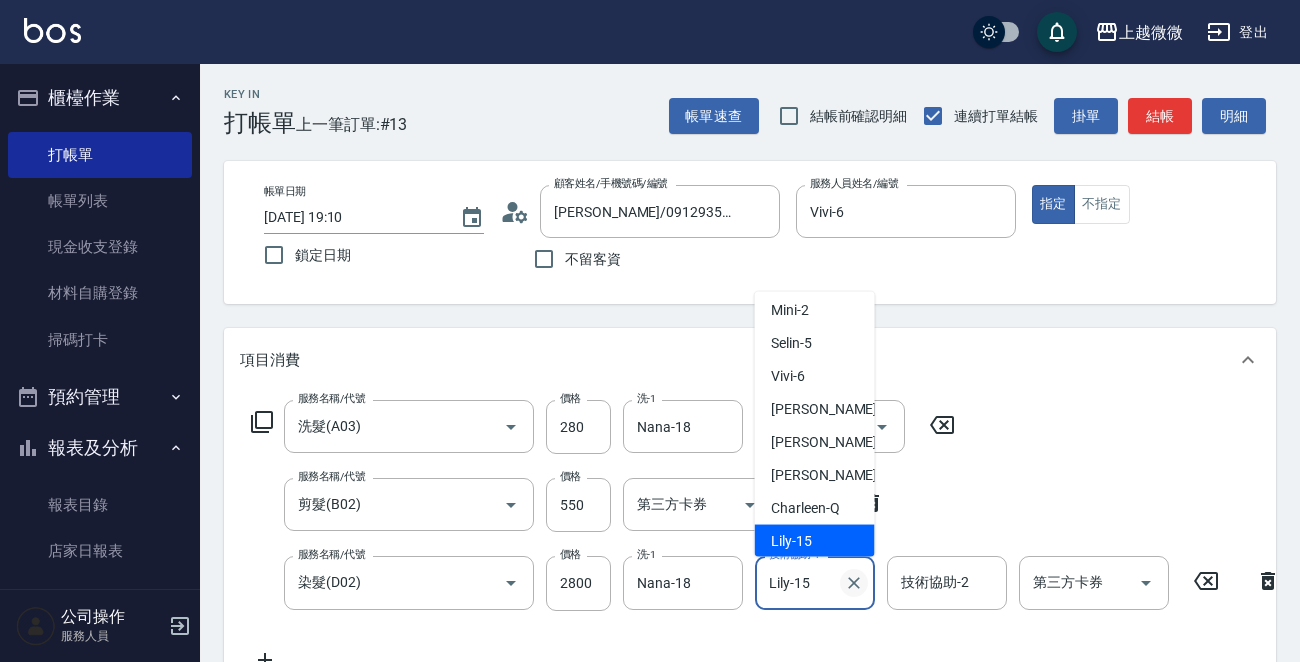 type 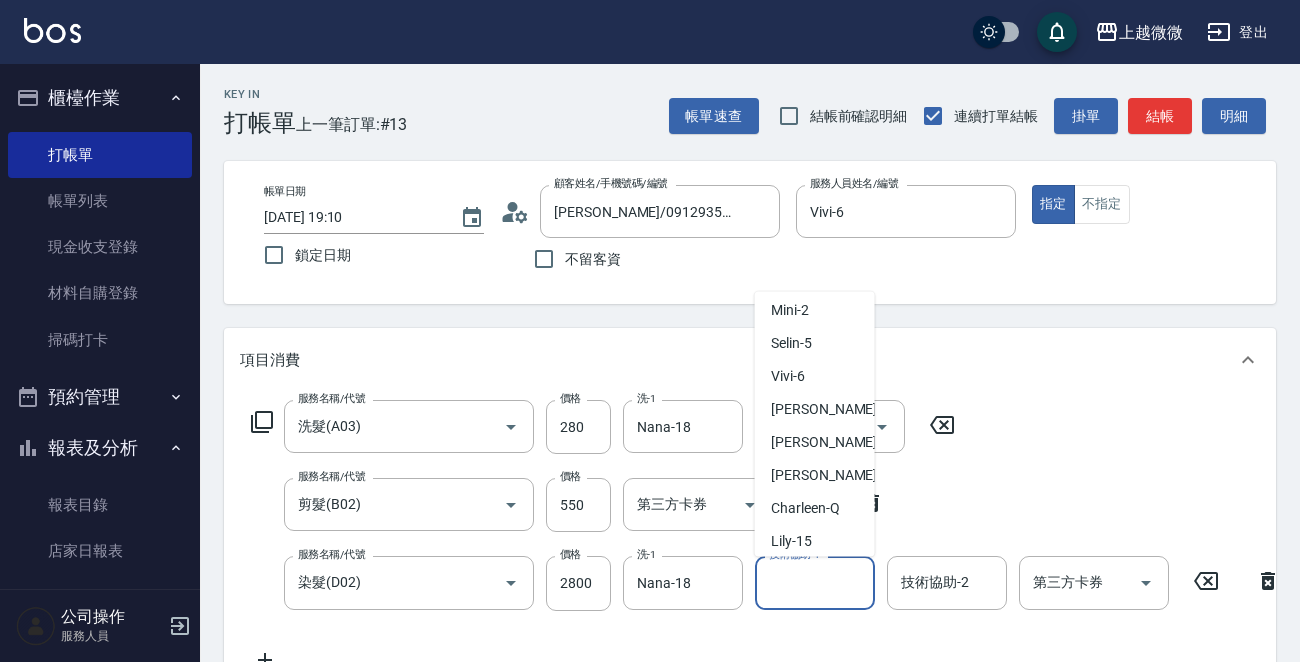 scroll, scrollTop: 8, scrollLeft: 0, axis: vertical 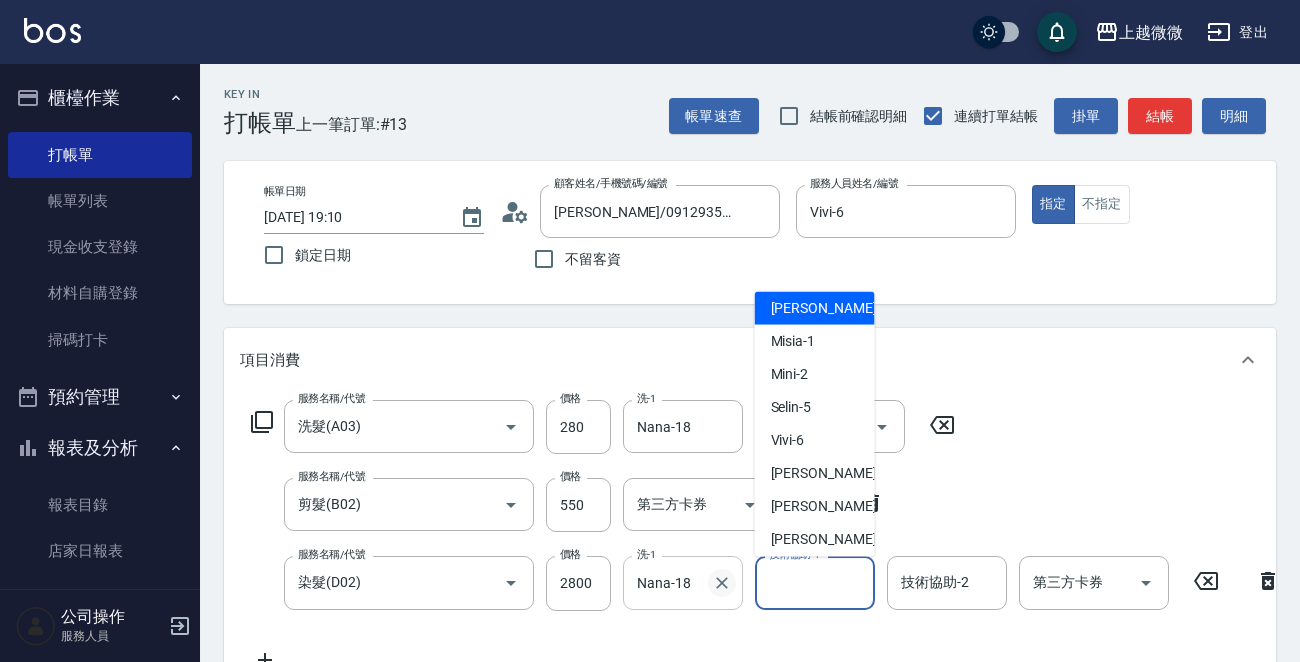 click 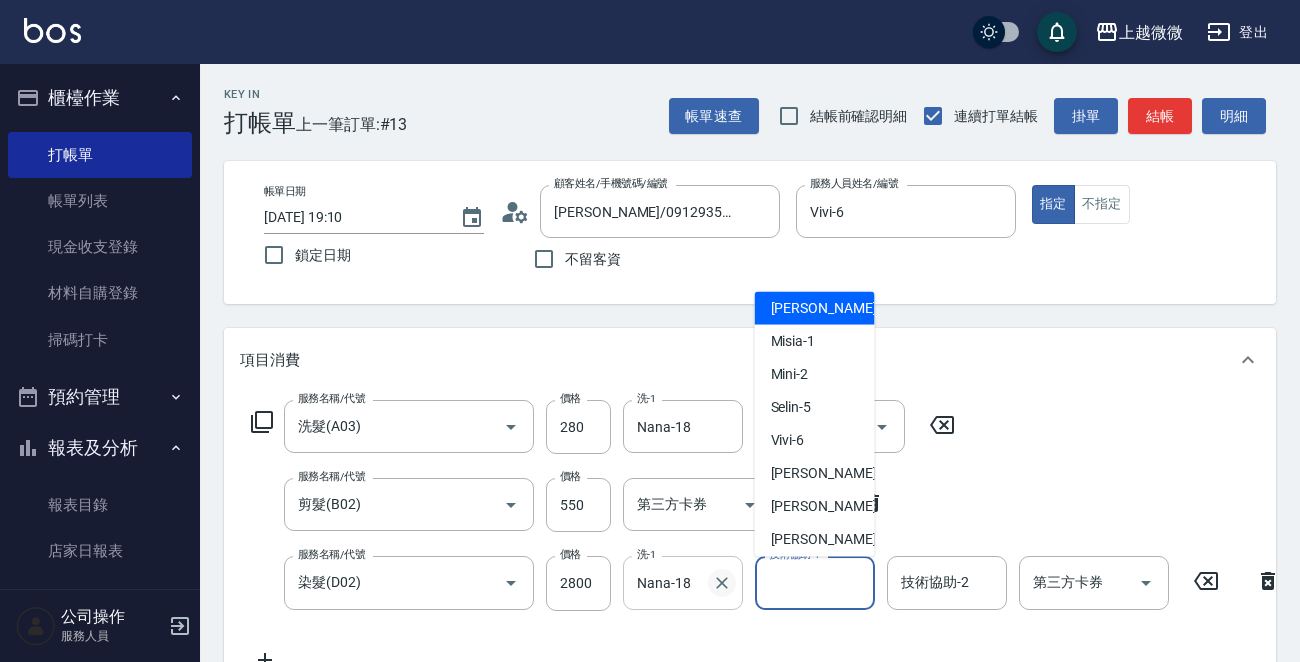 type 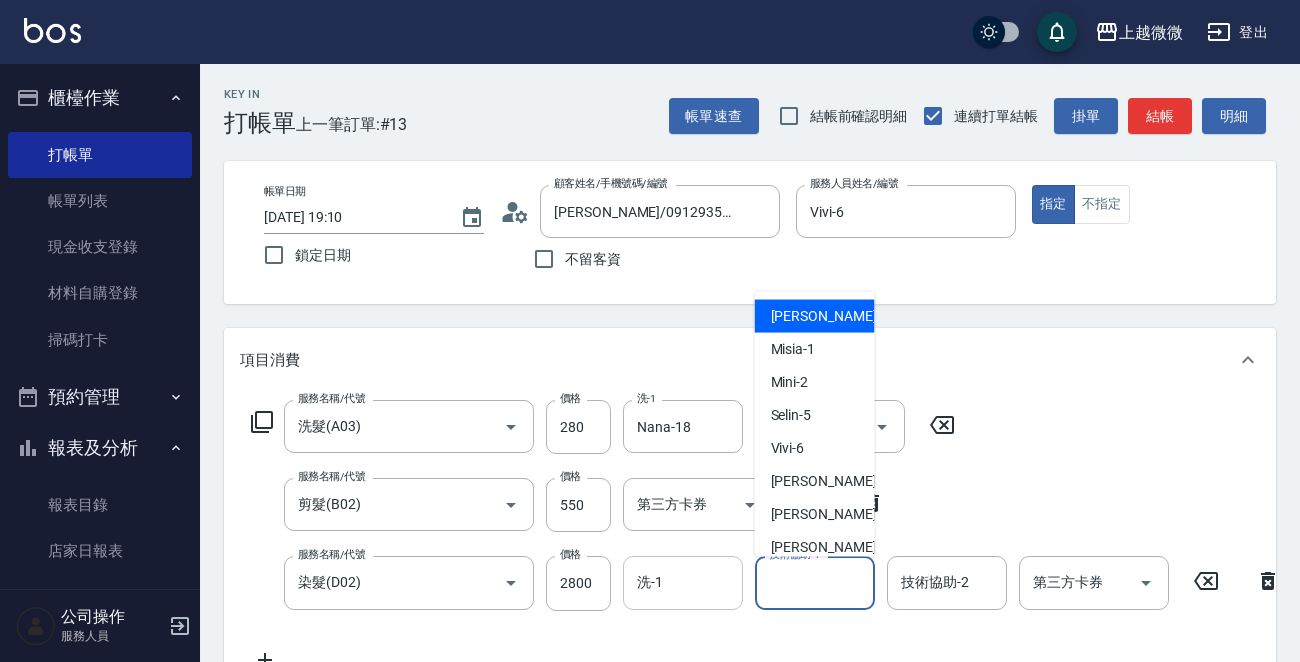 click on "技術協助-1" at bounding box center (815, 582) 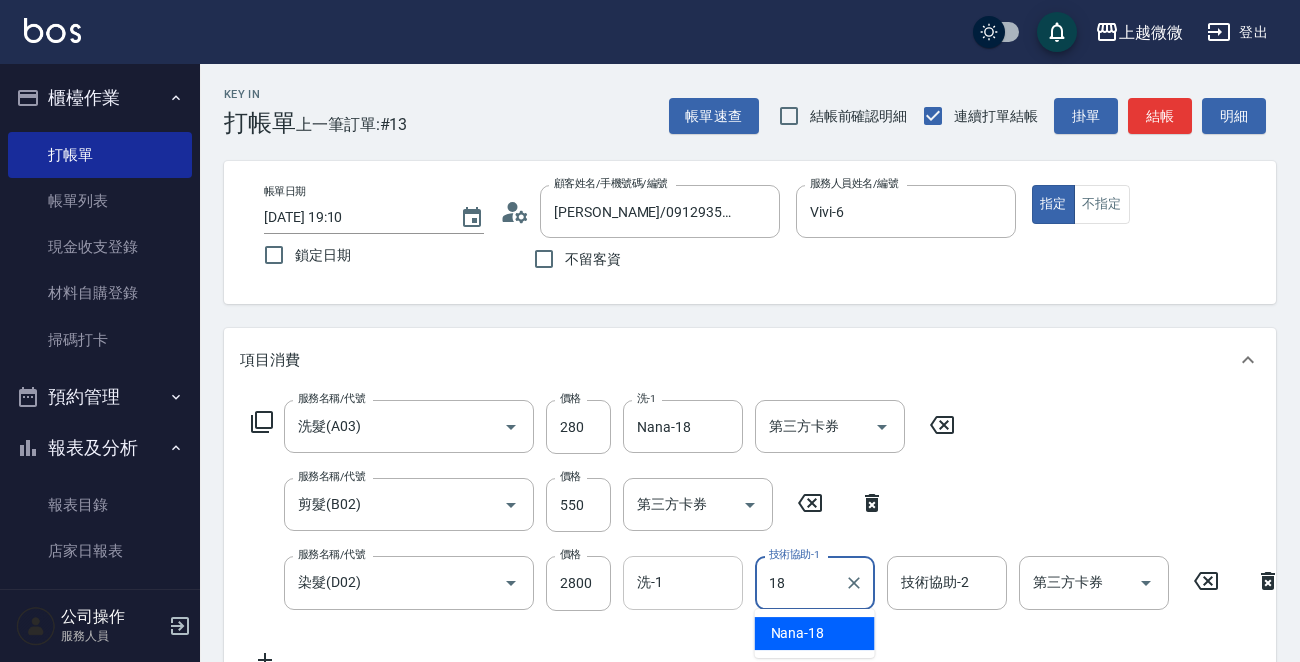 type on "Nana-18" 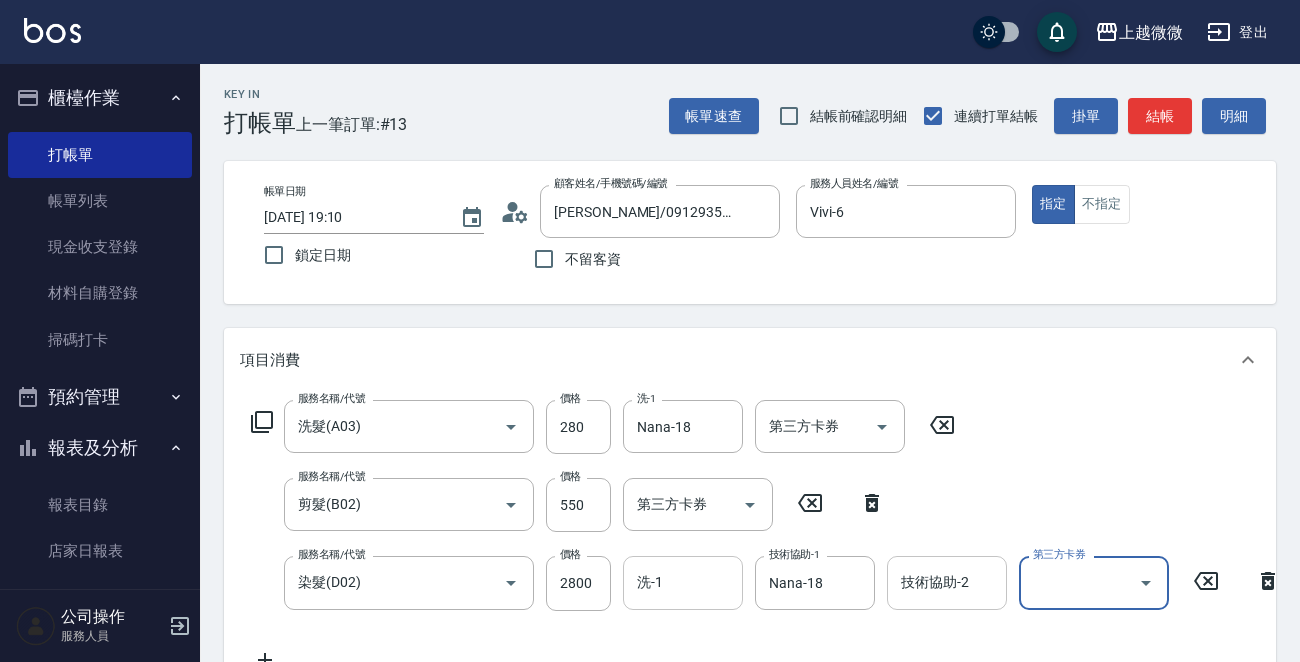 click on "技術協助-2" at bounding box center [947, 582] 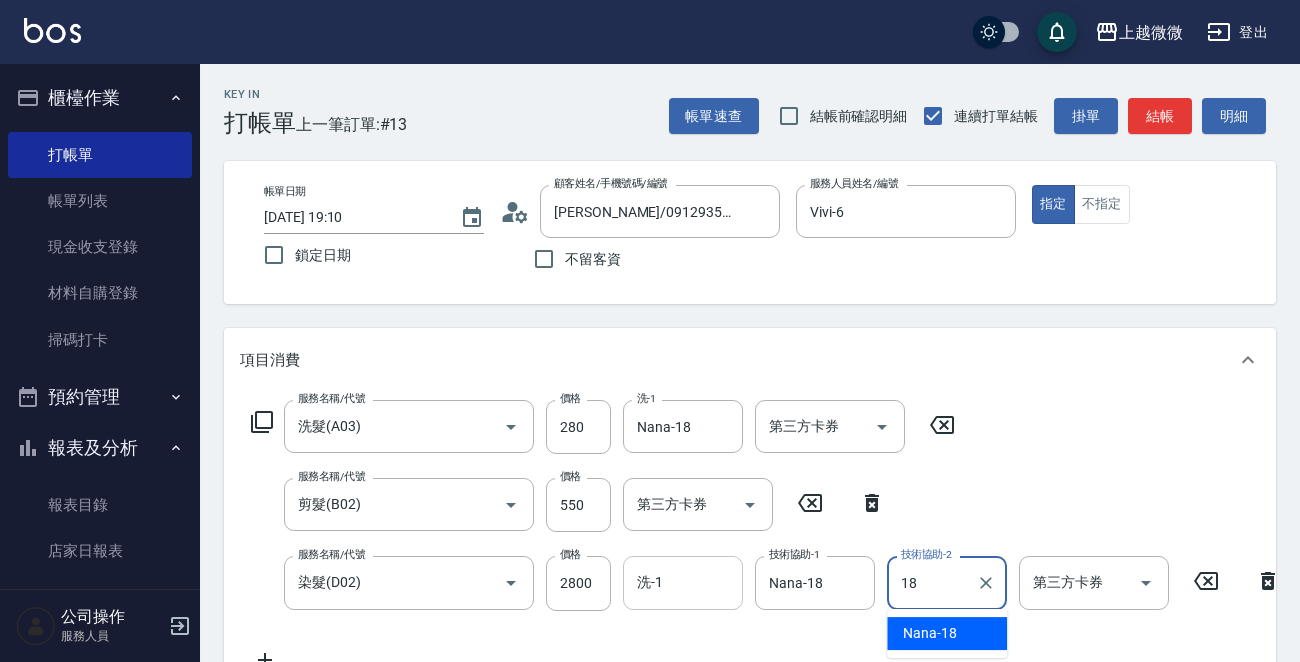 type on "Nana-18" 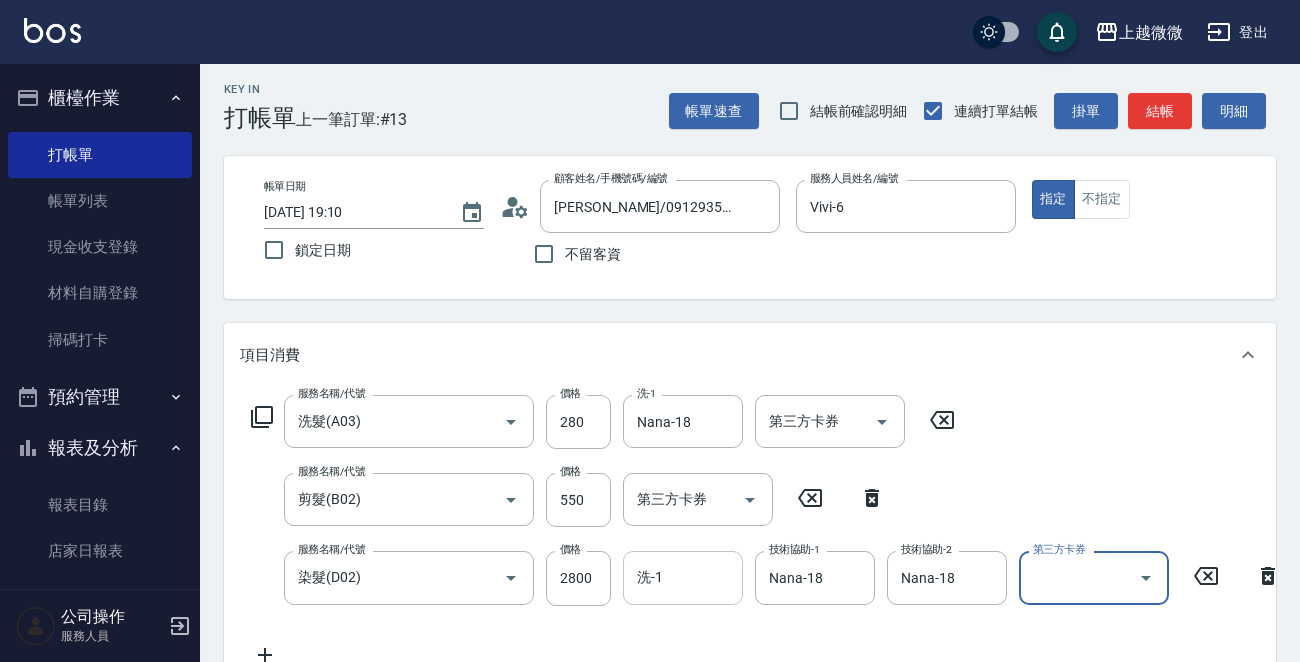 scroll, scrollTop: 300, scrollLeft: 0, axis: vertical 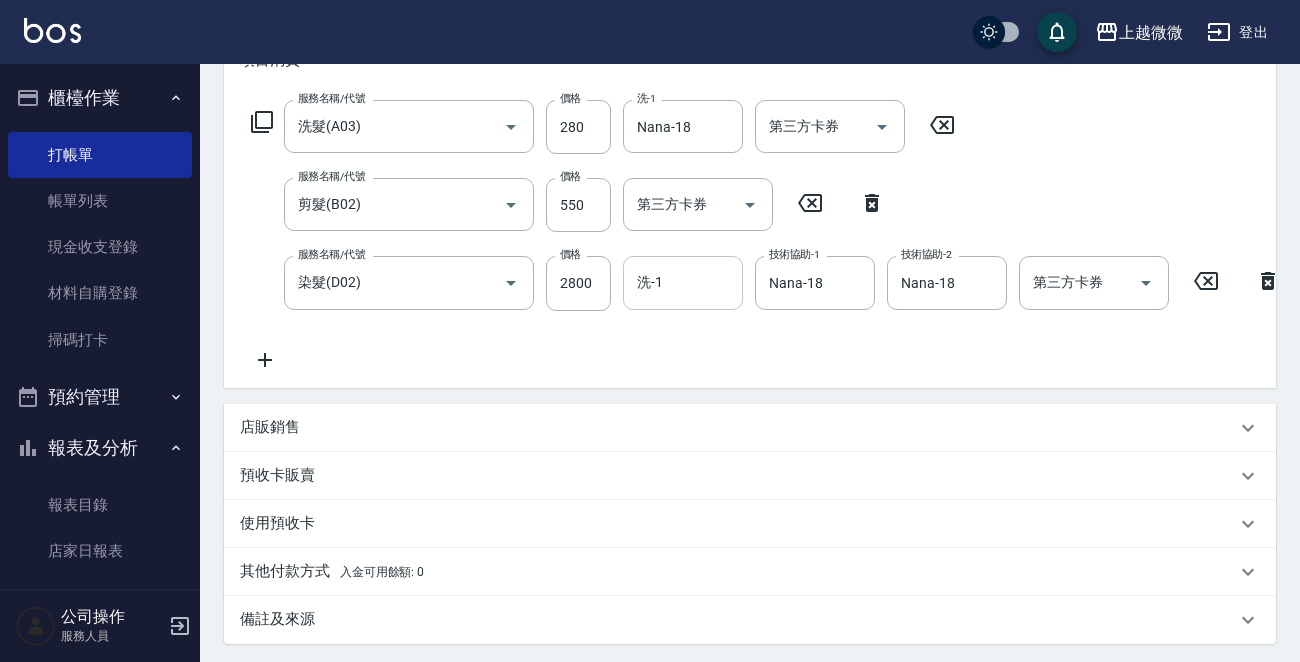 click 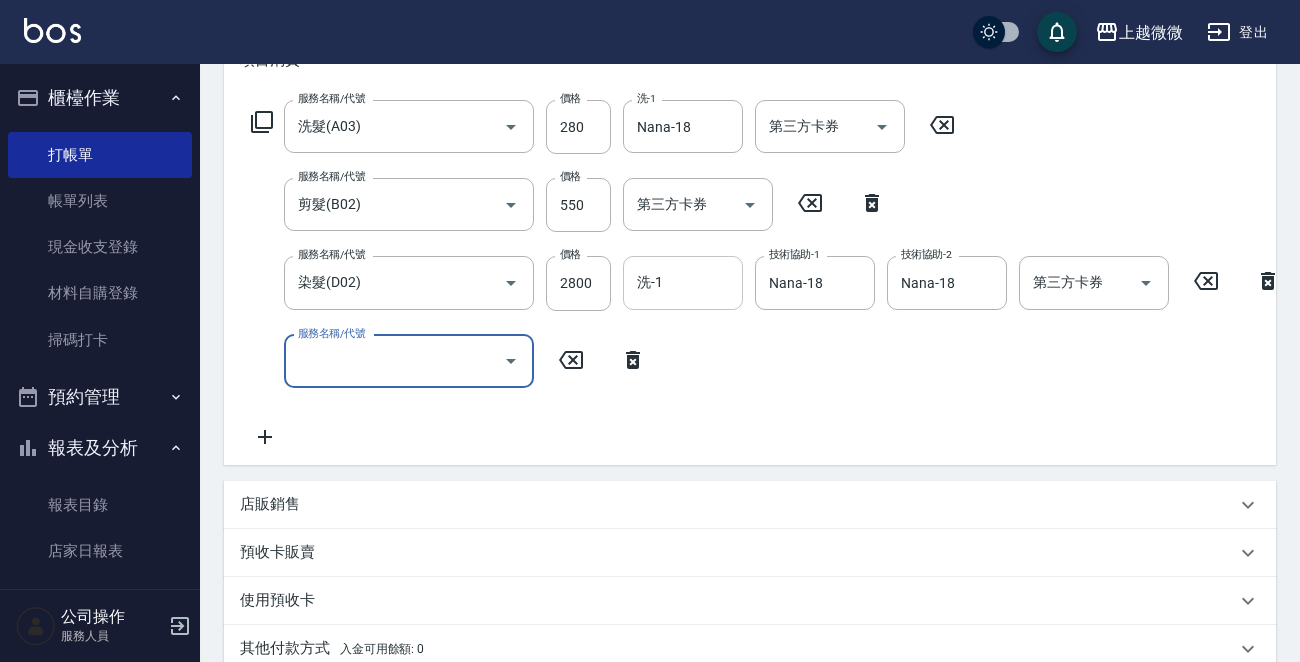 click 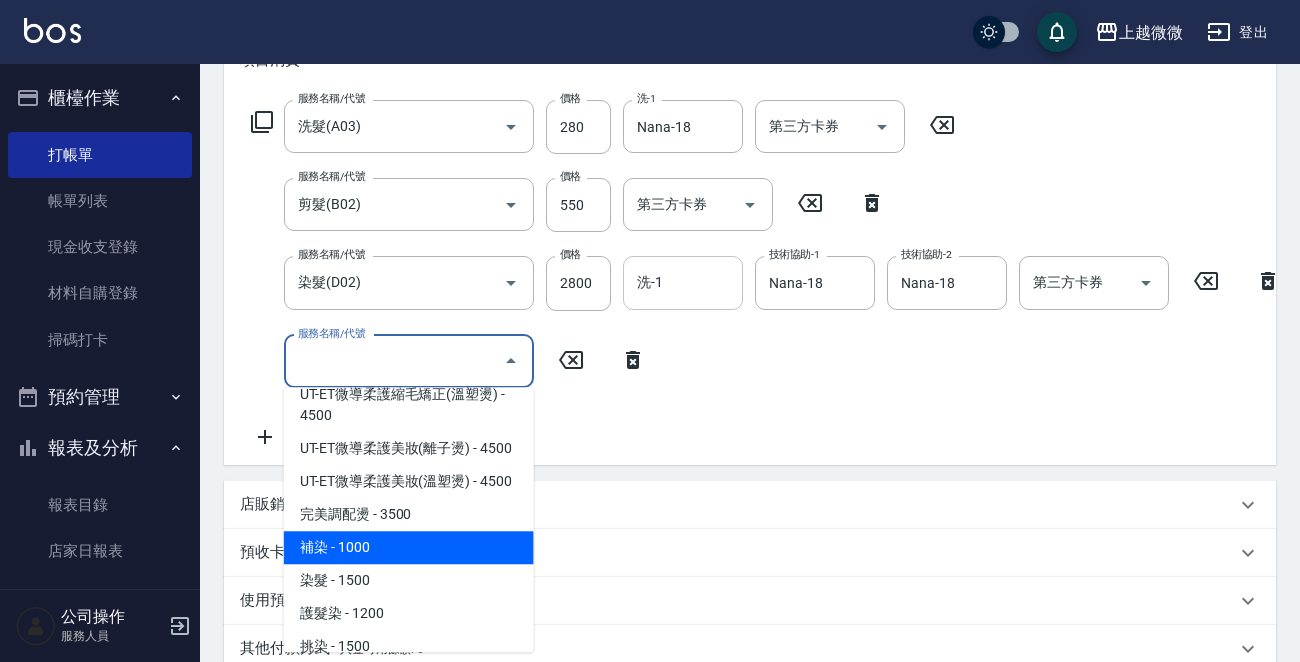 scroll, scrollTop: 1000, scrollLeft: 0, axis: vertical 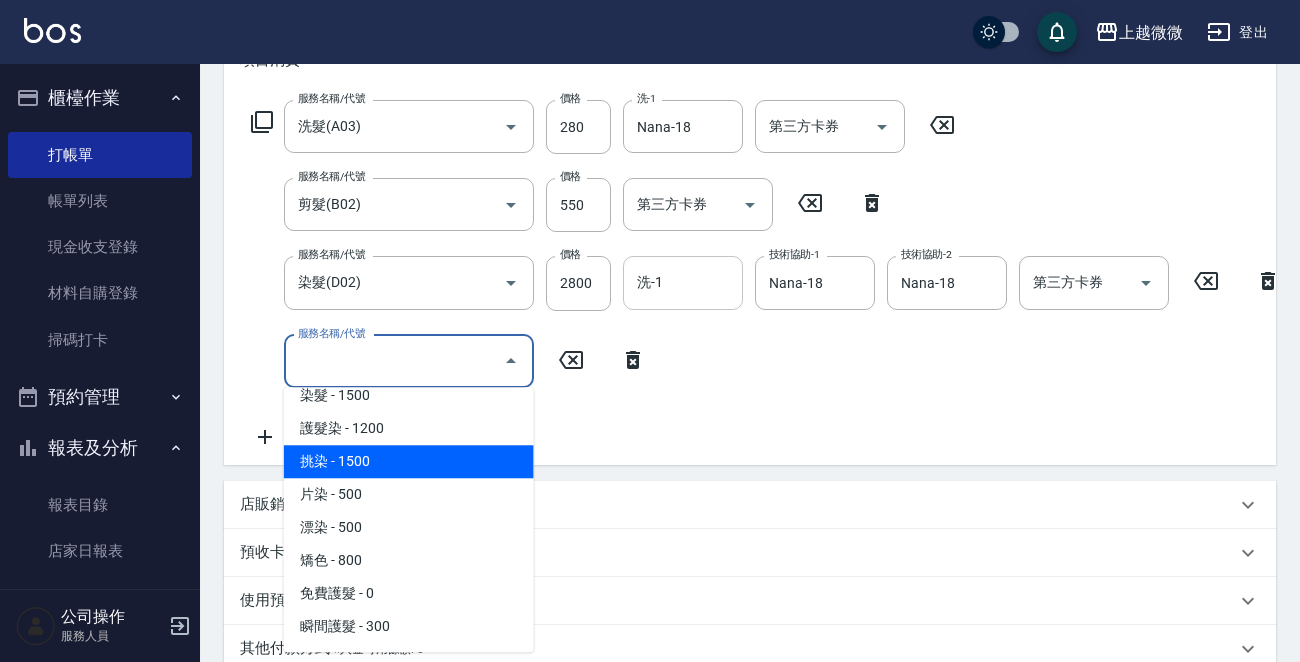 click on "挑染 - 1500" at bounding box center (409, 461) 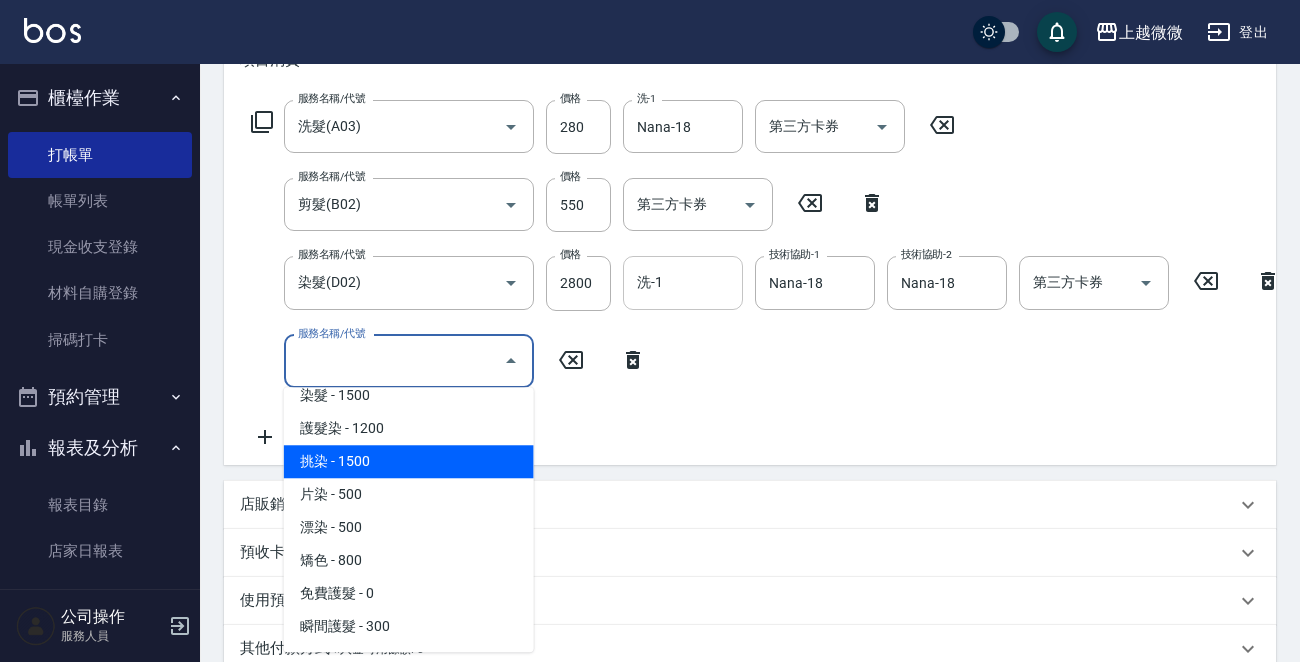 type on "挑染(D04)" 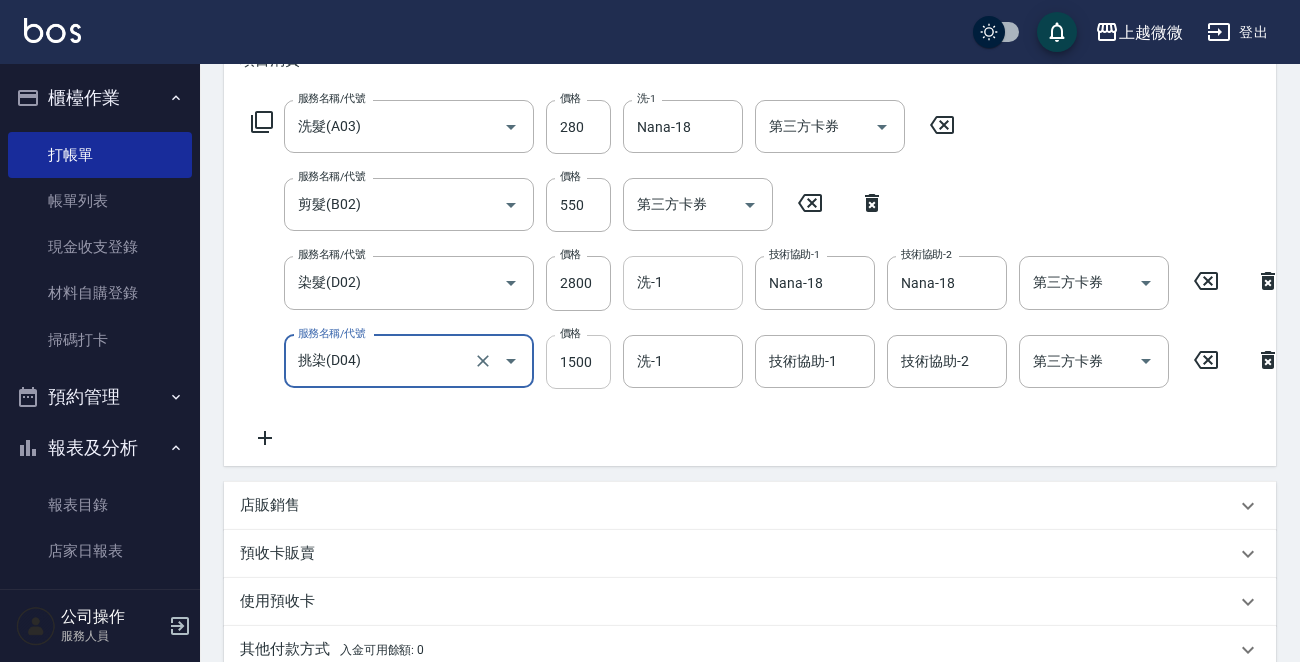 click on "1500" at bounding box center [578, 362] 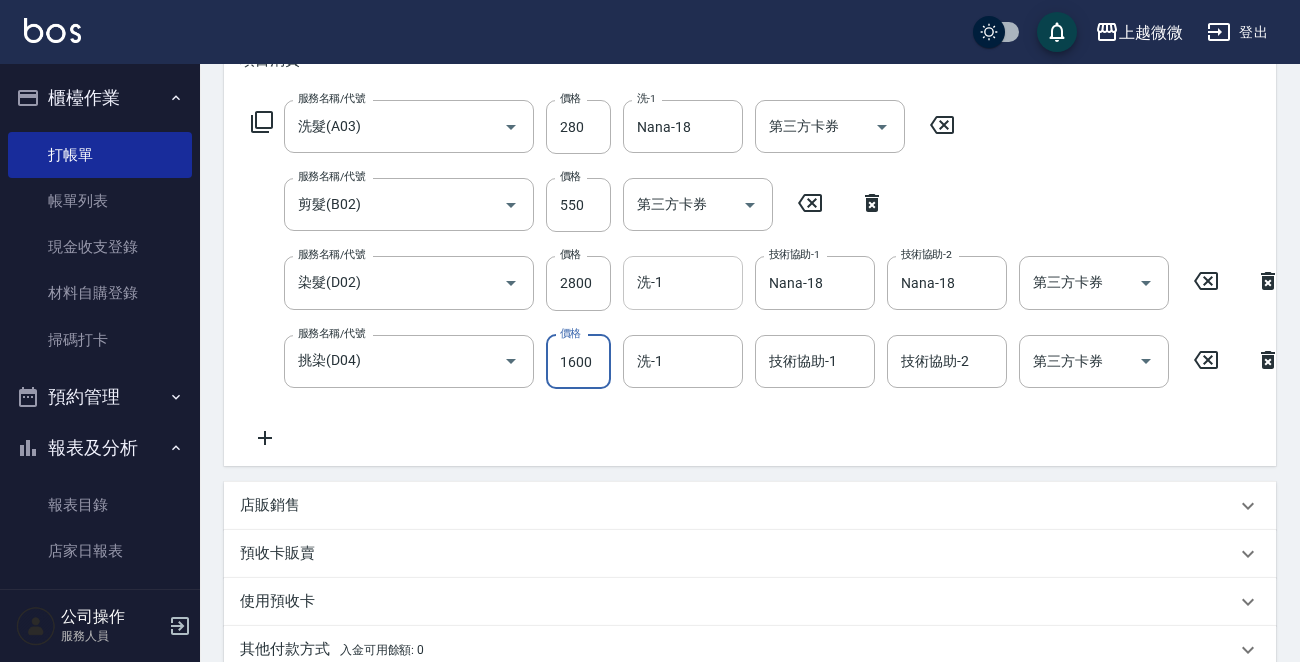 type on "1600" 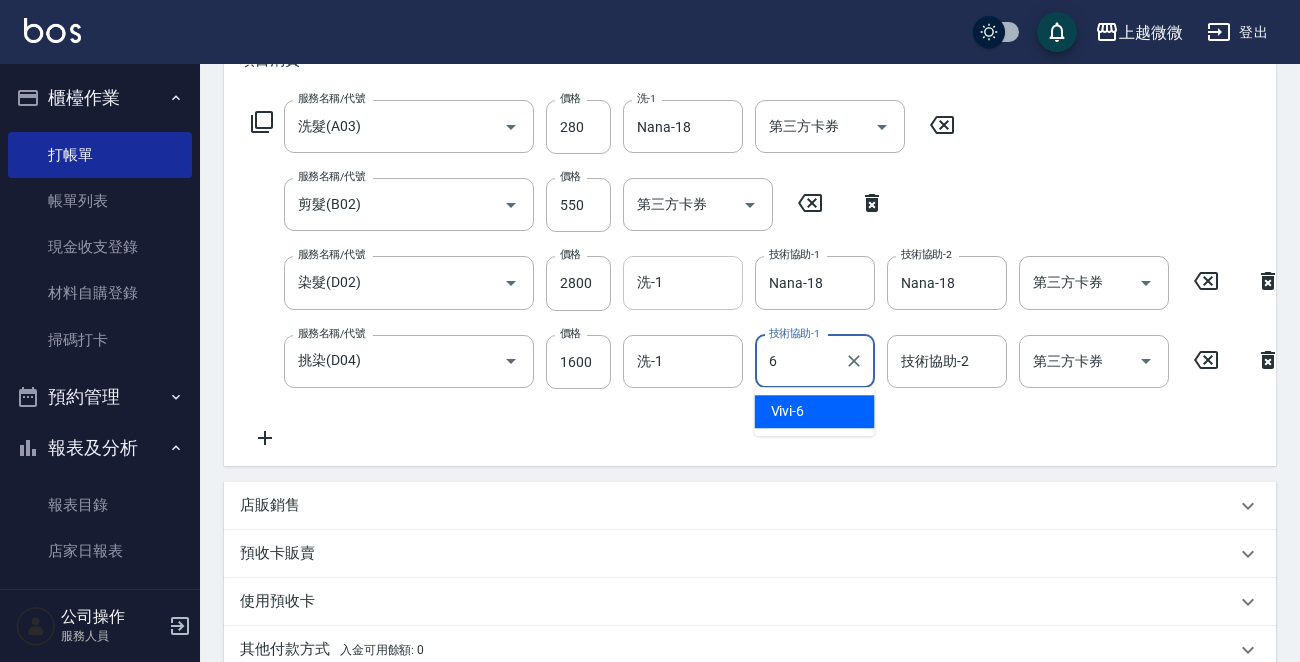 type on "Vivi-6" 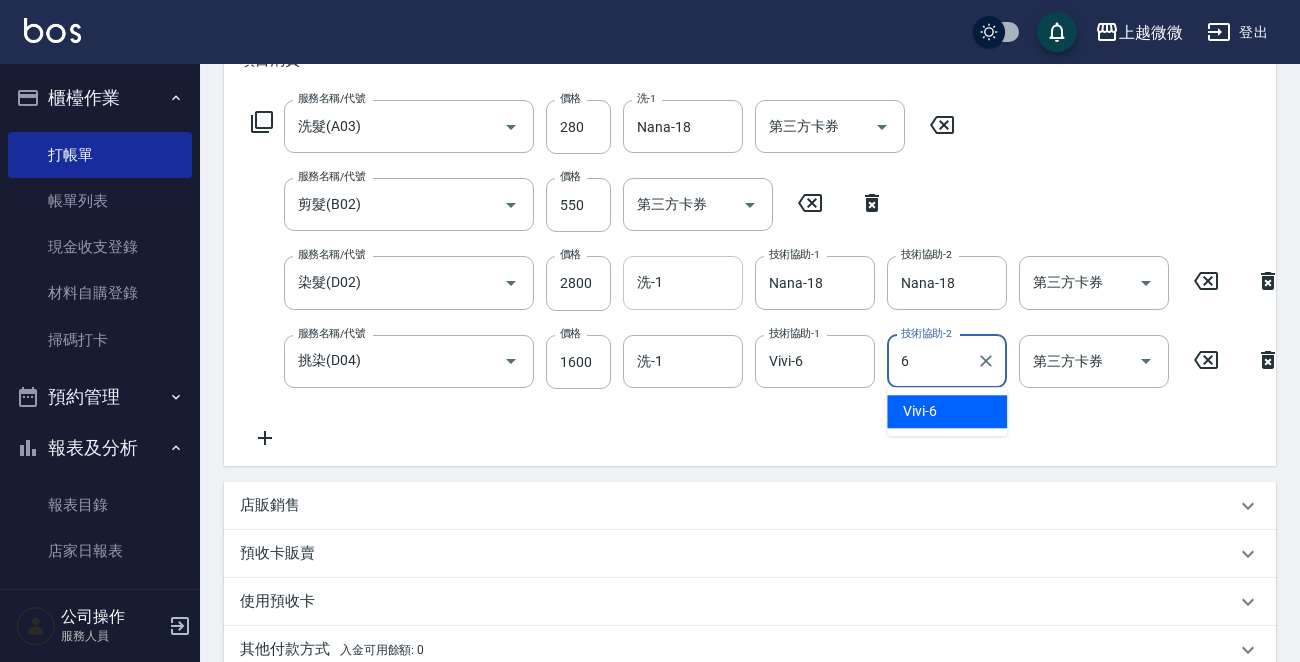 type on "Vivi-6" 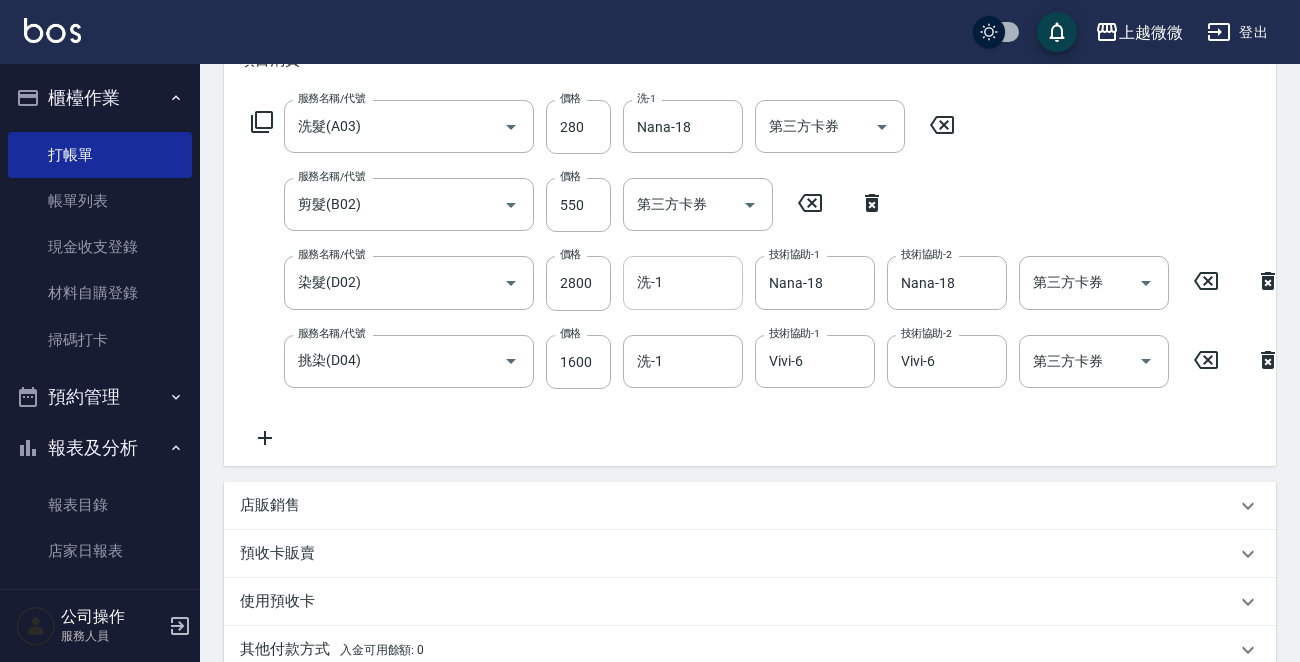 click 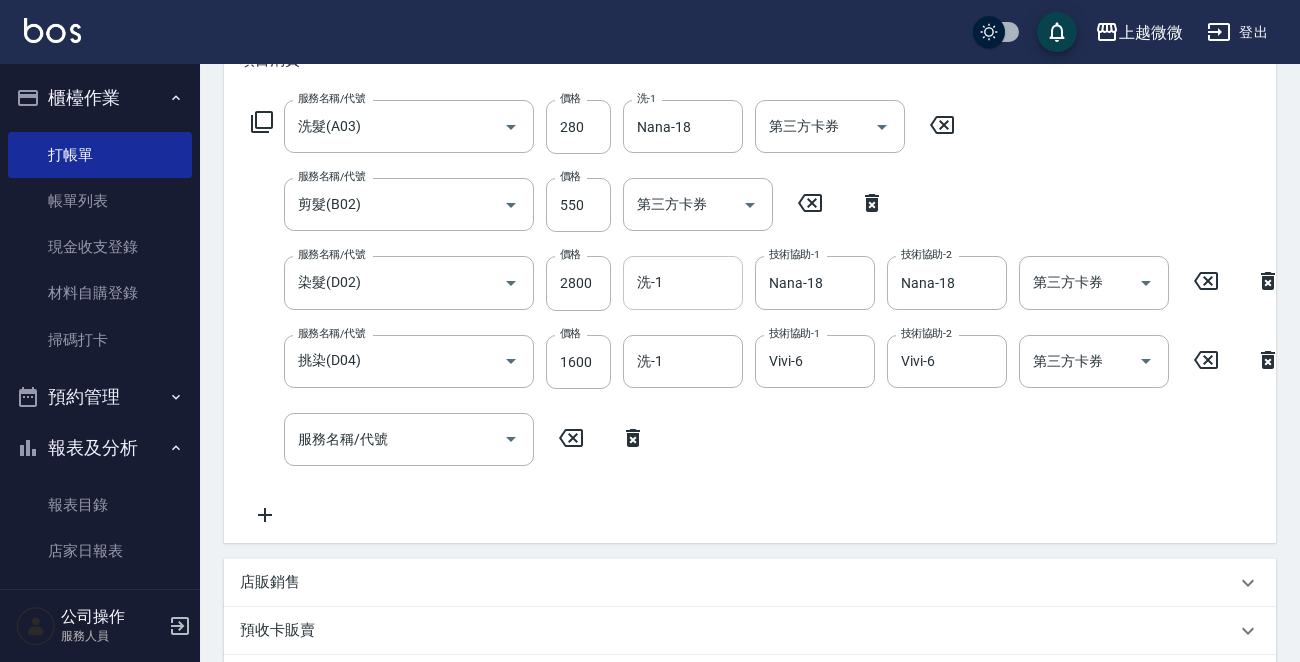 click 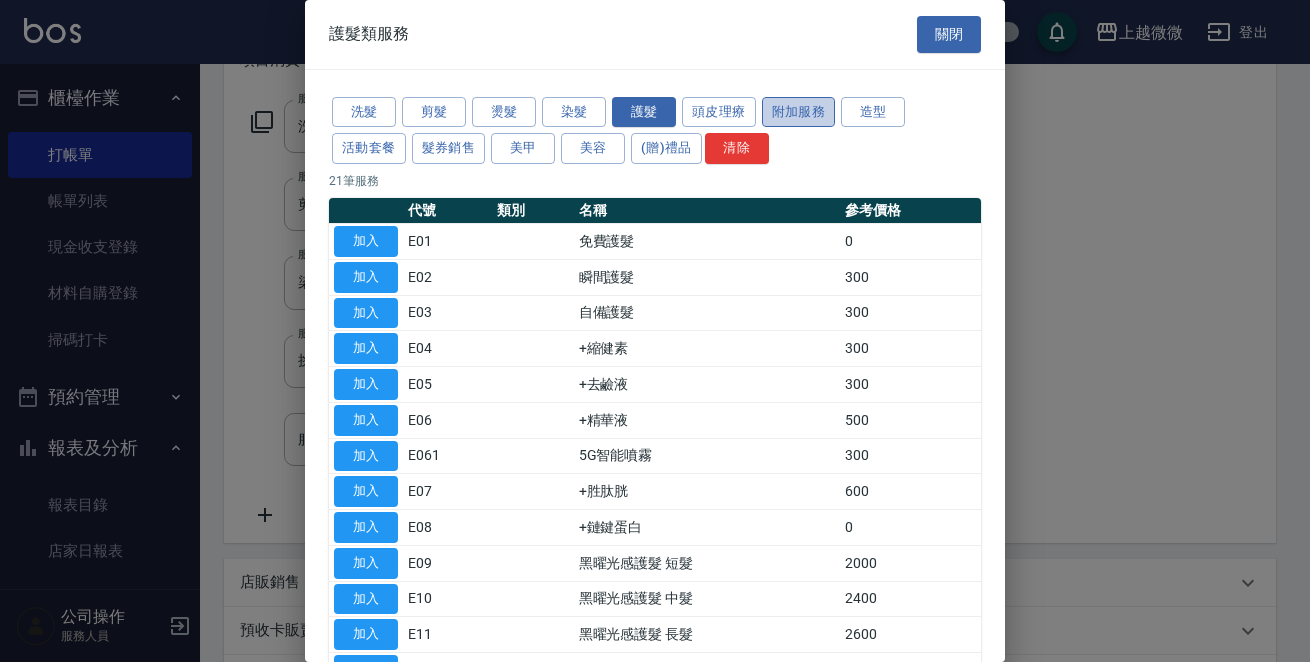 click on "附加服務" at bounding box center (799, 112) 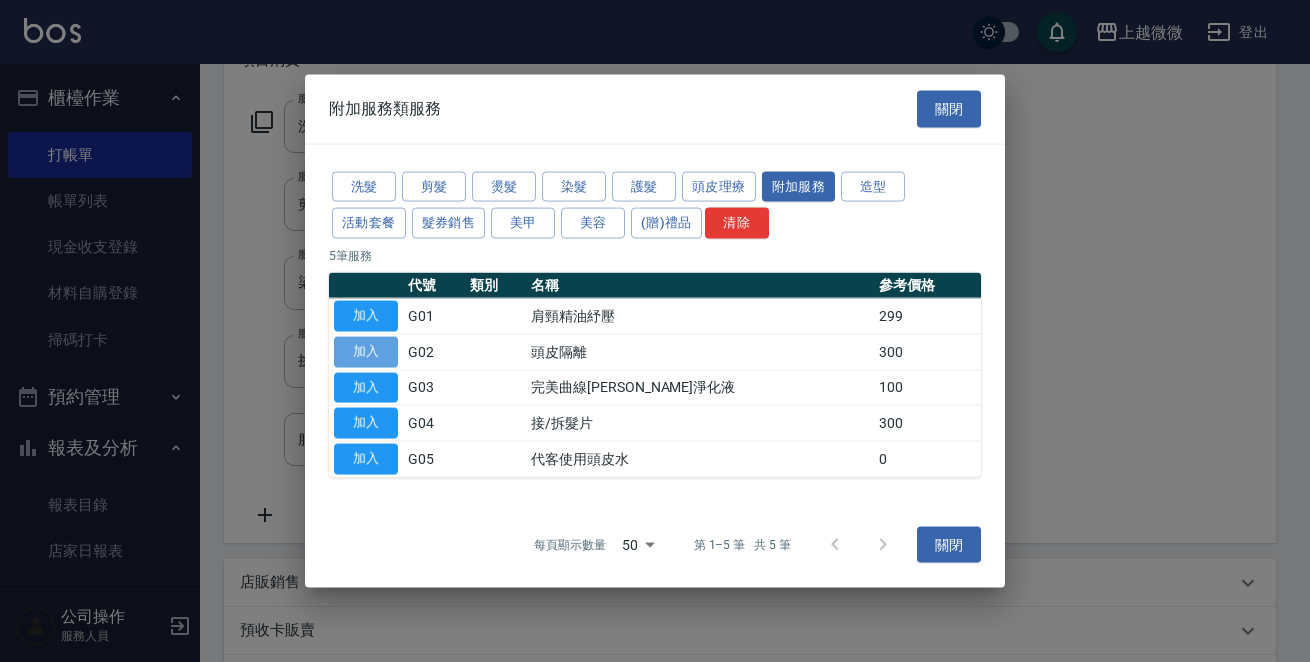click on "加入" at bounding box center [366, 351] 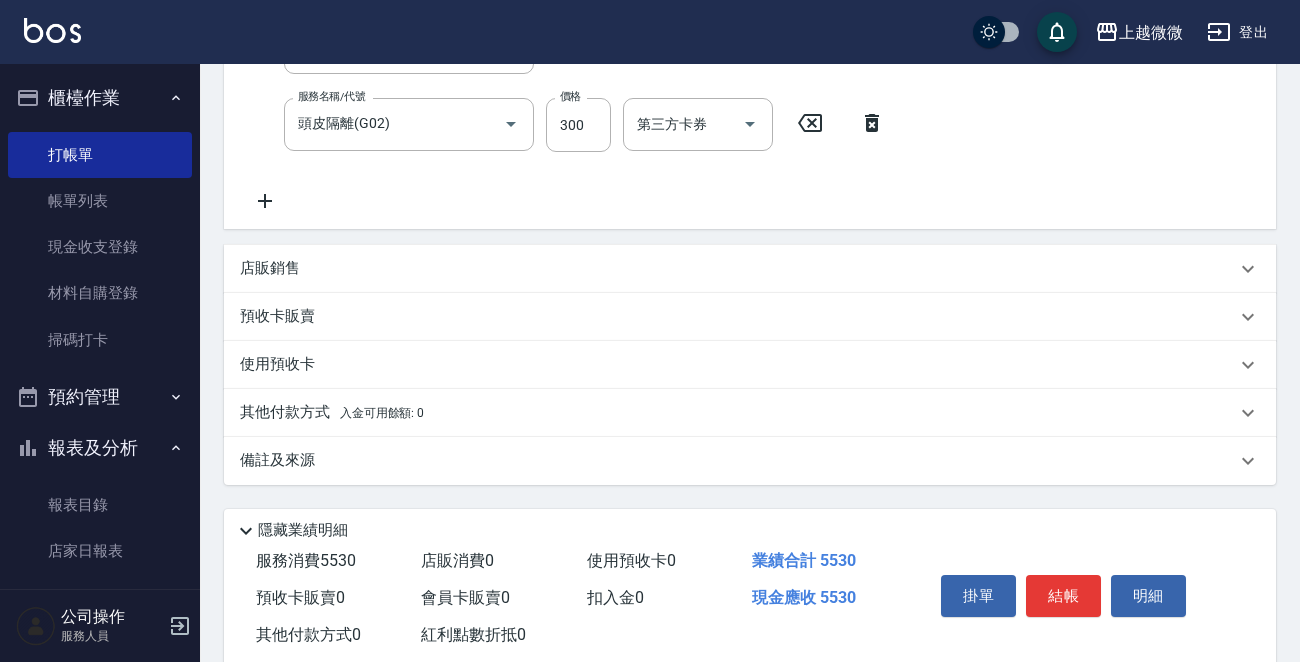 scroll, scrollTop: 751, scrollLeft: 0, axis: vertical 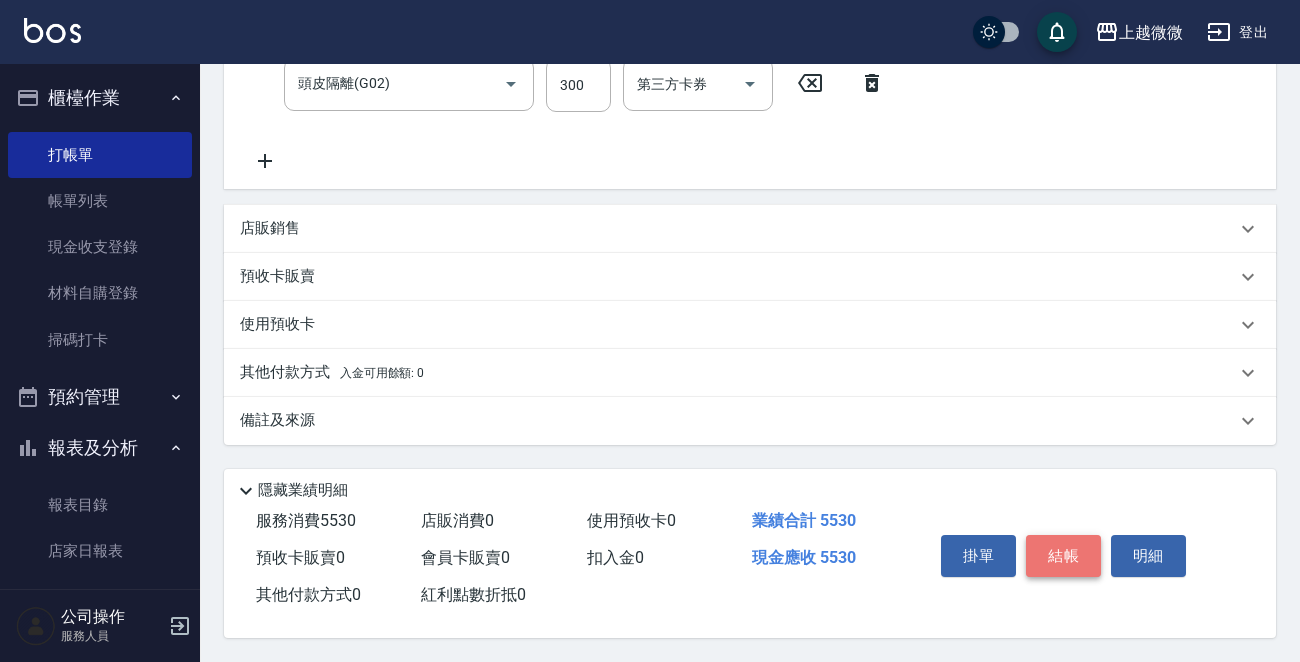 click on "結帳" at bounding box center [1063, 556] 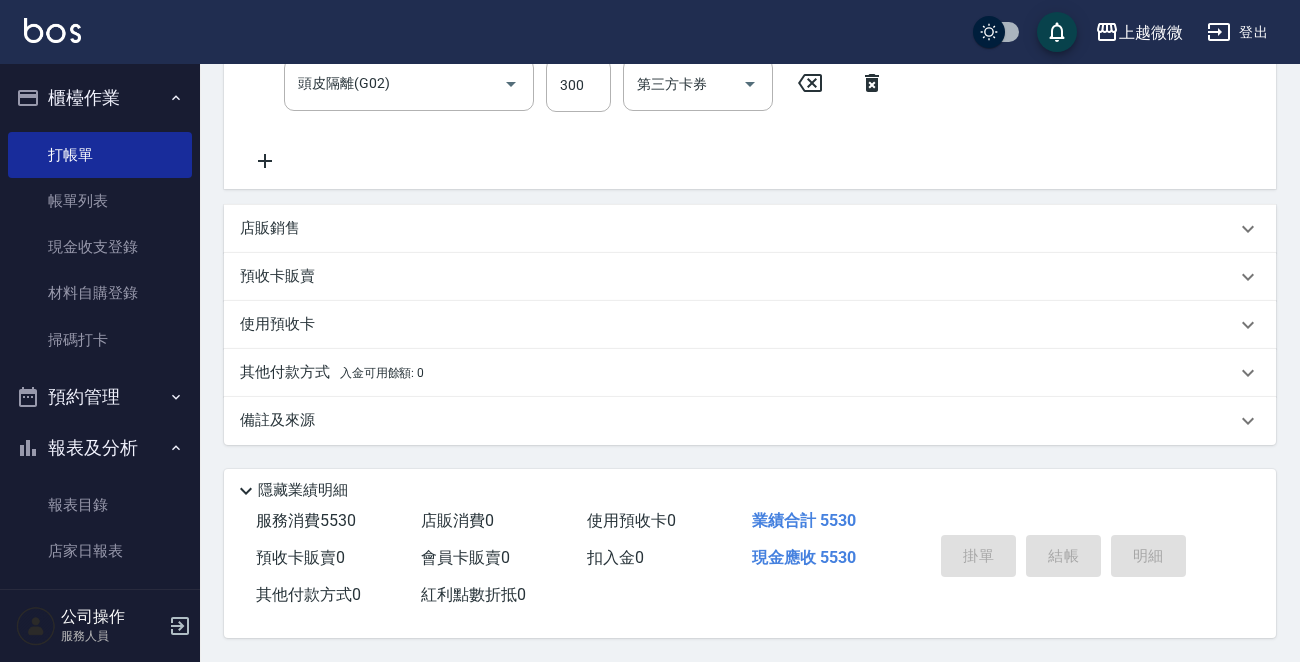 type on "[DATE] 19:12" 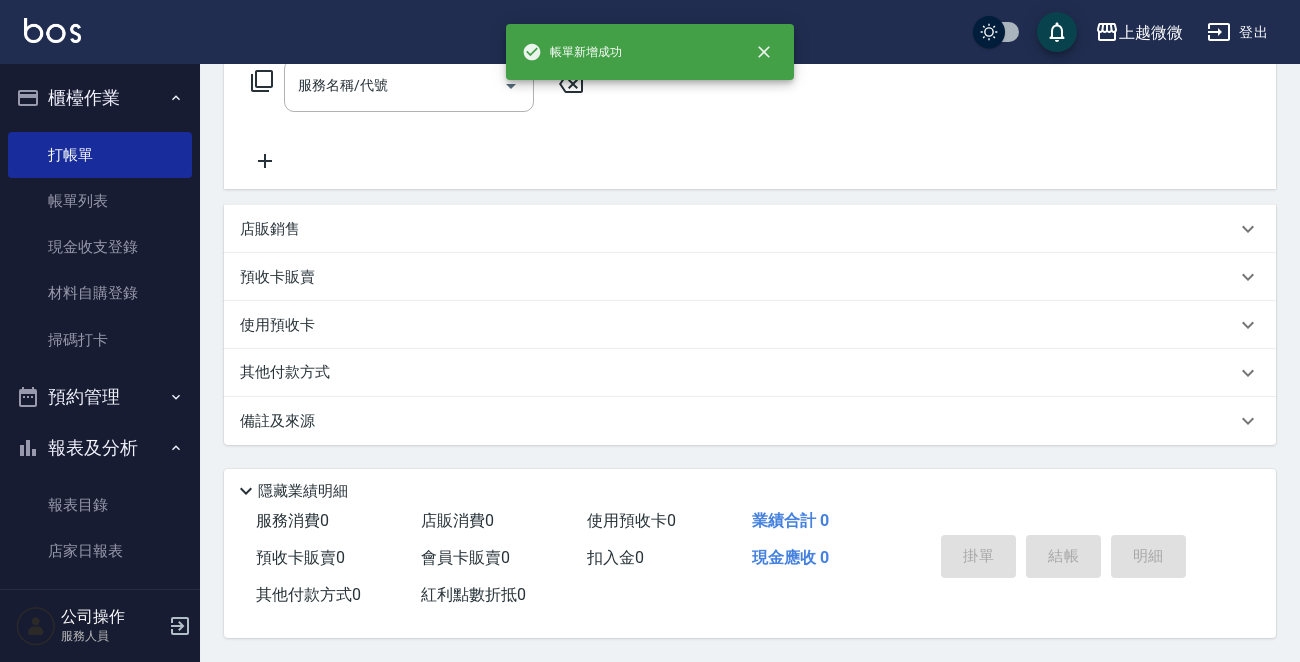 scroll, scrollTop: 0, scrollLeft: 0, axis: both 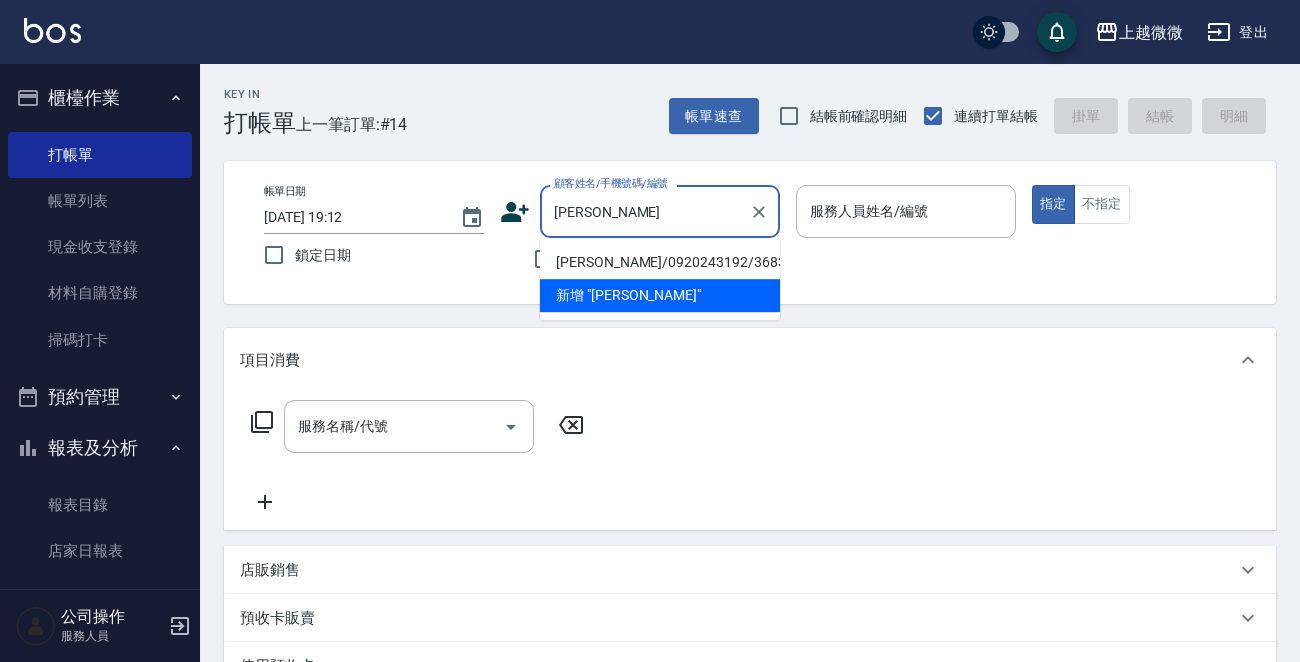 click on "[PERSON_NAME]/0920243192/3683" at bounding box center (660, 262) 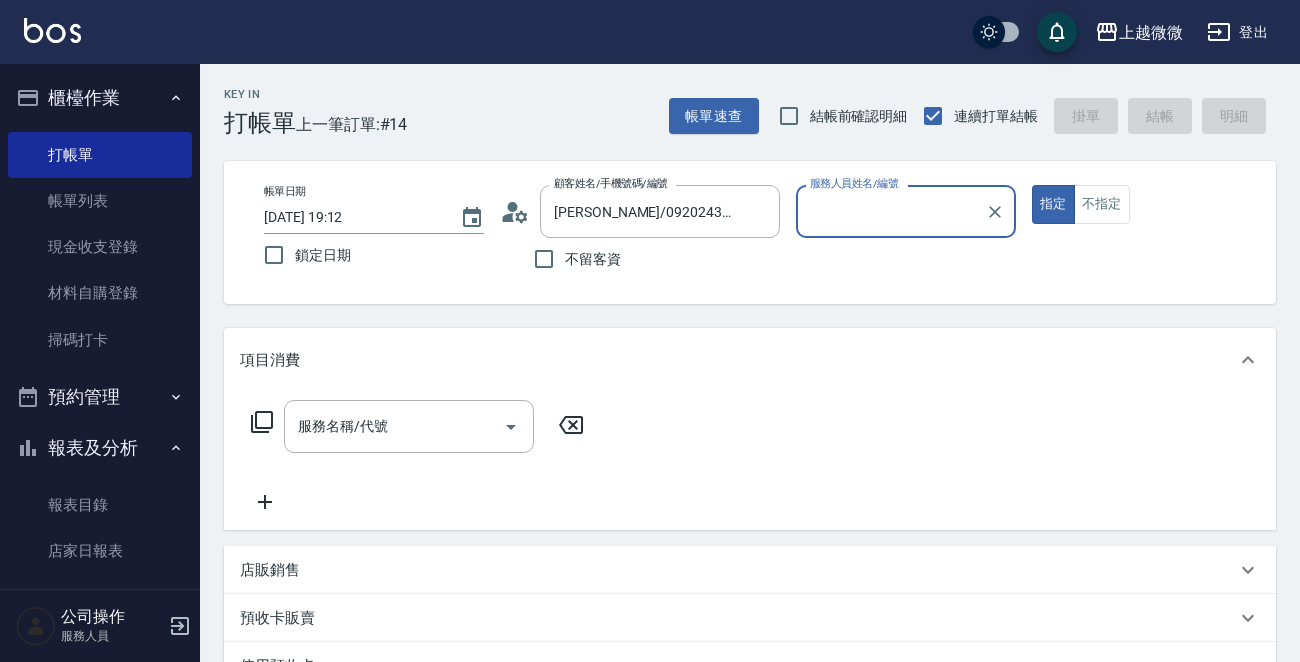 type on "Vivi-6" 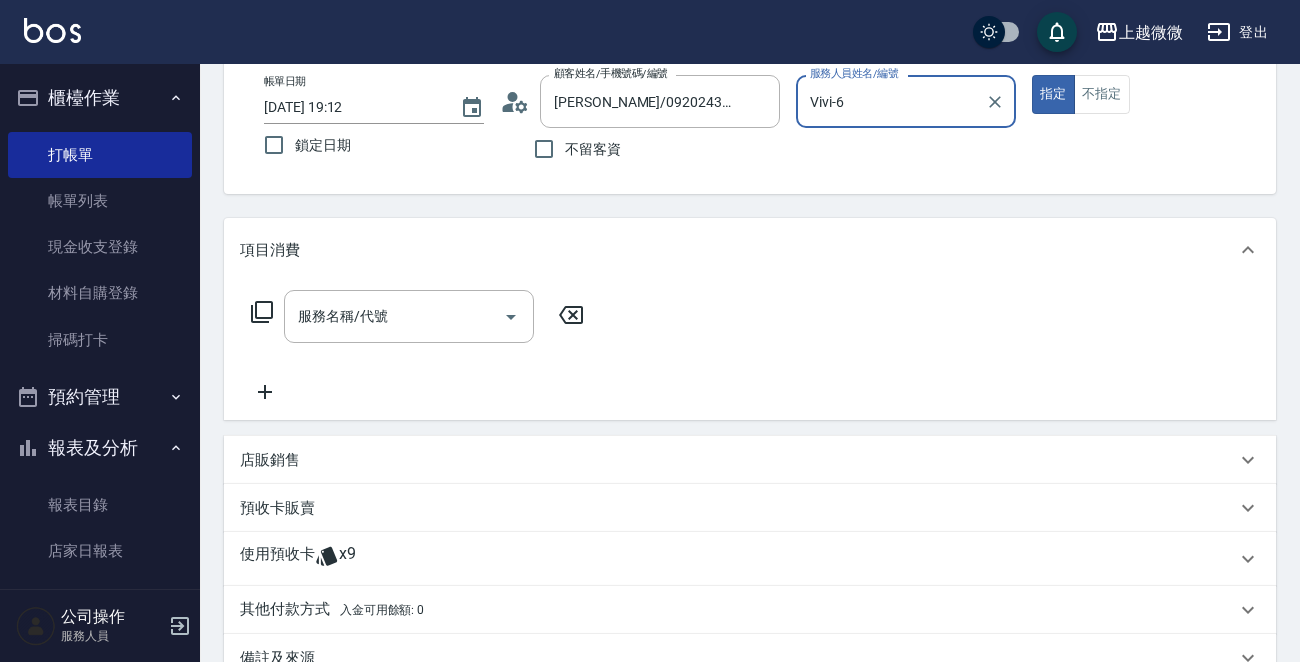 scroll, scrollTop: 200, scrollLeft: 0, axis: vertical 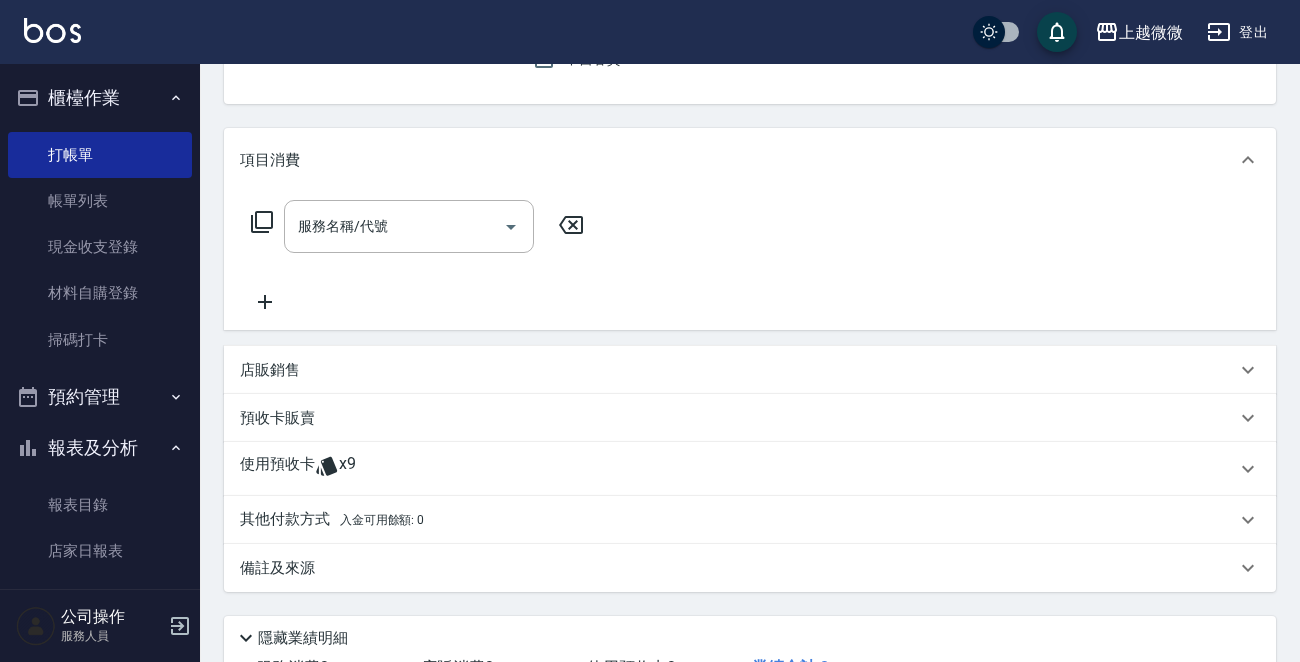 click on "x9" at bounding box center [347, 469] 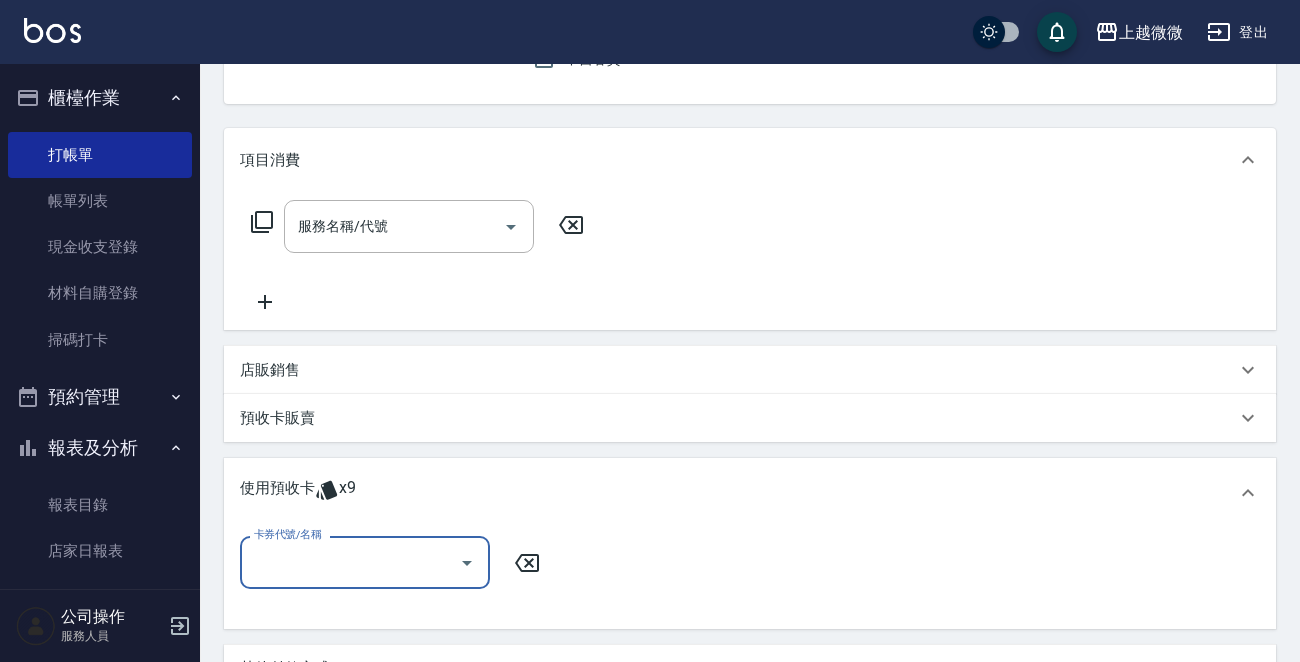 scroll, scrollTop: 0, scrollLeft: 0, axis: both 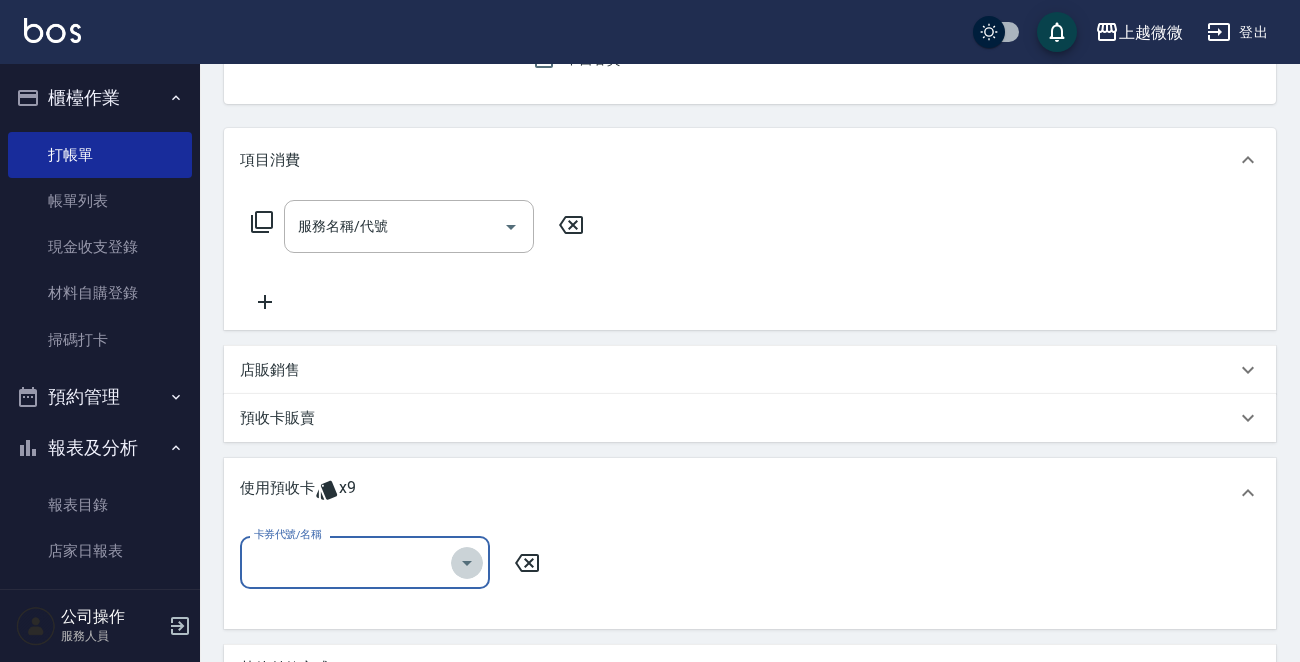 click at bounding box center [467, 563] 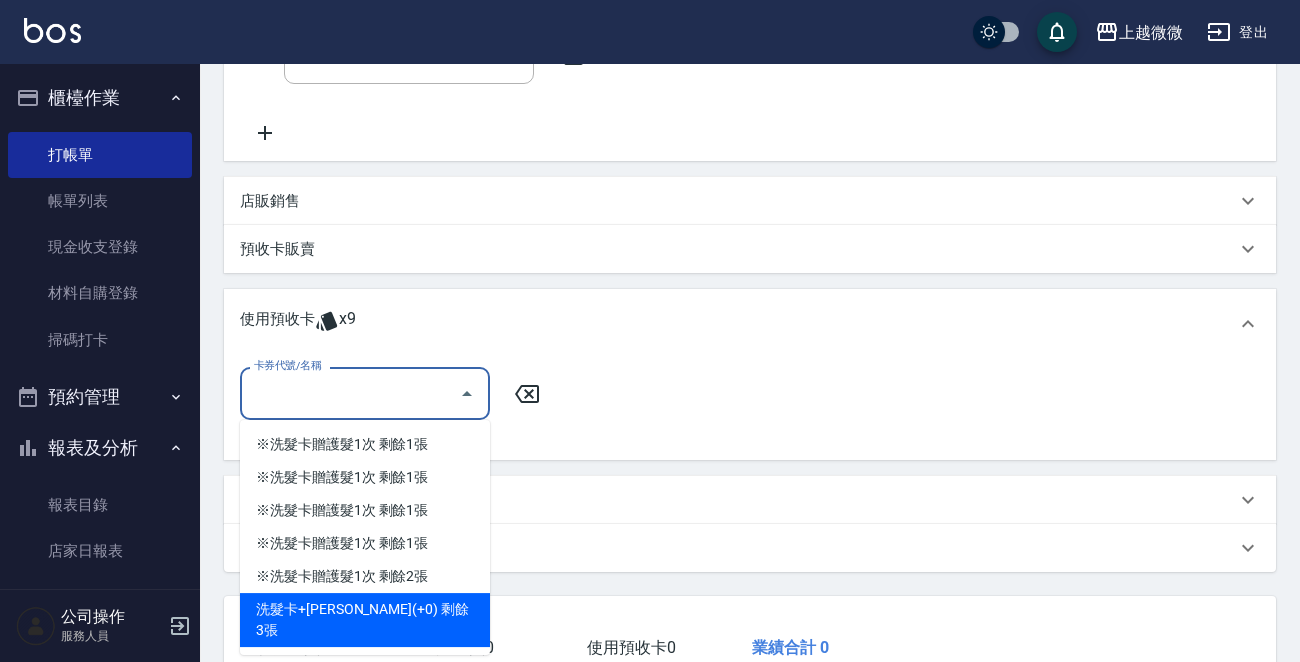 scroll, scrollTop: 500, scrollLeft: 0, axis: vertical 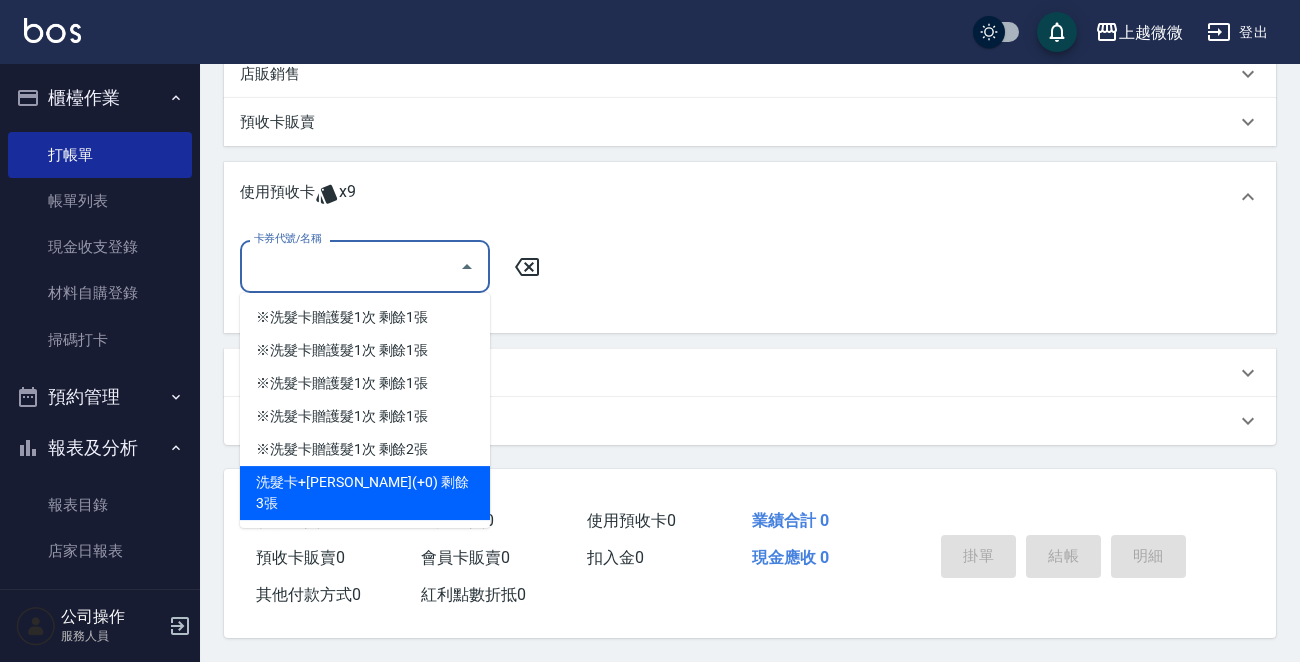 click on "洗髮卡+[PERSON_NAME](+0) 剩餘3張" at bounding box center (365, 493) 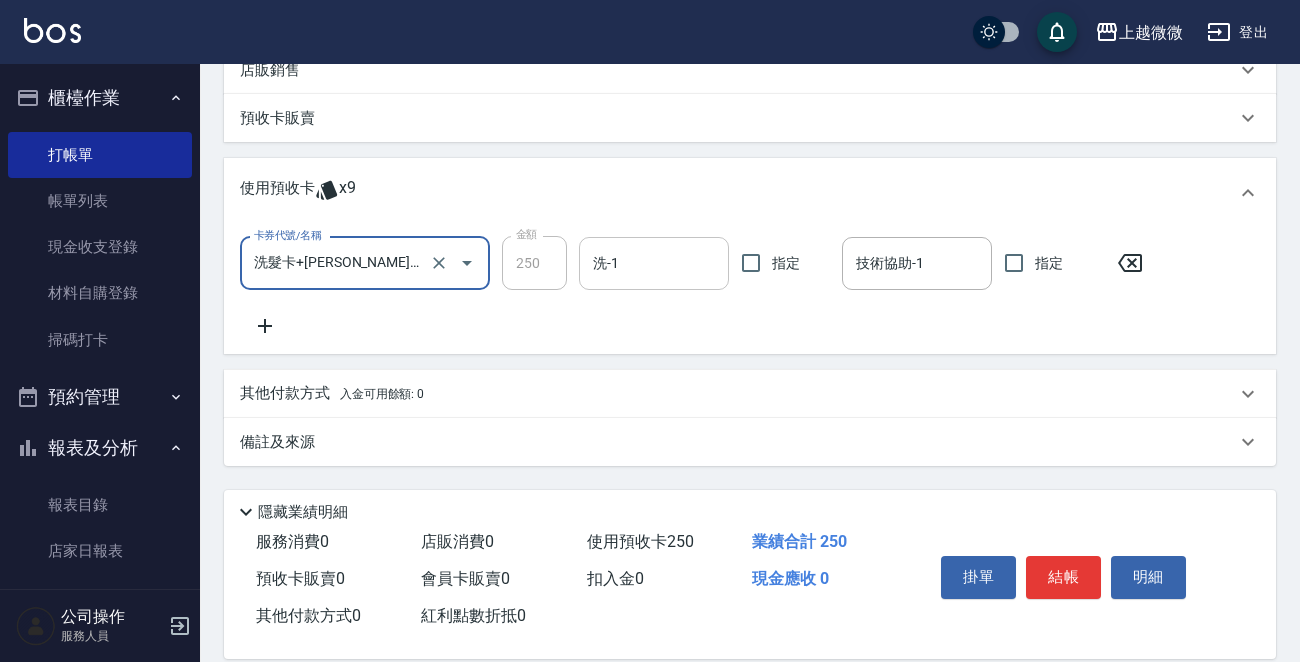 click on "洗-1" at bounding box center (654, 263) 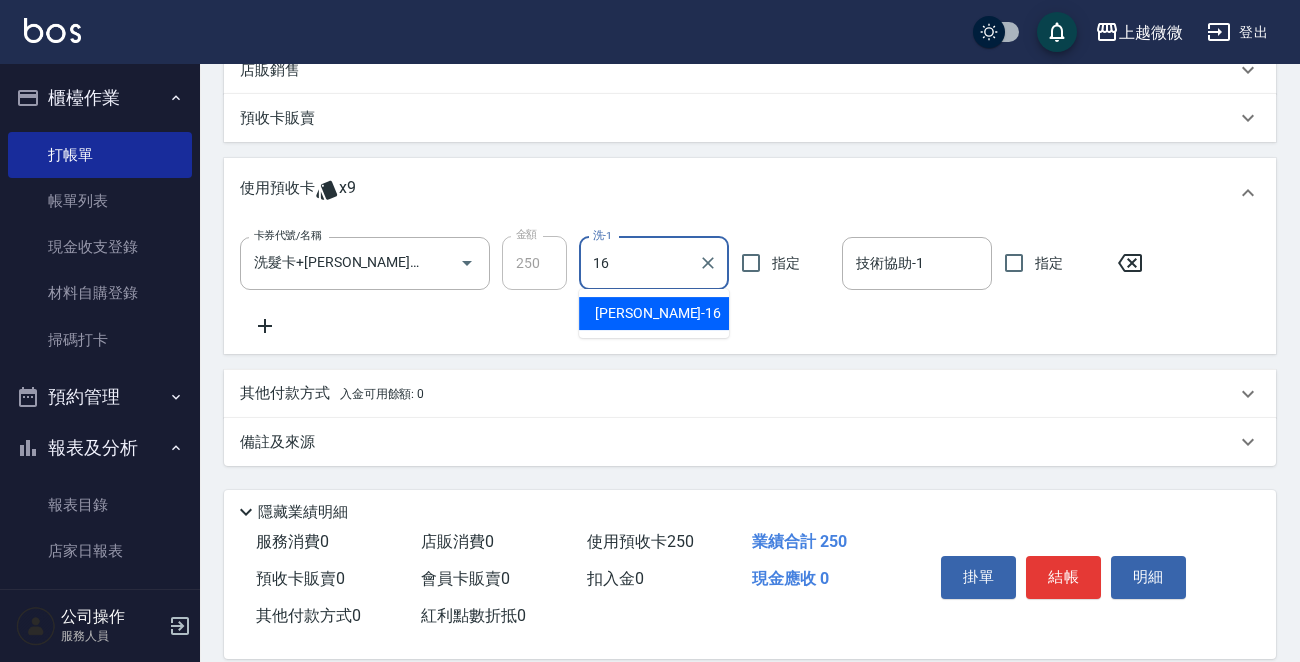 type on "[PERSON_NAME]-16" 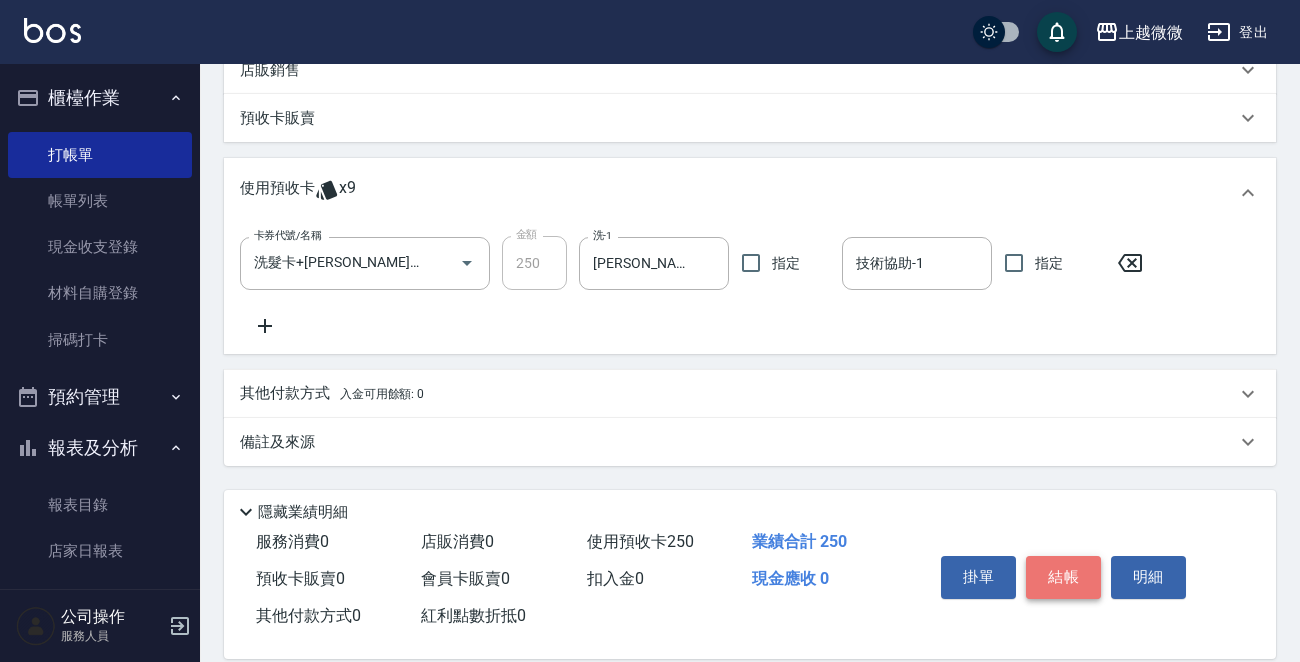 click on "結帳" at bounding box center [1063, 577] 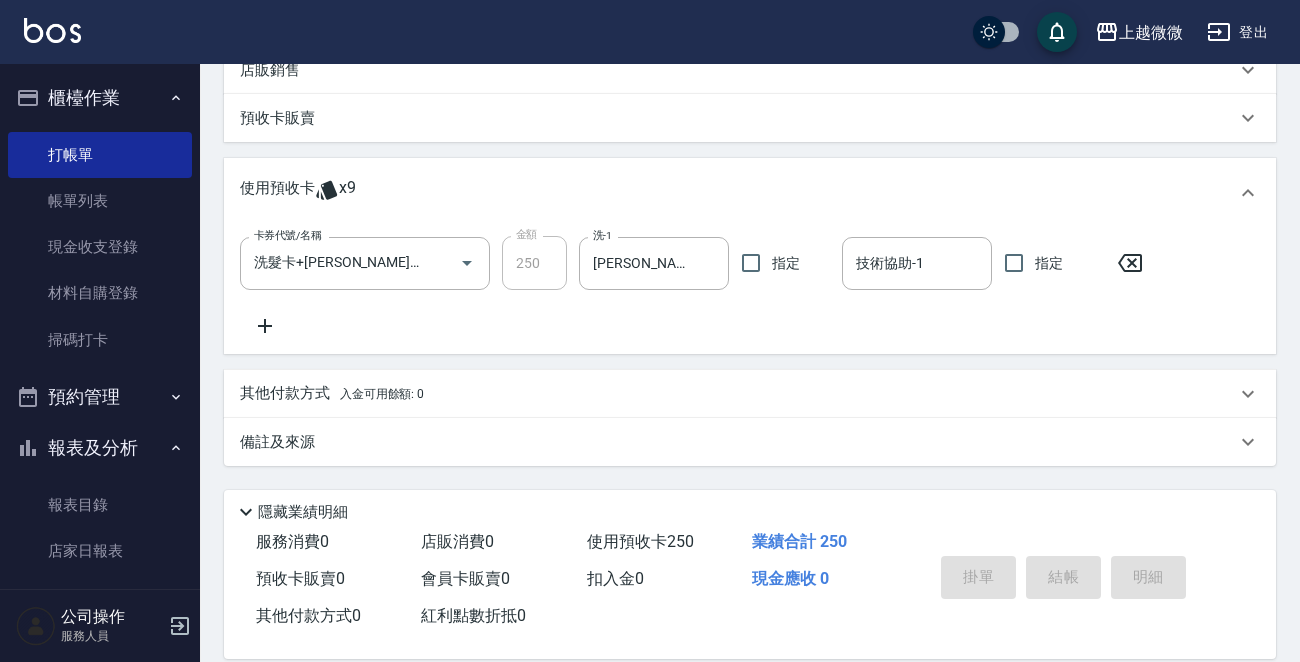 type 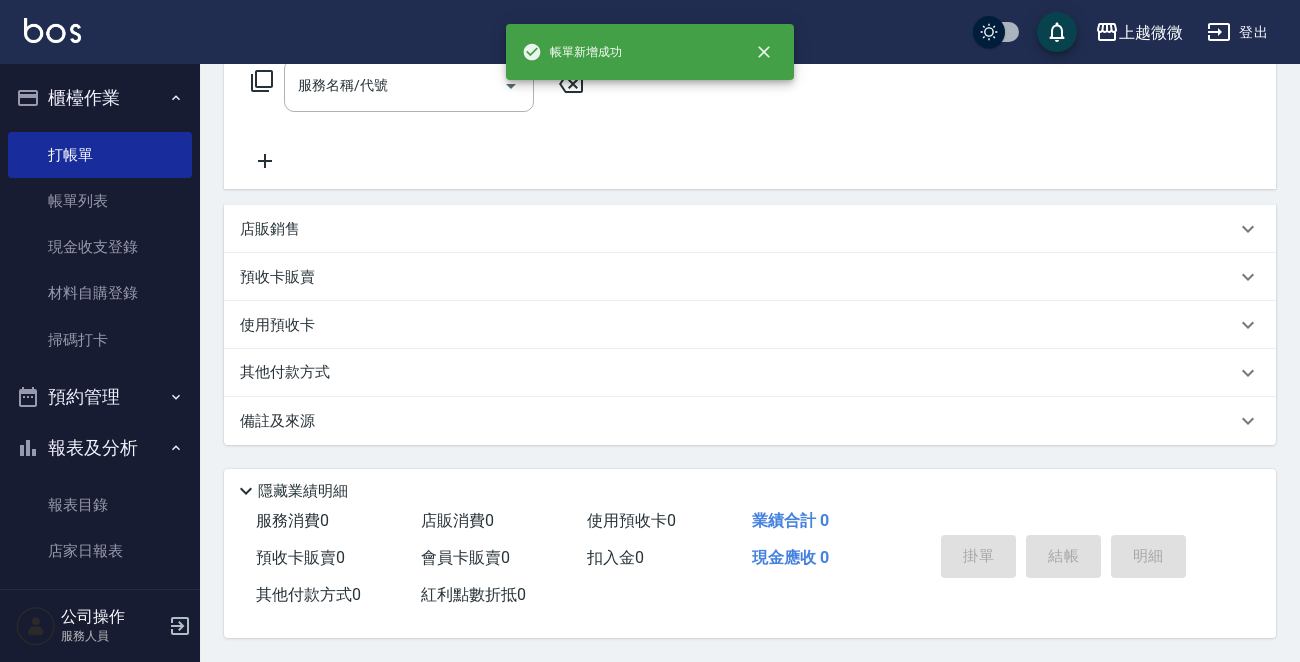 scroll, scrollTop: 0, scrollLeft: 0, axis: both 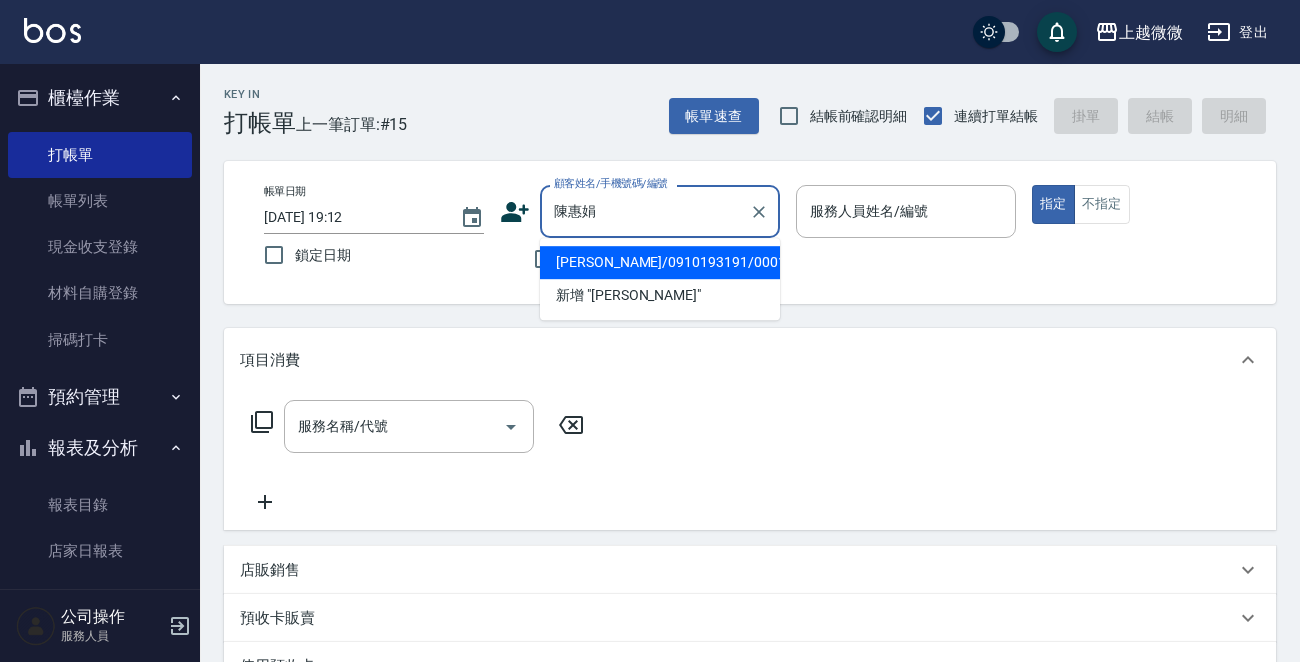 click on "[PERSON_NAME]/0910193191/0001" at bounding box center [660, 262] 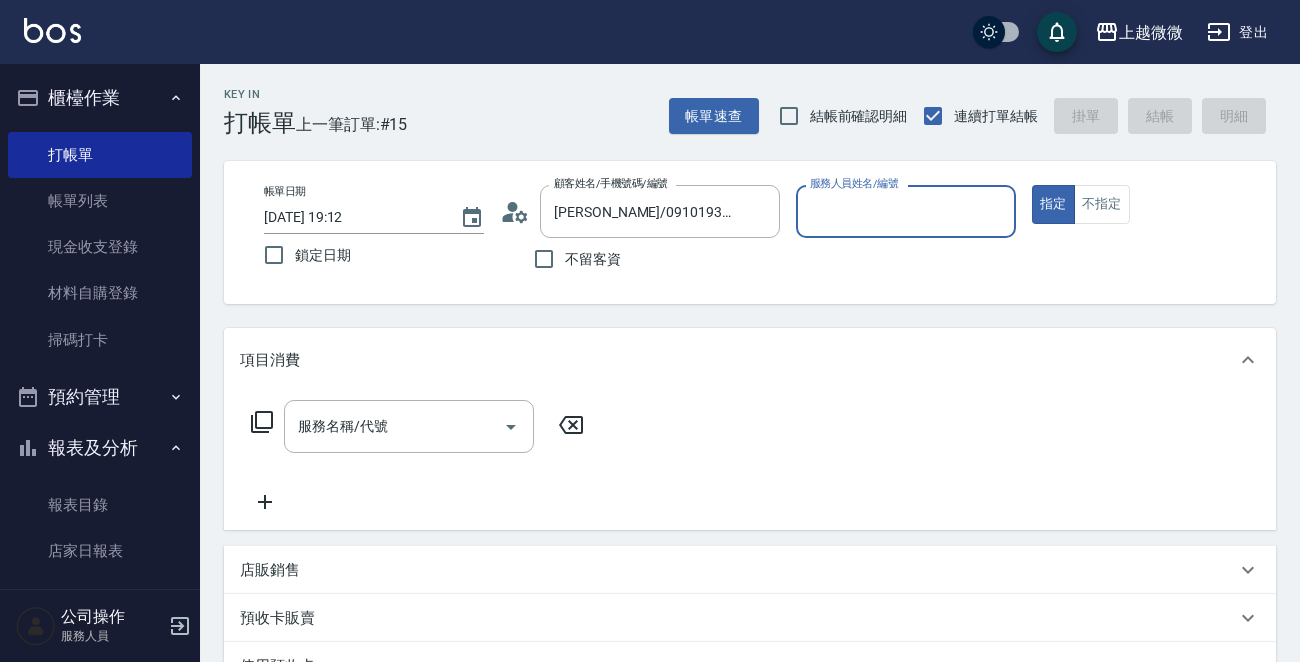 type on "Vivi-6" 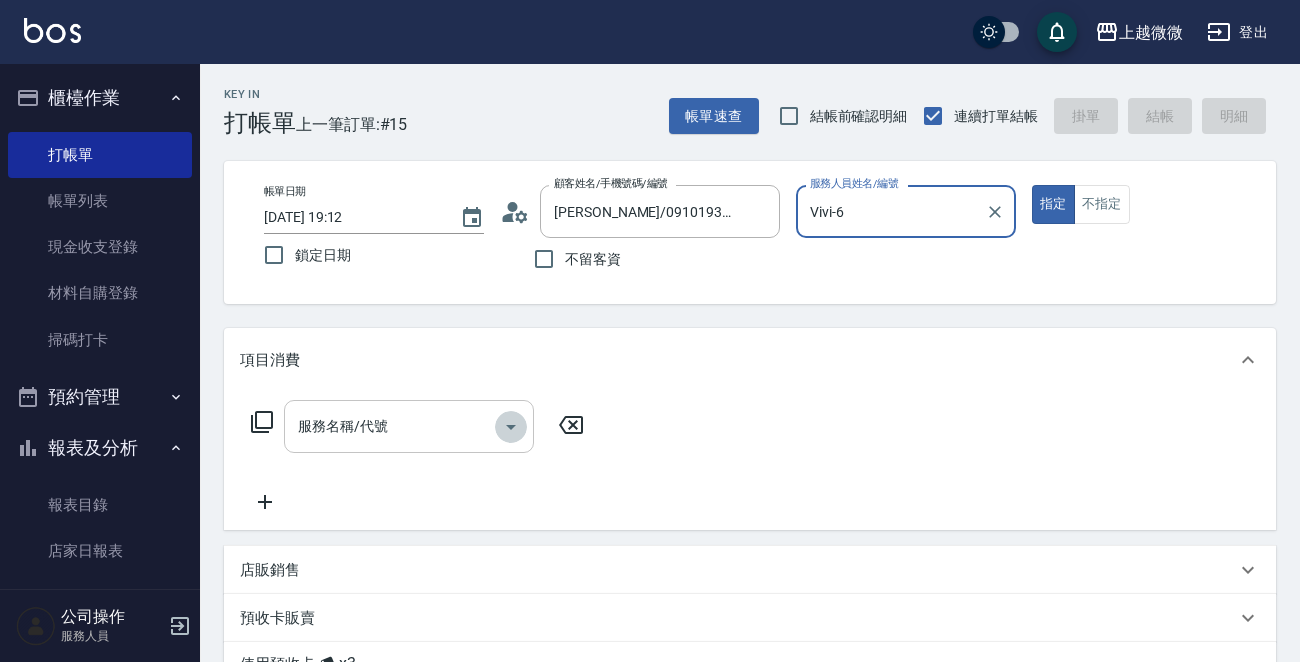 click 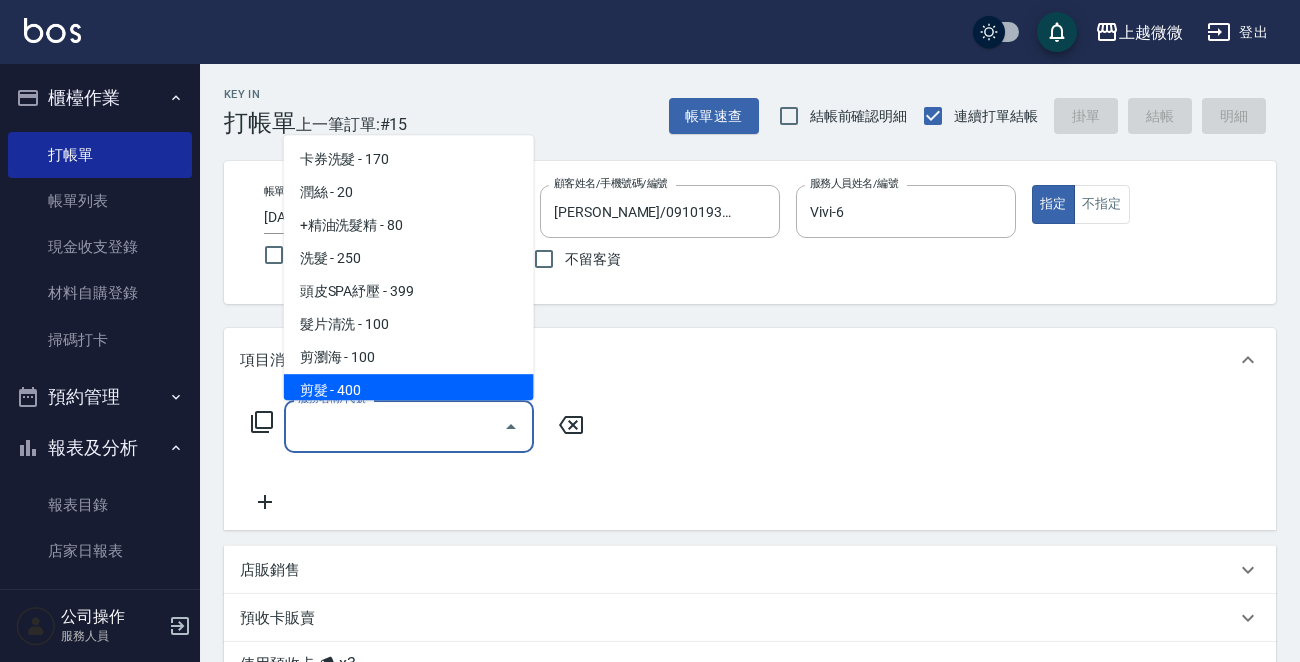 click 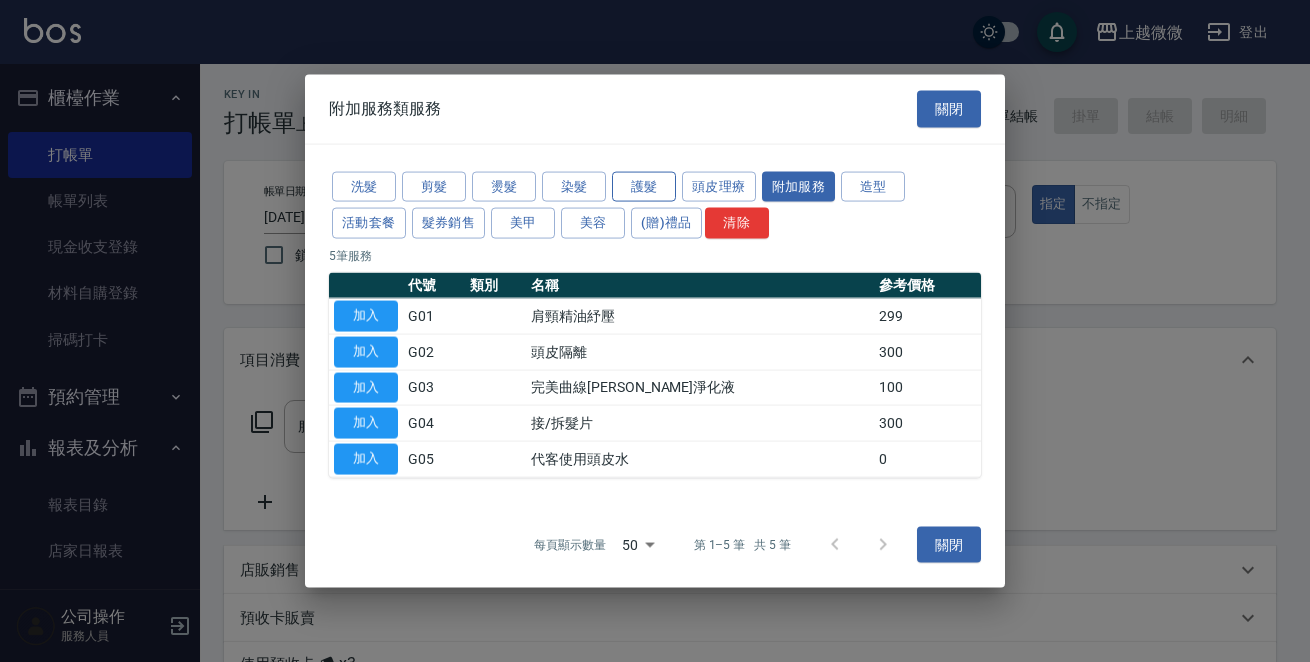 click on "護髮" at bounding box center (644, 186) 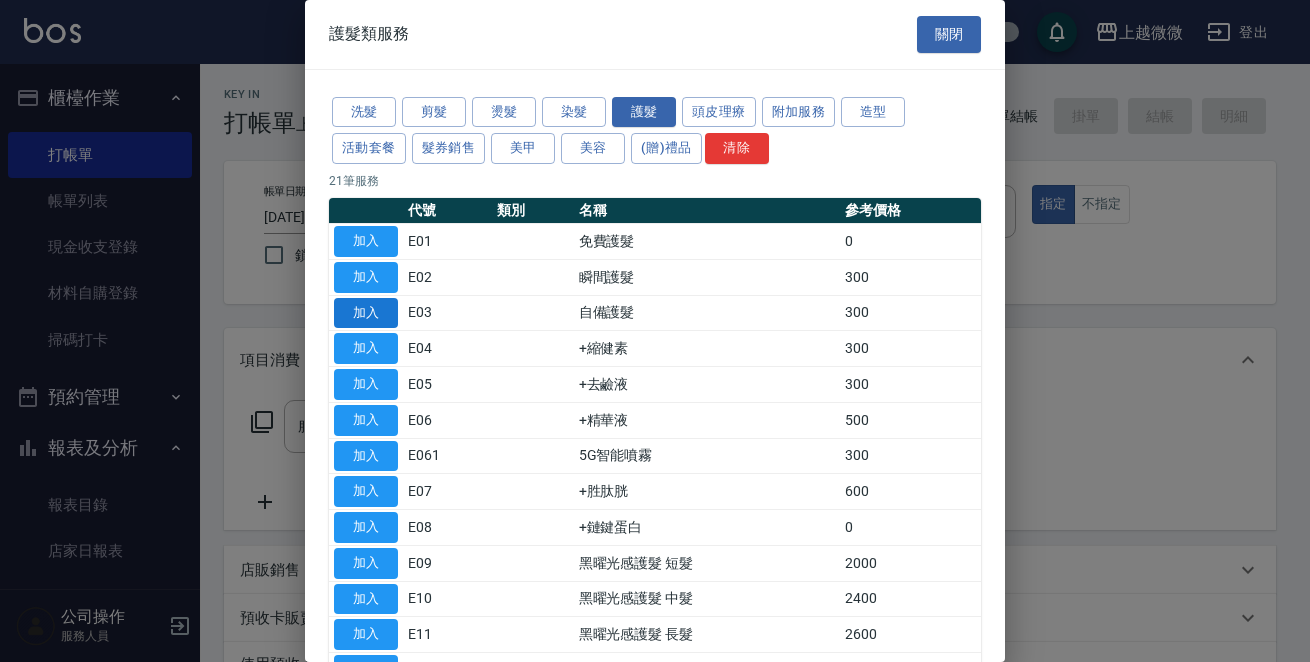 click on "加入" at bounding box center (366, 313) 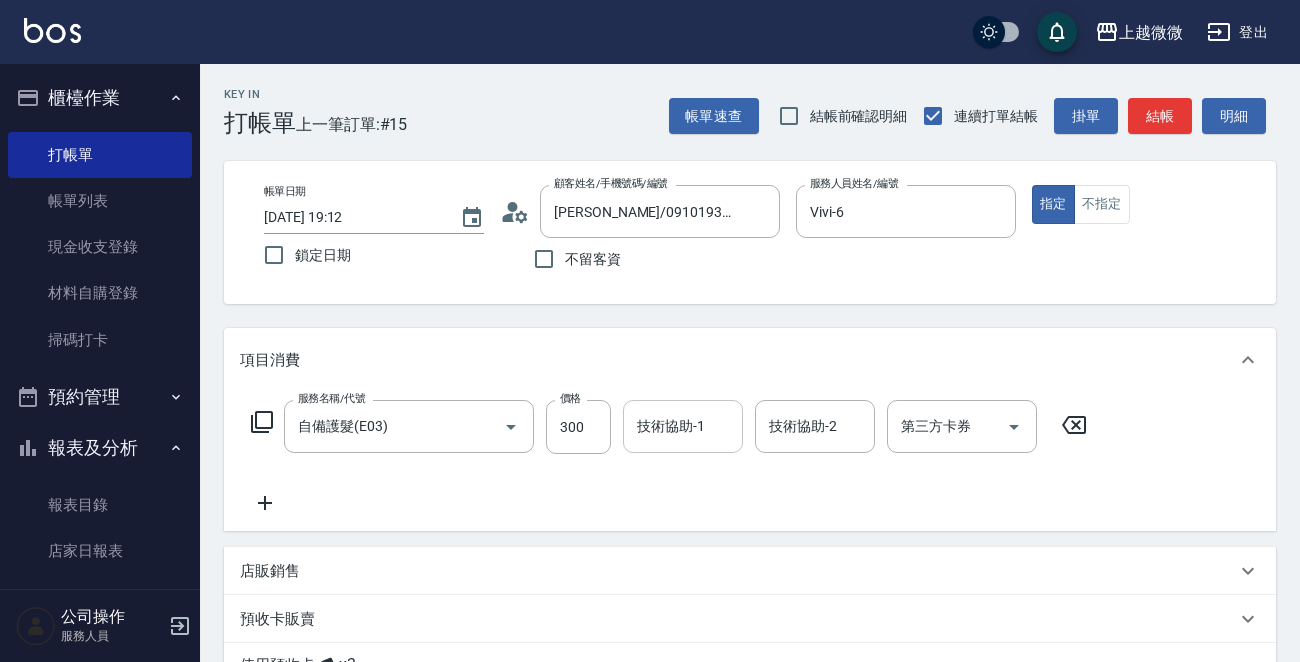 click on "技術協助-1 技術協助-1" at bounding box center (683, 426) 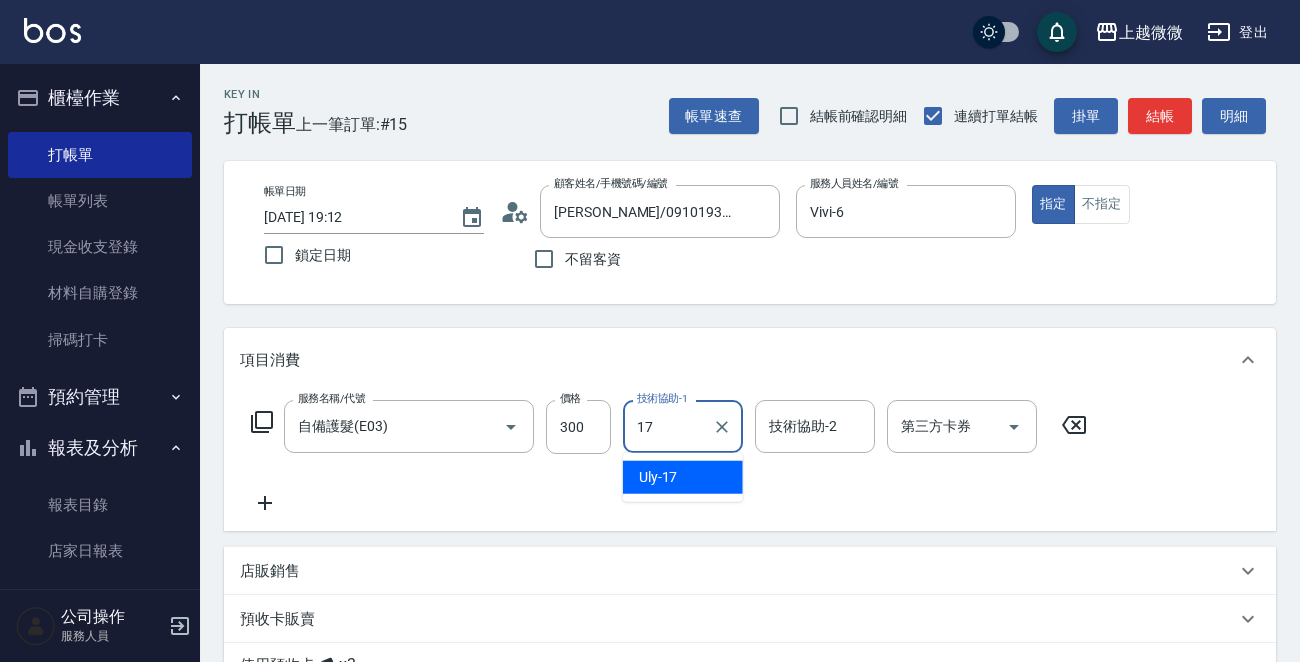 type on "Uly-17" 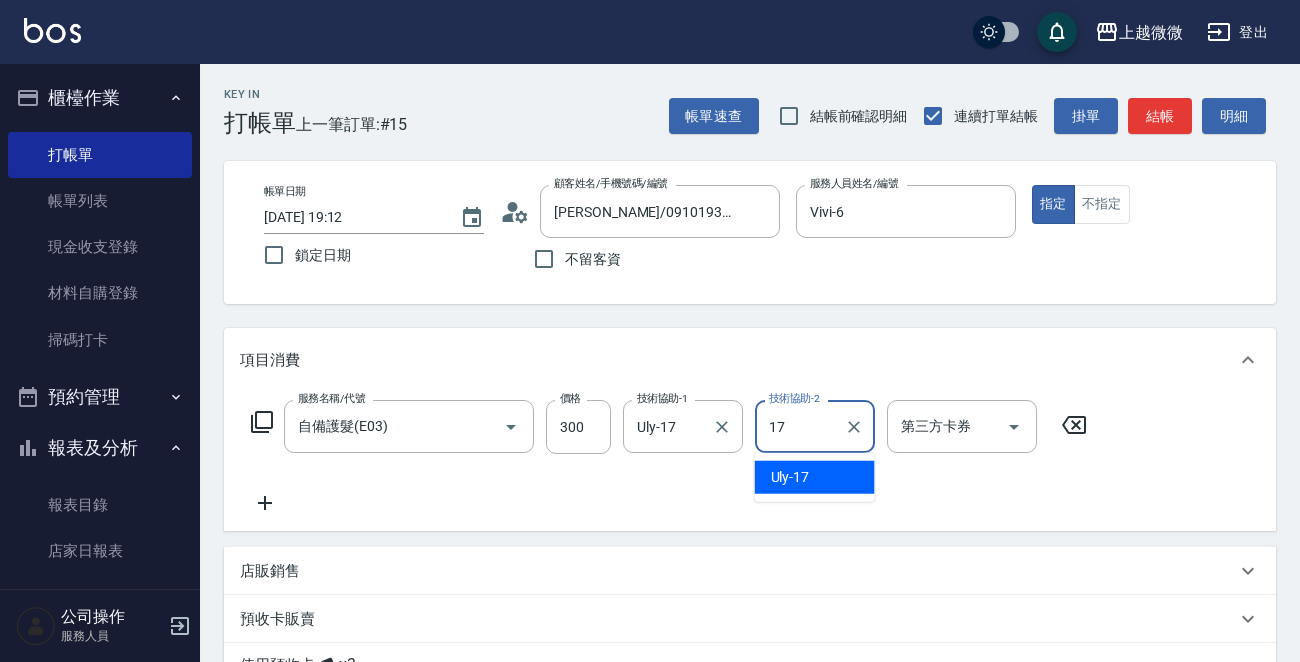 type on "Uly-17" 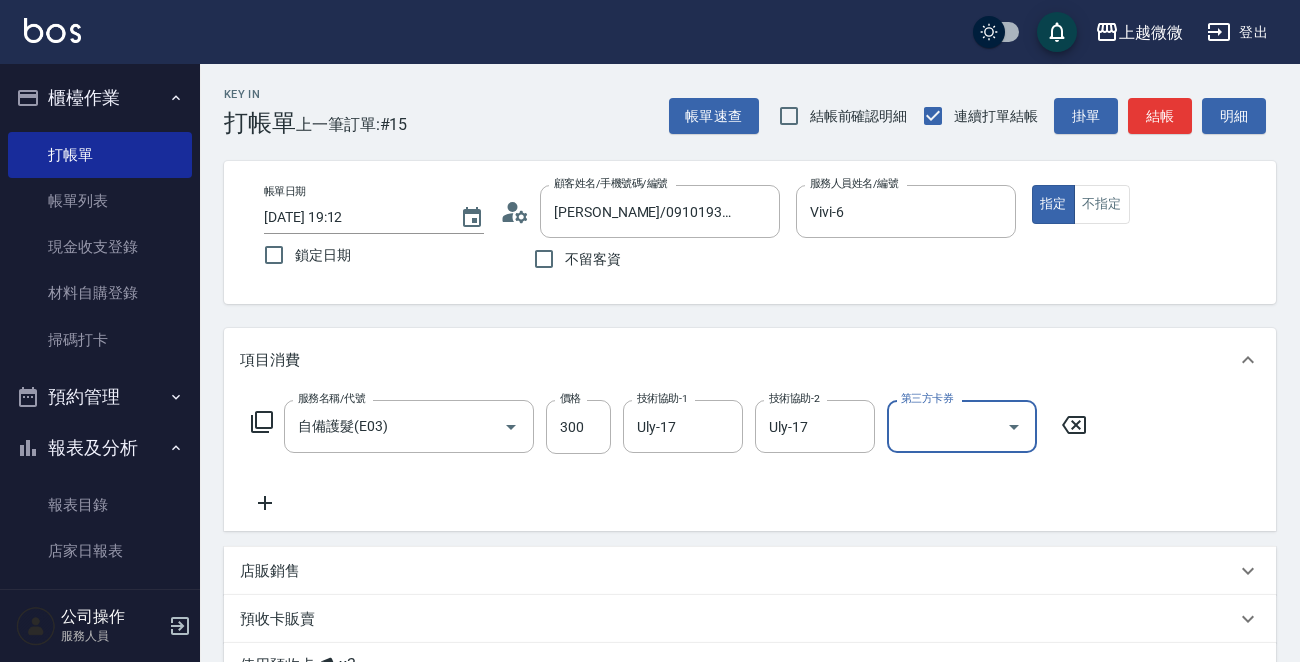click 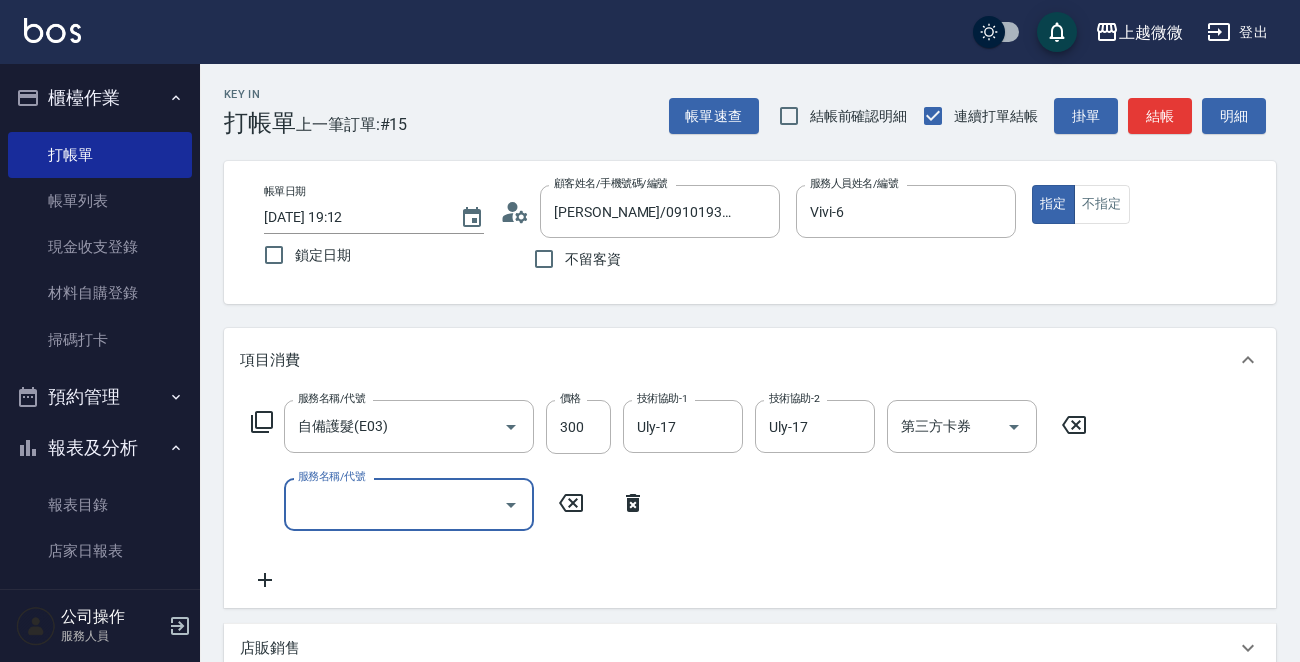 click 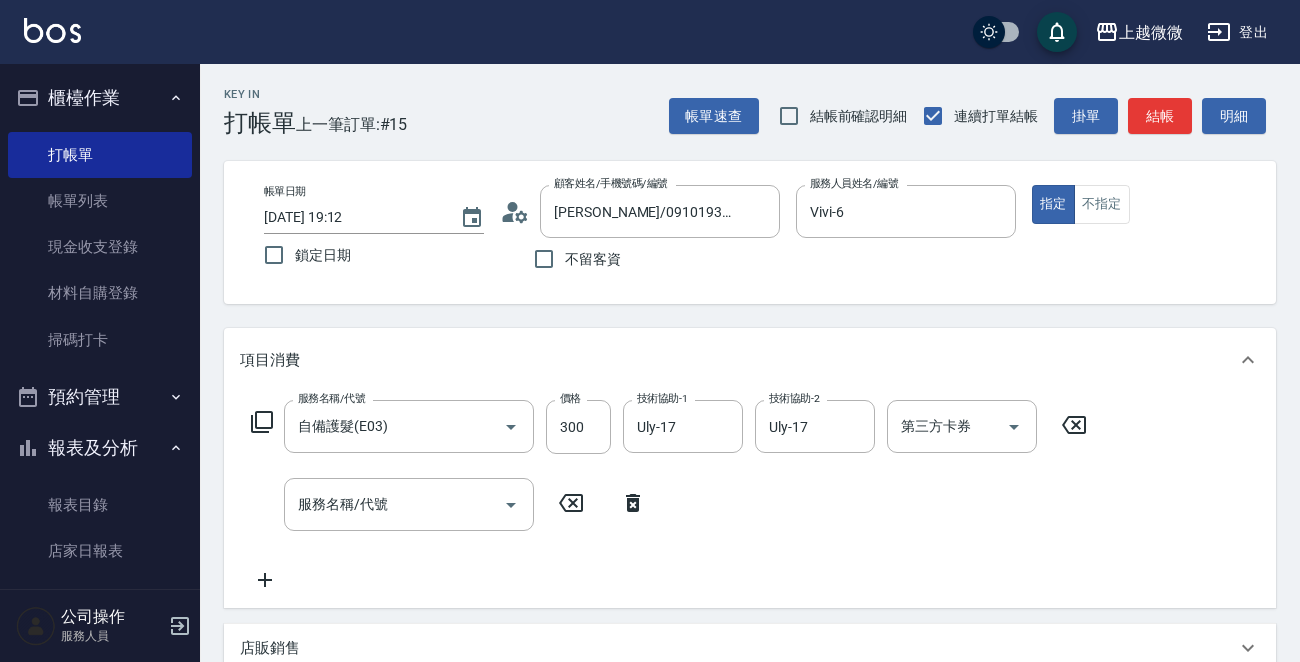 click 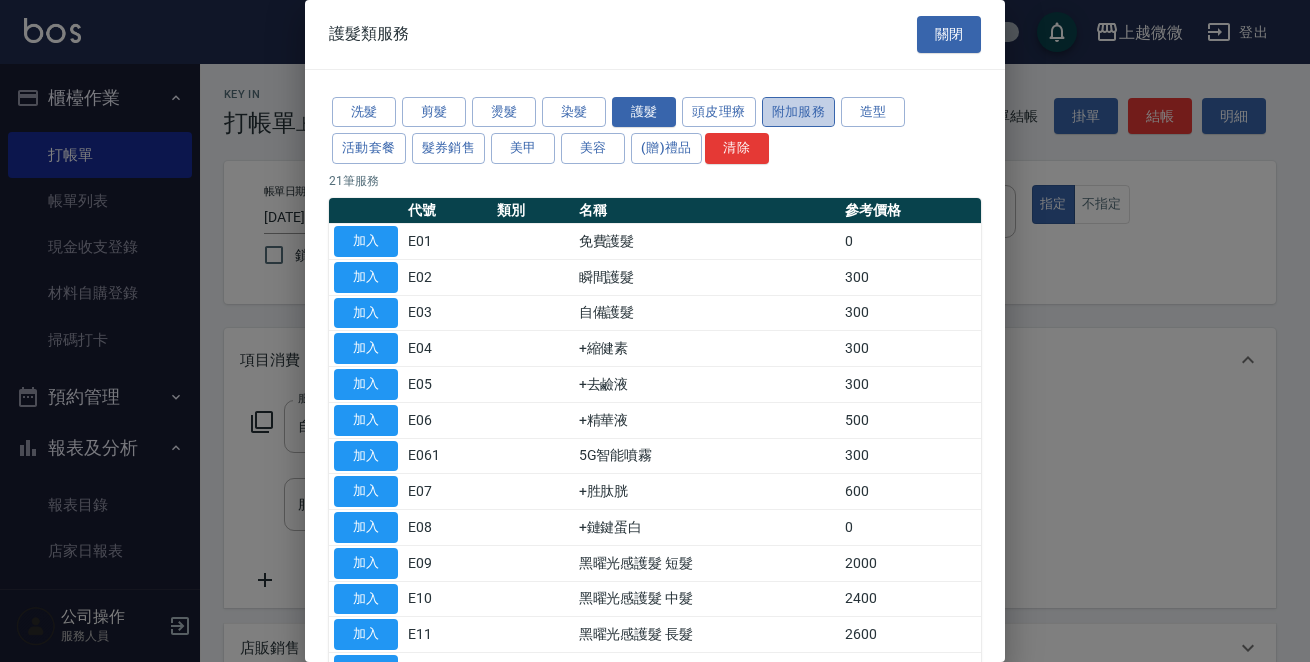 click on "附加服務" at bounding box center (799, 112) 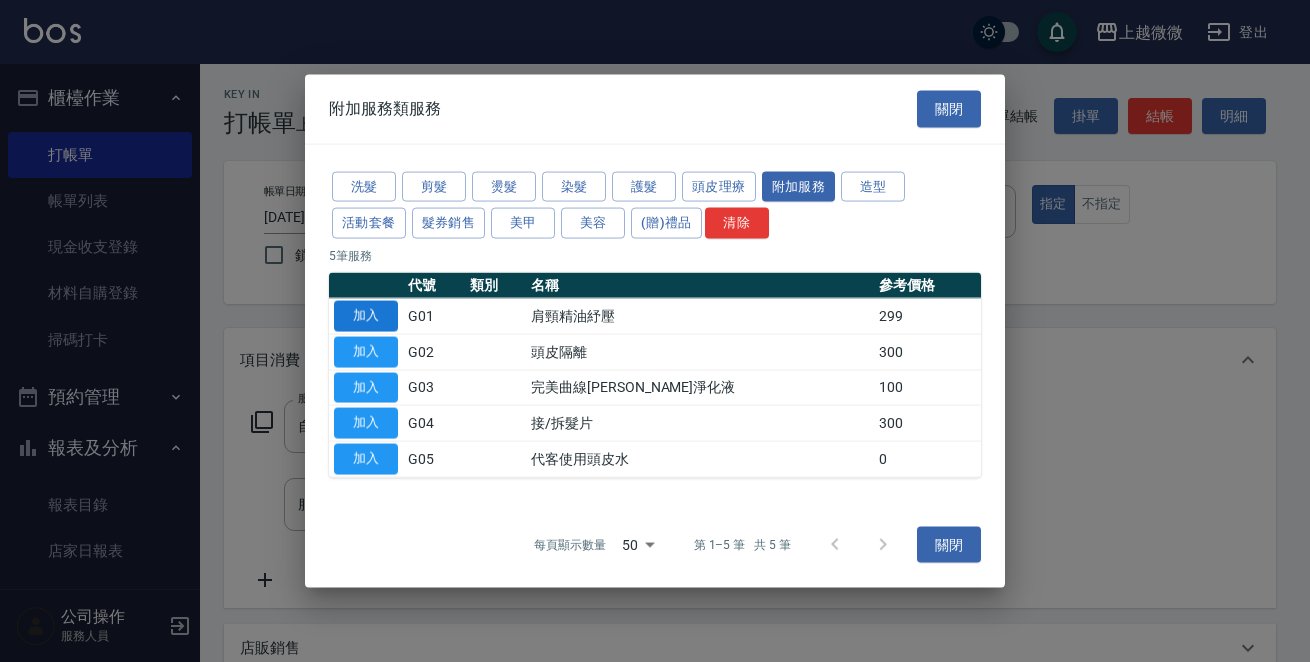 click on "加入" at bounding box center [366, 316] 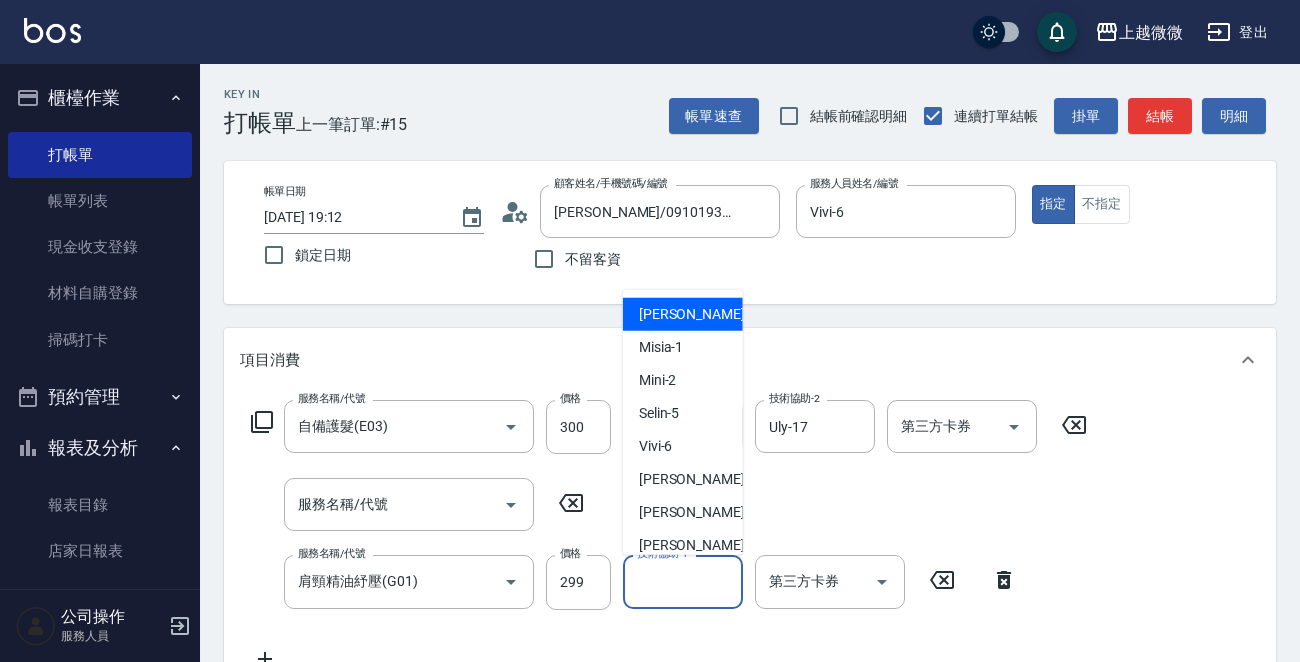 click on "技術協助-1" at bounding box center (683, 581) 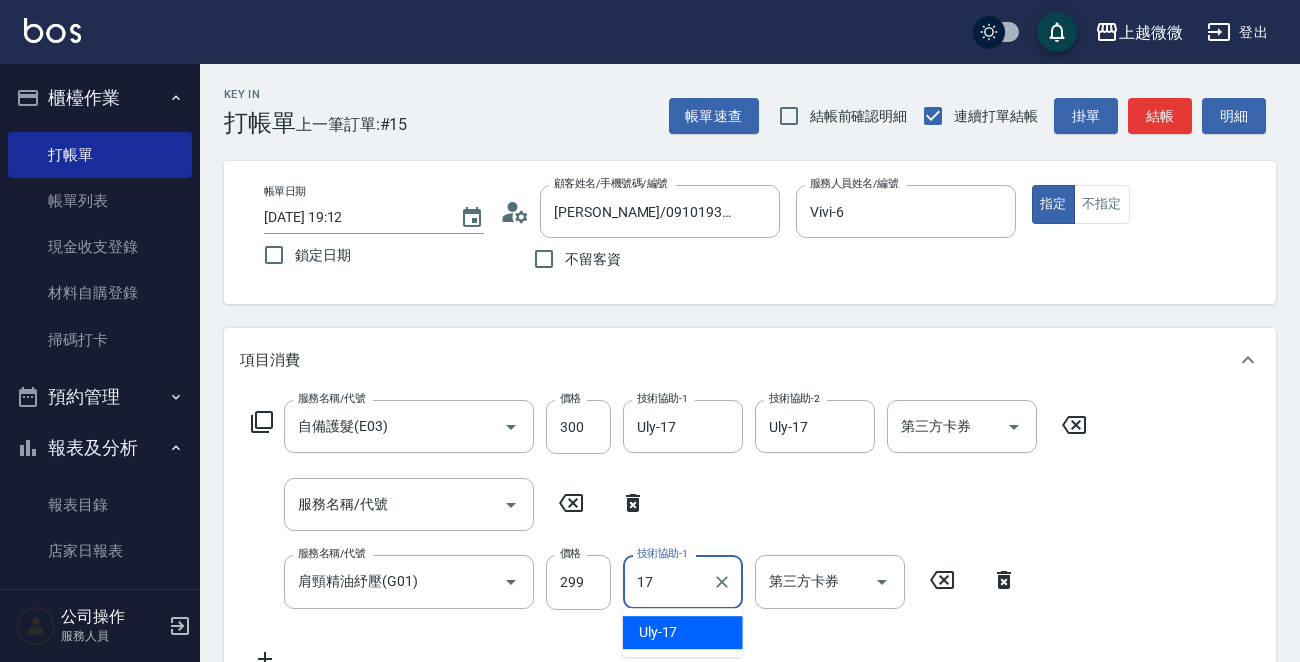 type on "Uly-17" 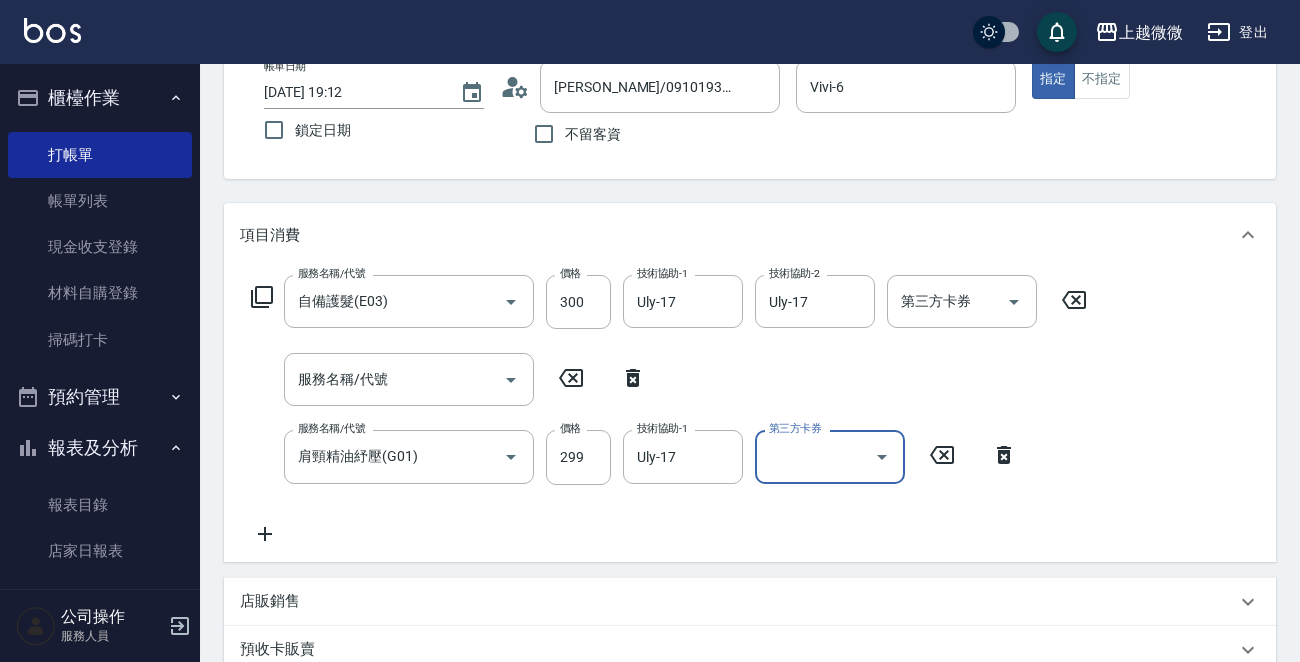 scroll, scrollTop: 300, scrollLeft: 0, axis: vertical 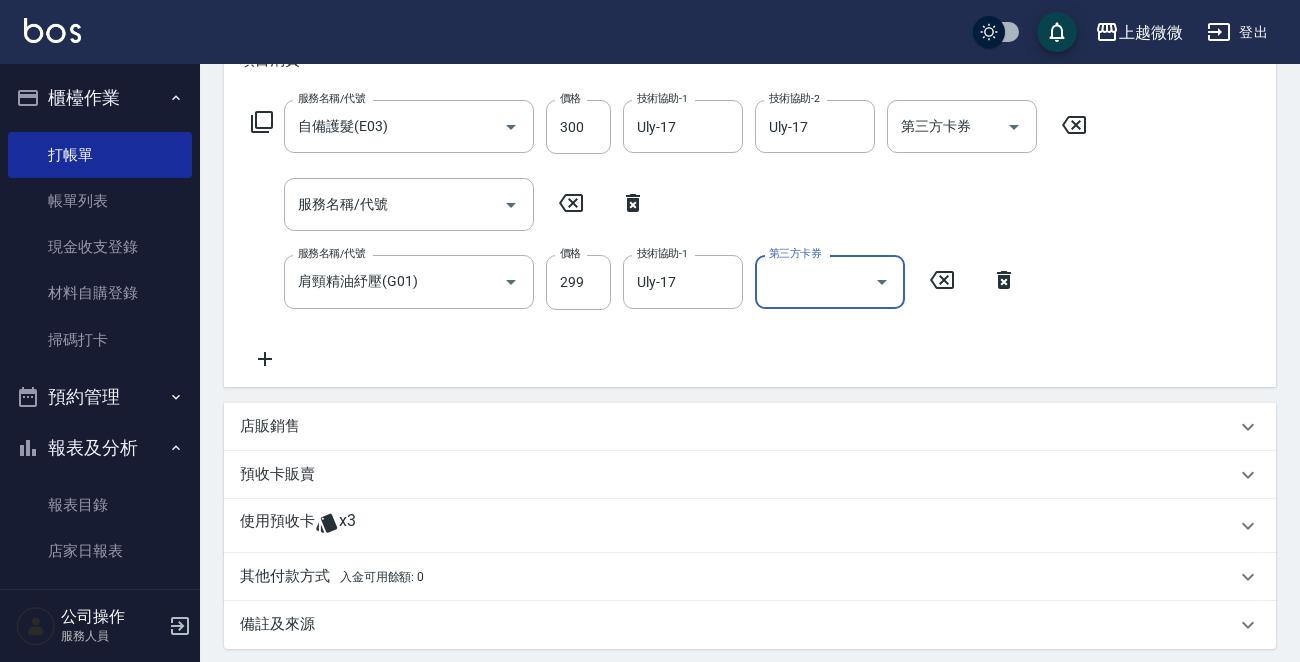 click on "使用預收卡 x3" at bounding box center (750, 526) 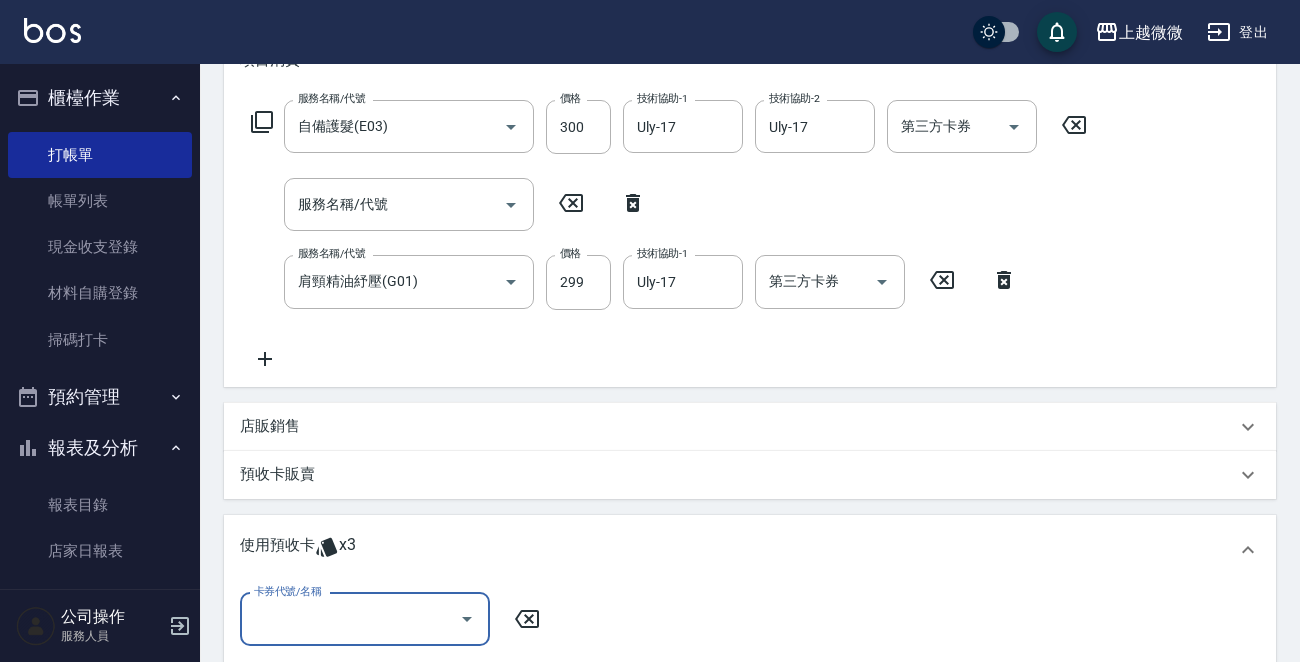 scroll, scrollTop: 0, scrollLeft: 0, axis: both 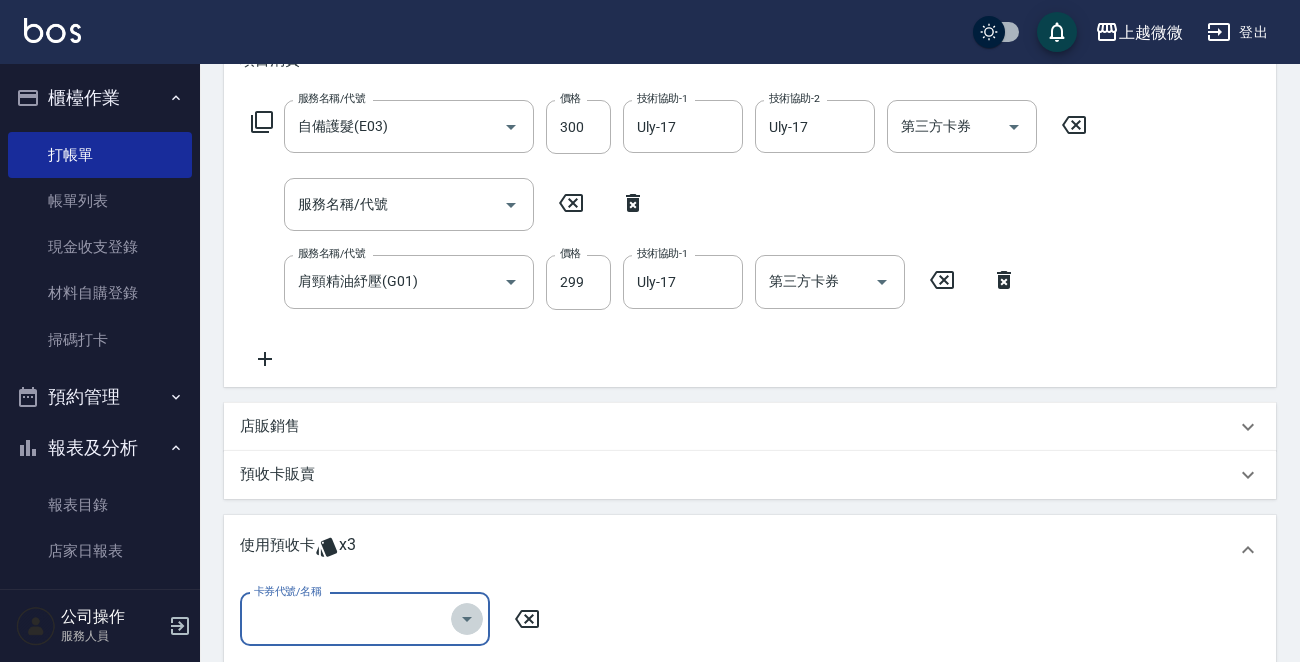 click 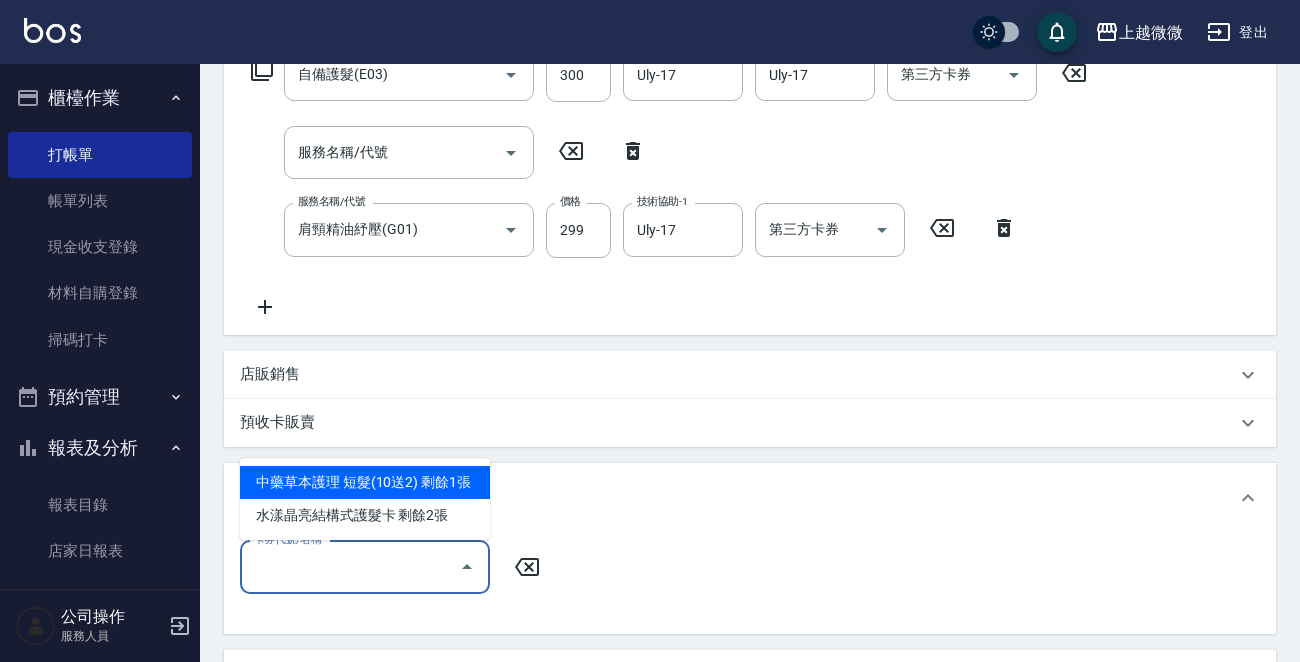 scroll, scrollTop: 400, scrollLeft: 0, axis: vertical 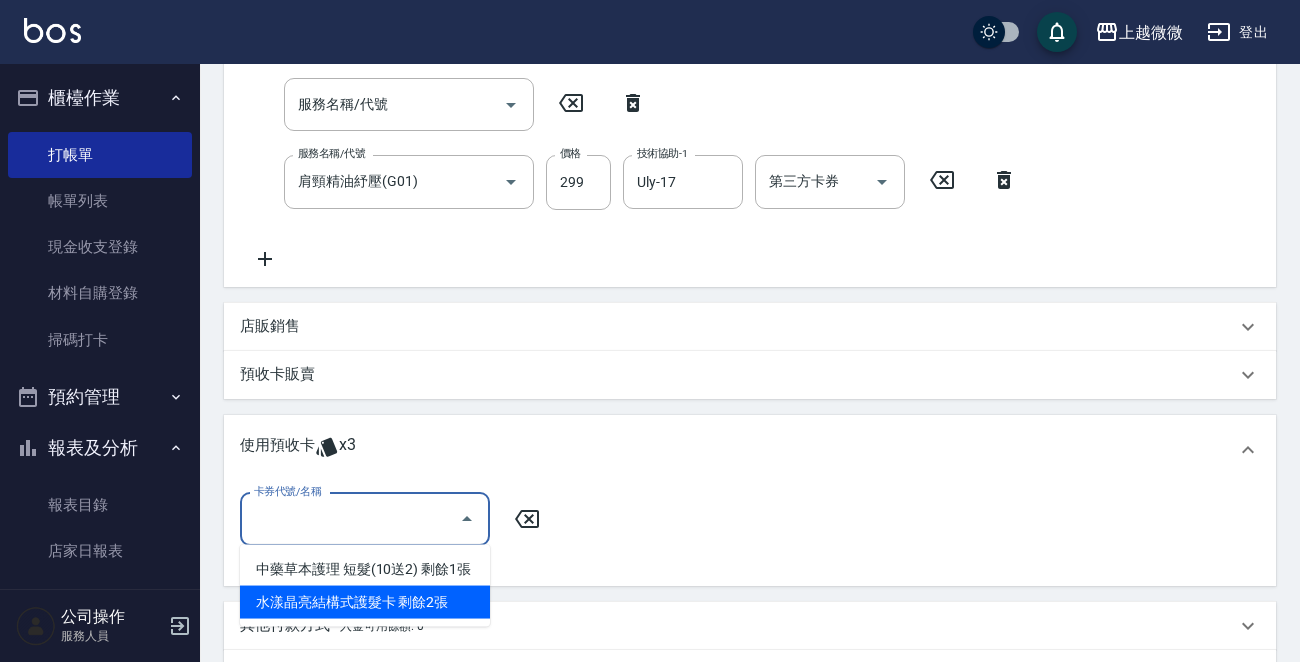 click on "中藥草本護理 短髮(10送2) 剩餘1張  水漾晶亮結構式護髮卡 剩餘2張" at bounding box center (365, 586) 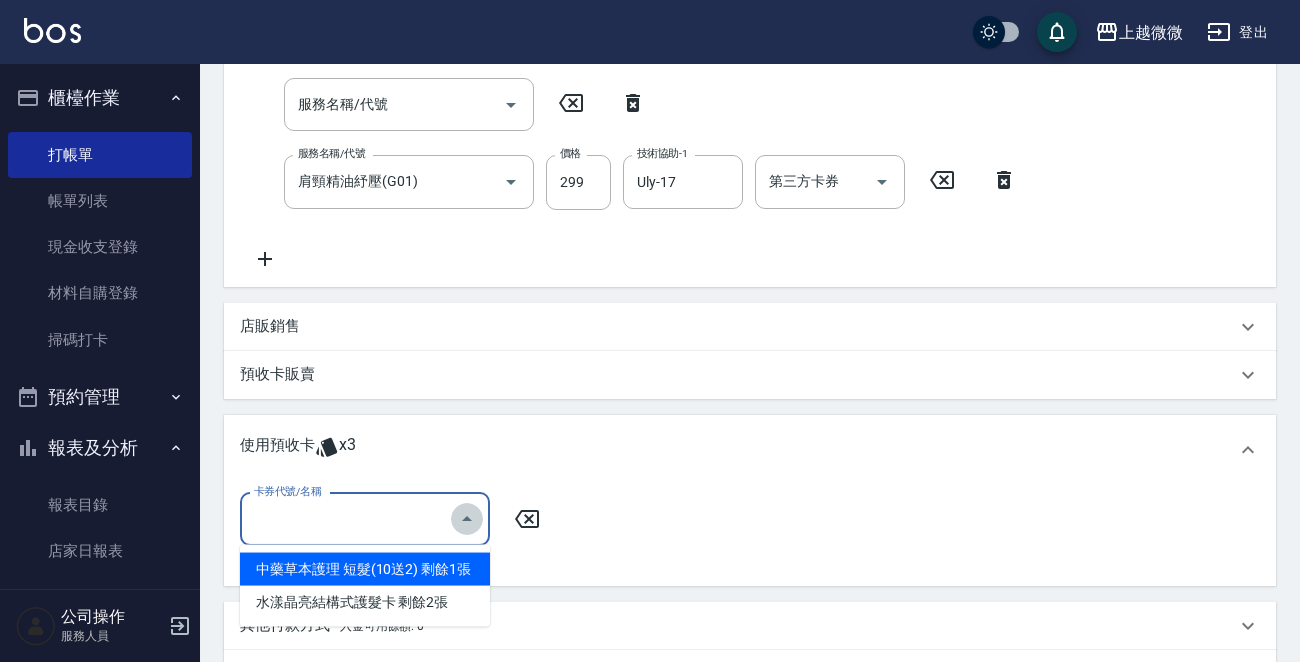 click 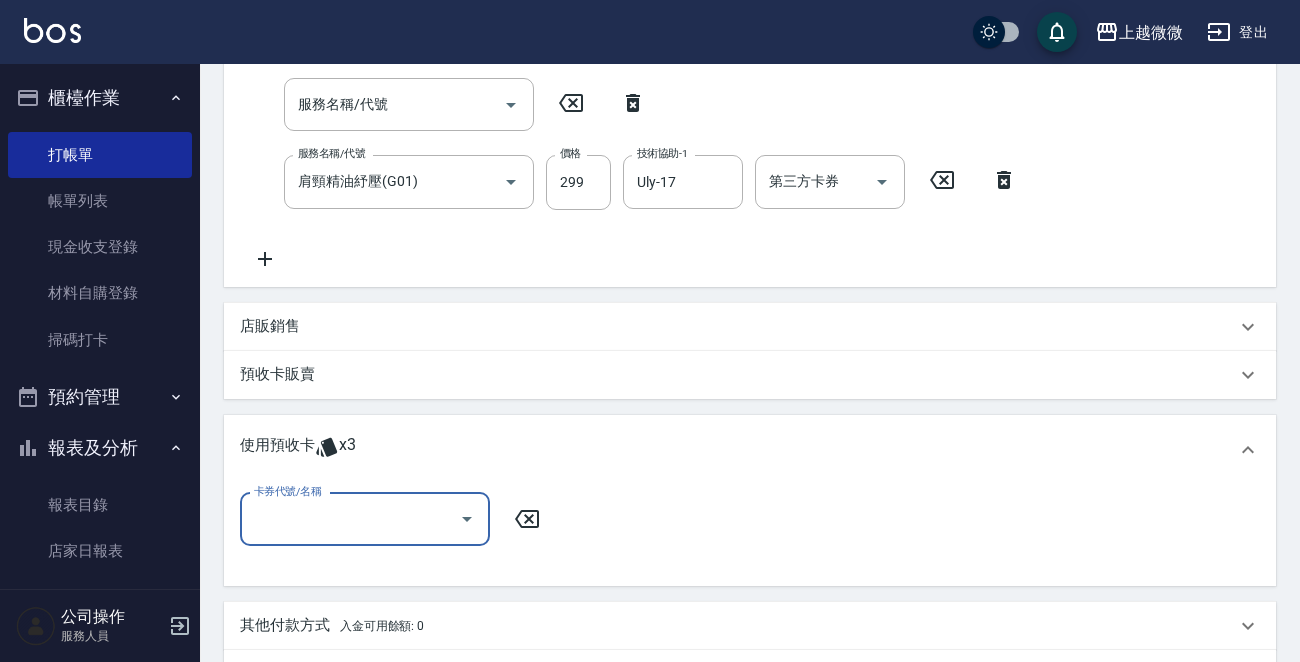 click 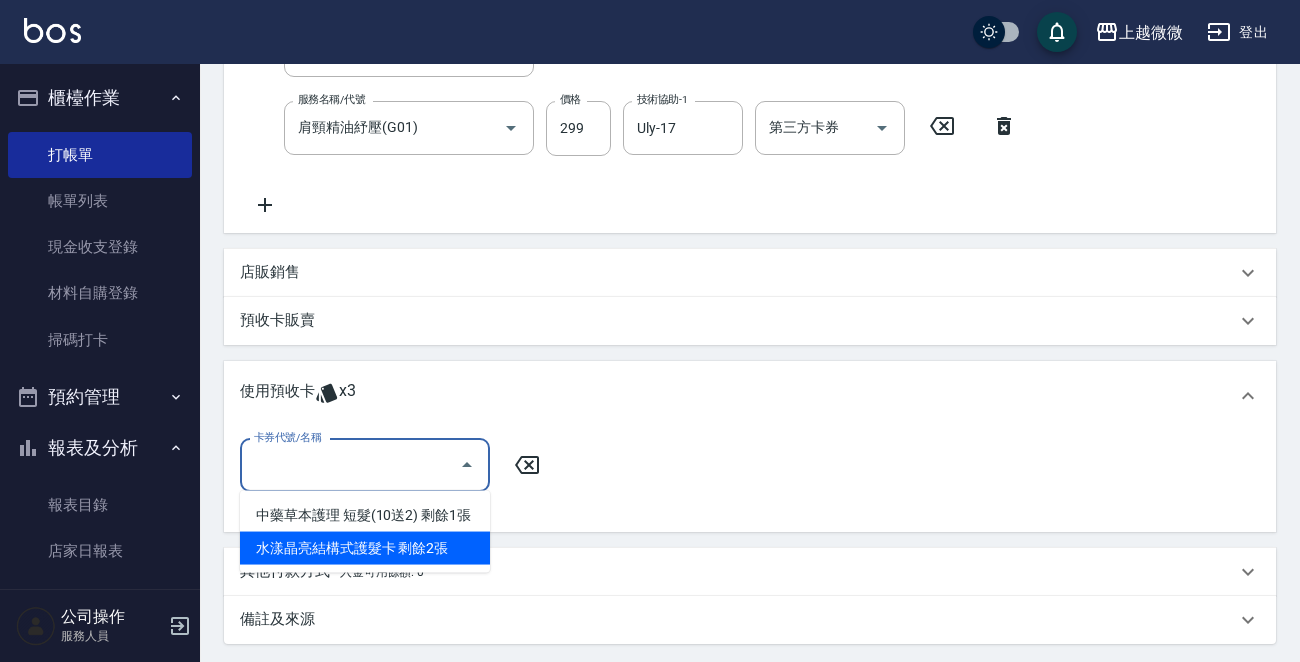 scroll, scrollTop: 500, scrollLeft: 0, axis: vertical 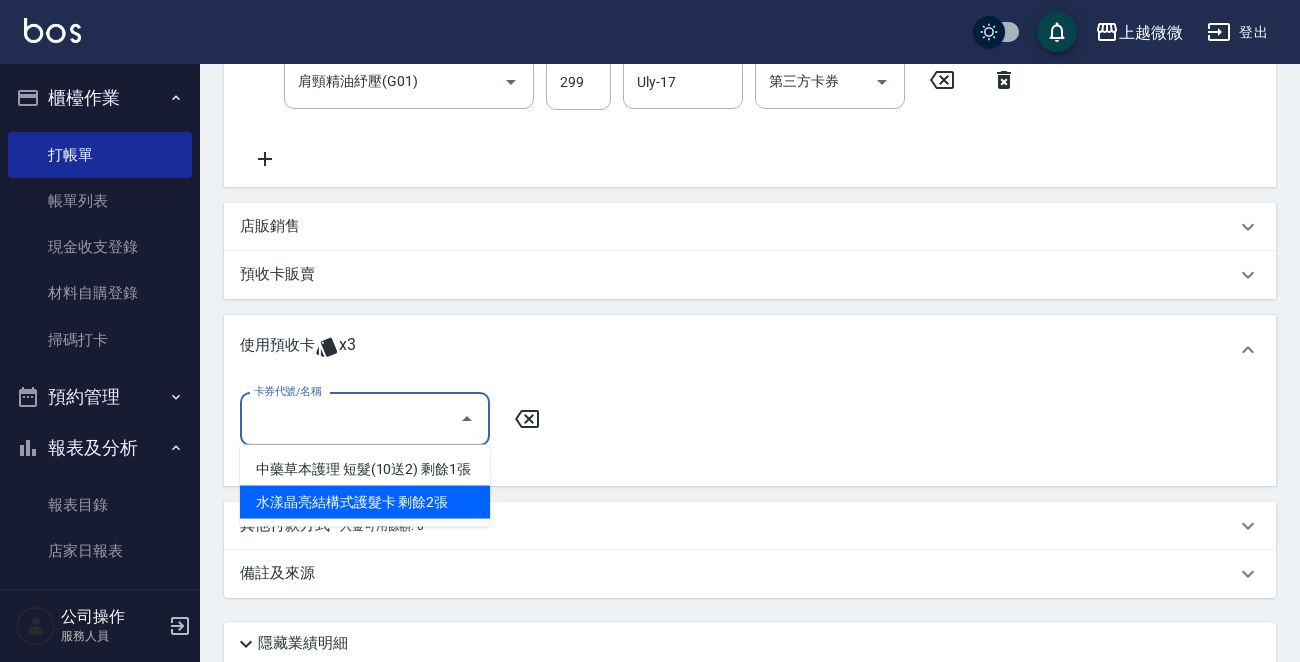 click on "中藥草本護理 短髮(10送2) 剩餘1張  水漾晶亮結構式護髮卡 剩餘2張" at bounding box center [365, 486] 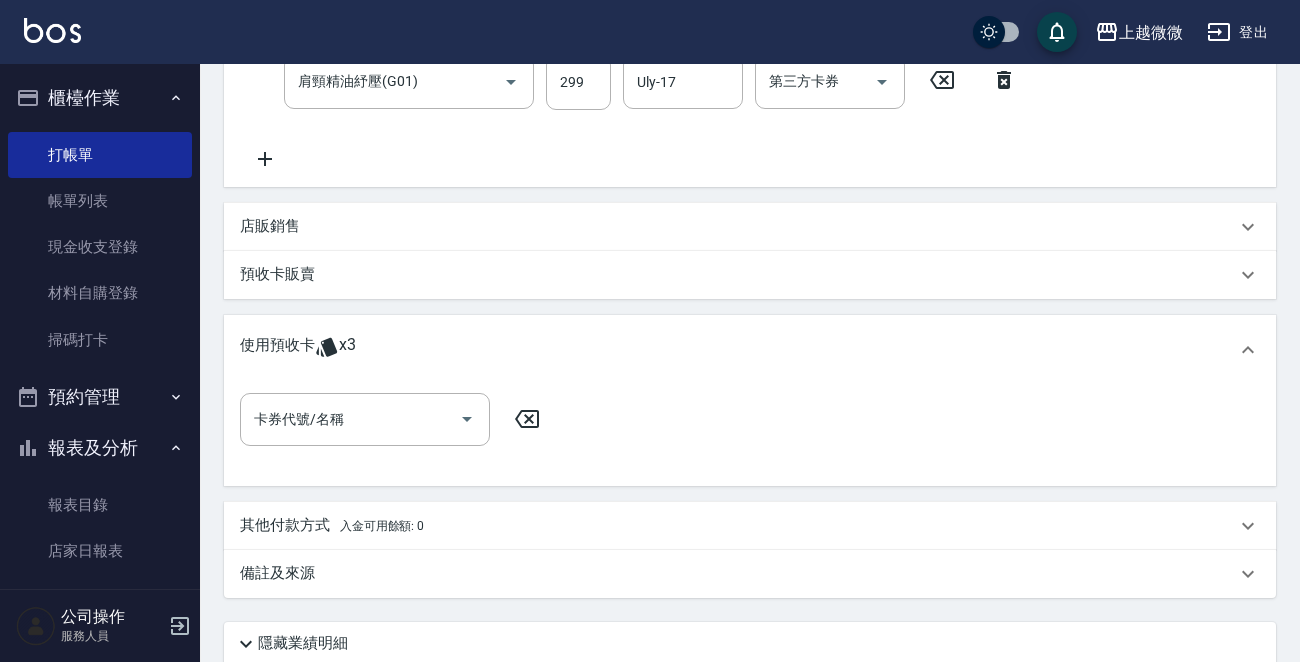 click on "其他付款方式 入金可用餘額: 0" at bounding box center [738, 526] 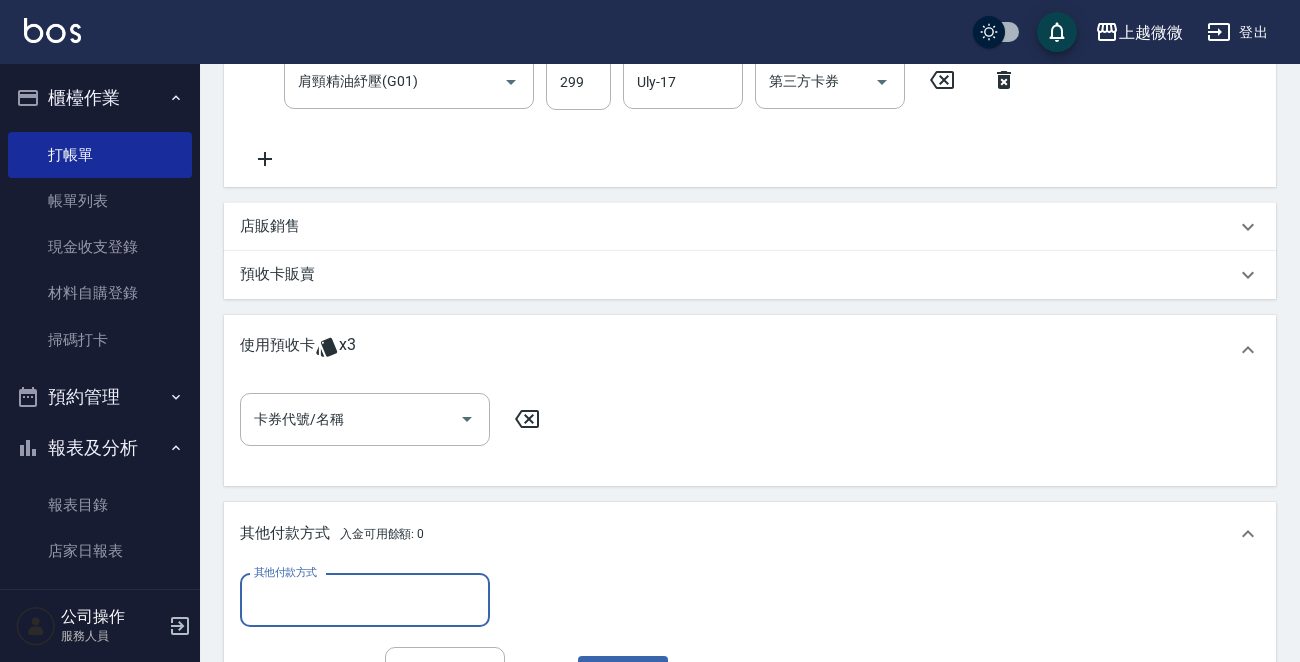 scroll, scrollTop: 0, scrollLeft: 0, axis: both 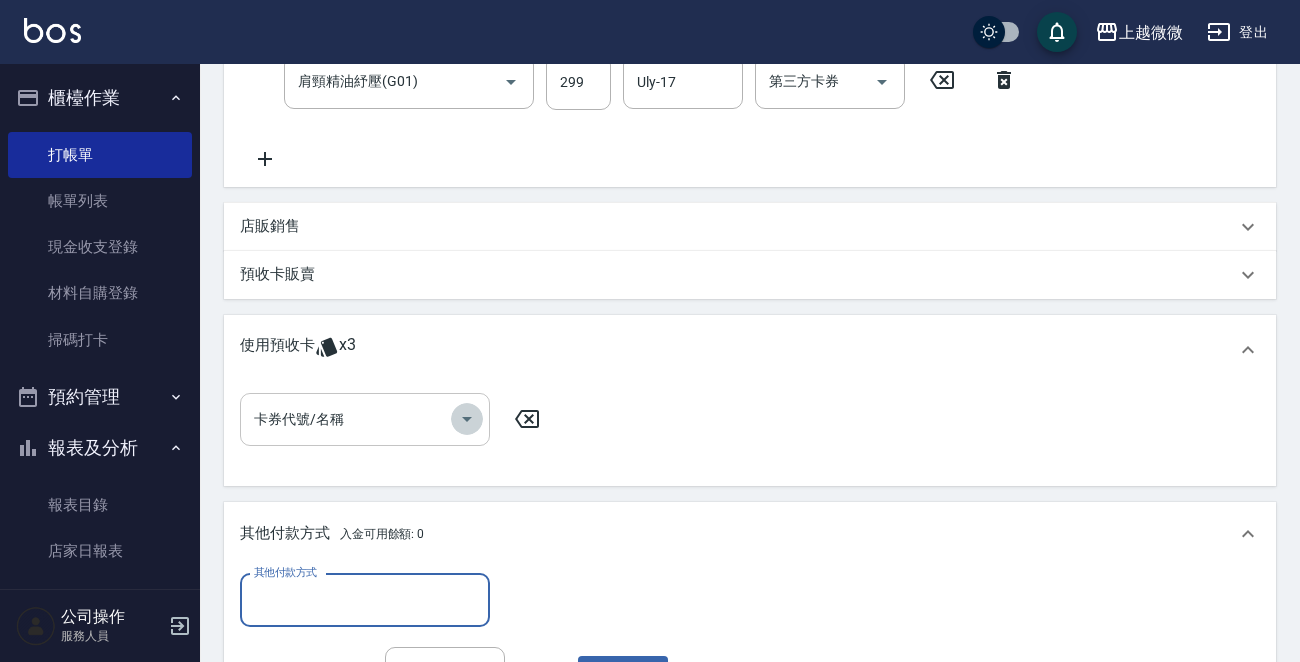 click 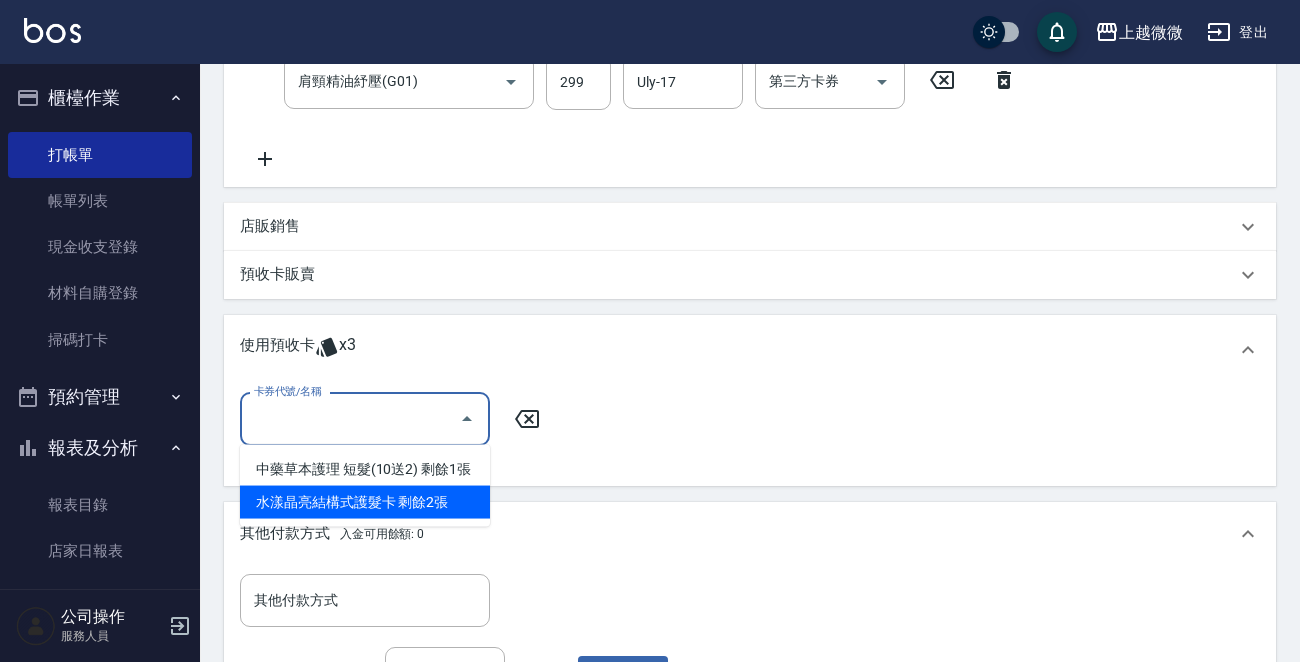 scroll, scrollTop: 800, scrollLeft: 0, axis: vertical 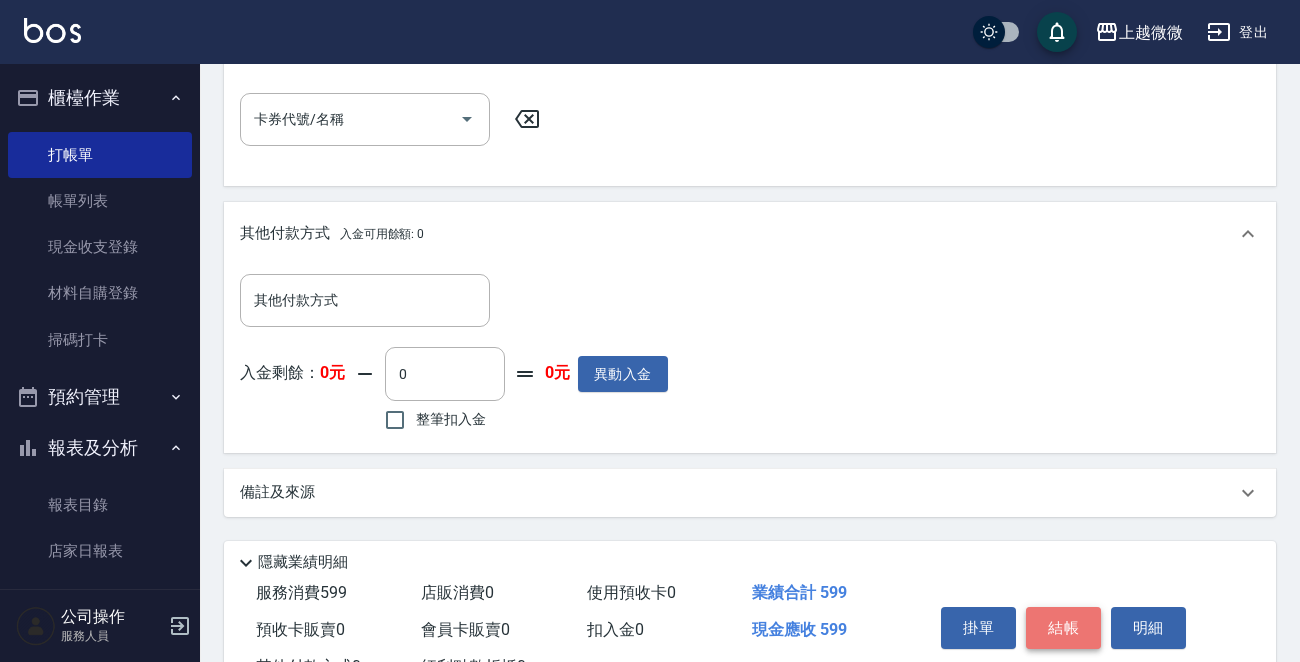click on "結帳" at bounding box center [1063, 628] 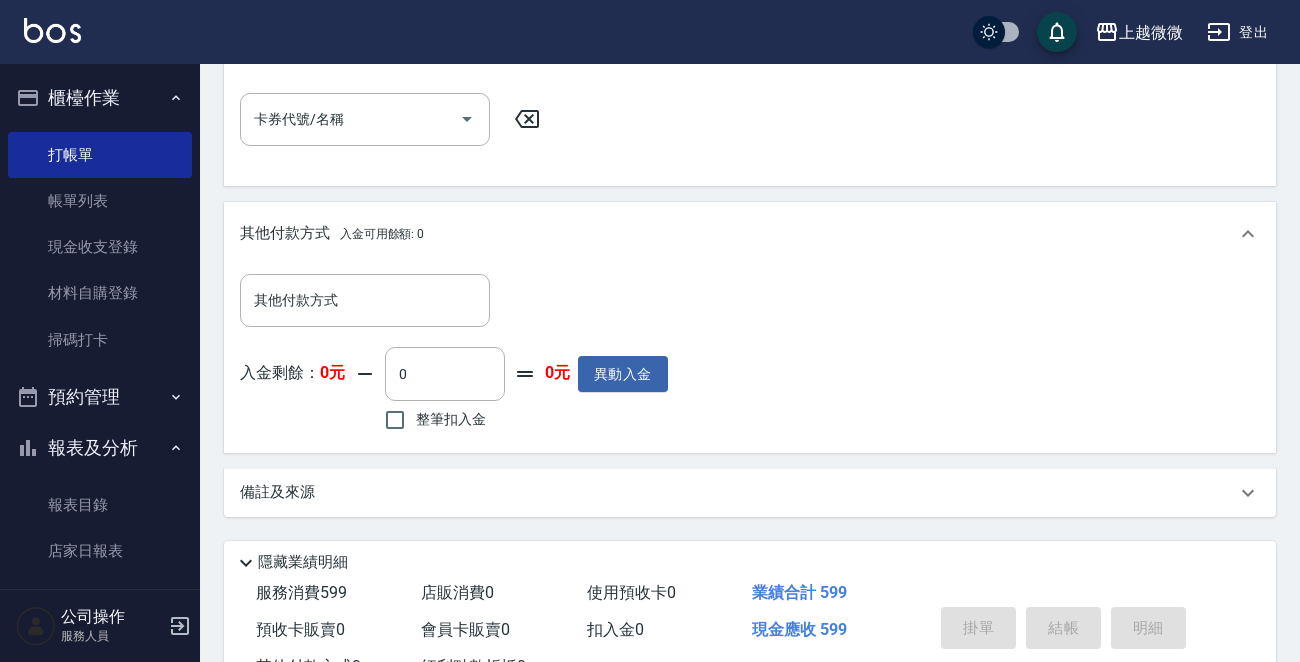 type on "[DATE] 19:16" 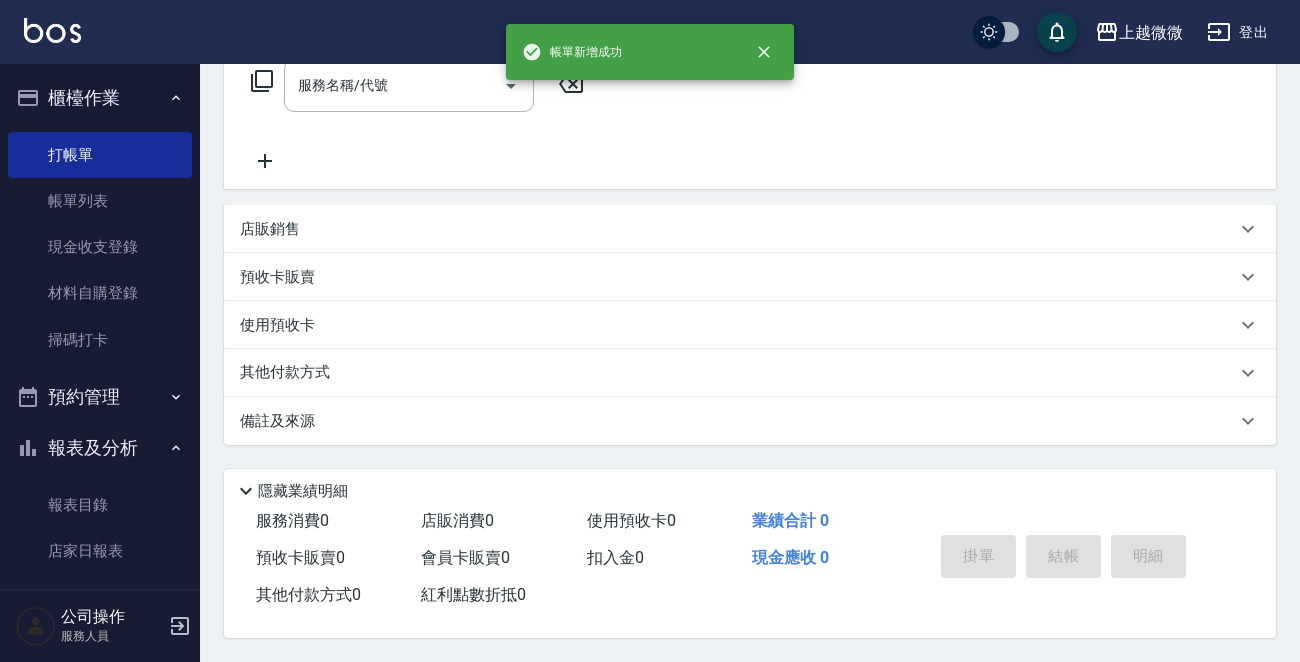 scroll, scrollTop: 0, scrollLeft: 0, axis: both 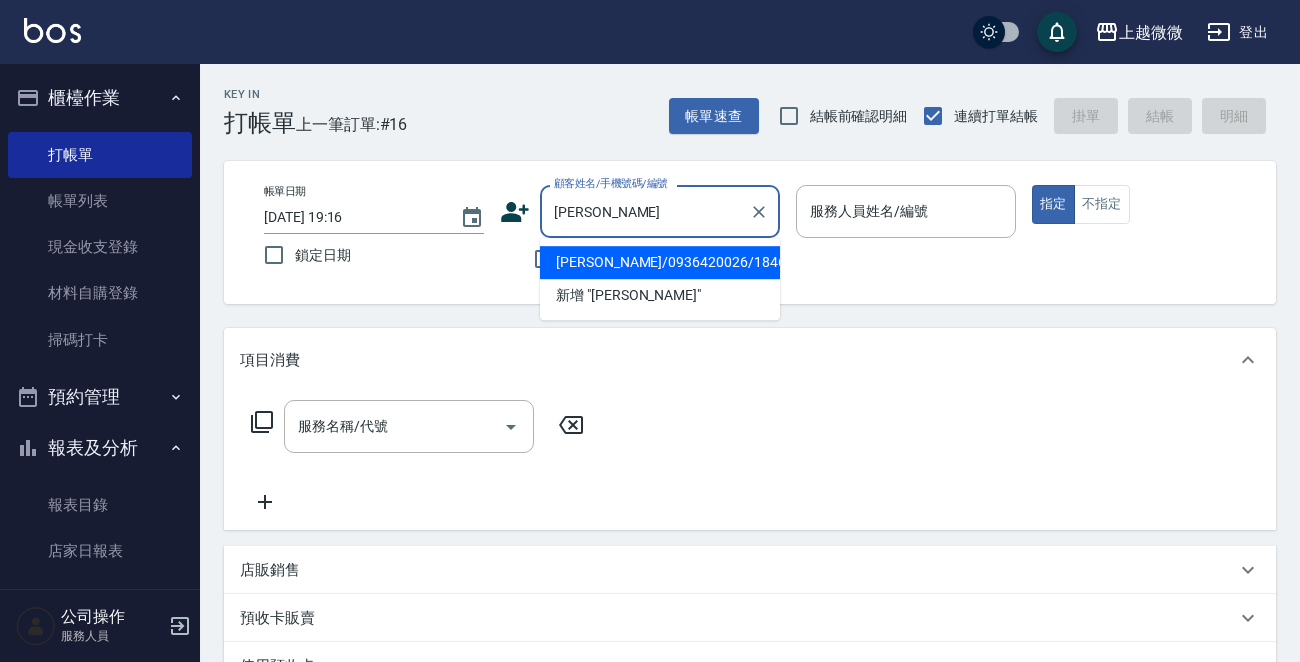 click on "[PERSON_NAME]/0936420026/1846" at bounding box center (660, 262) 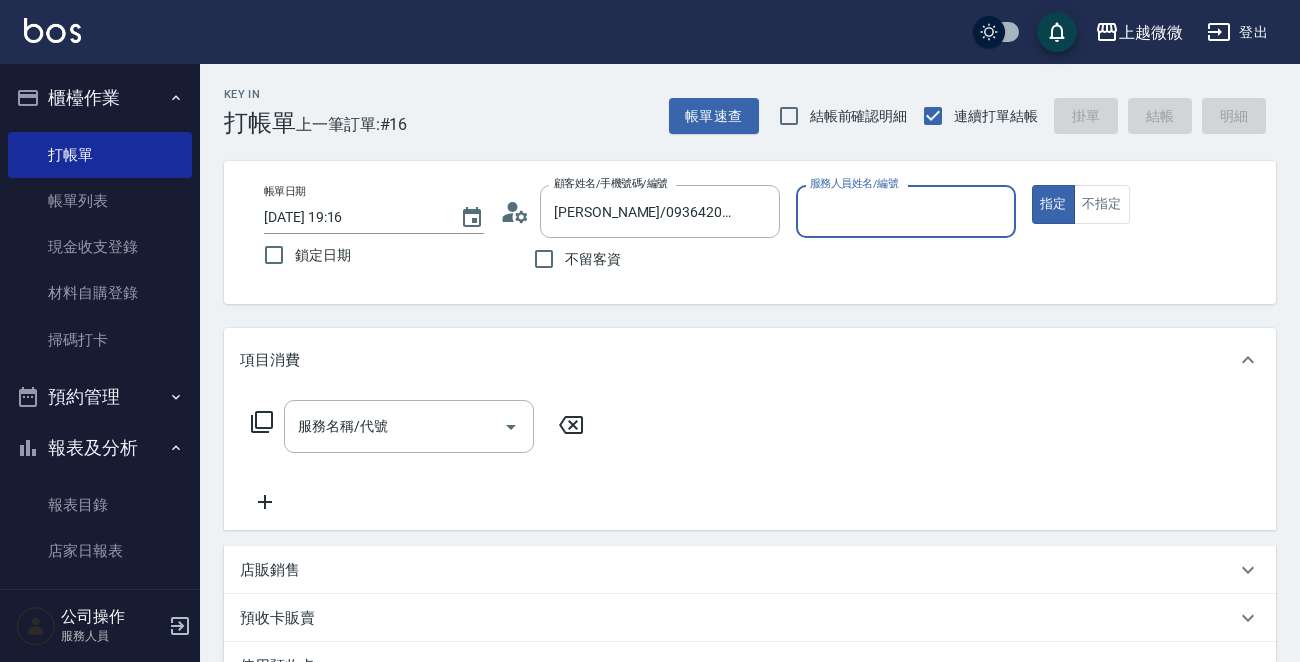 type on "Vivi-6" 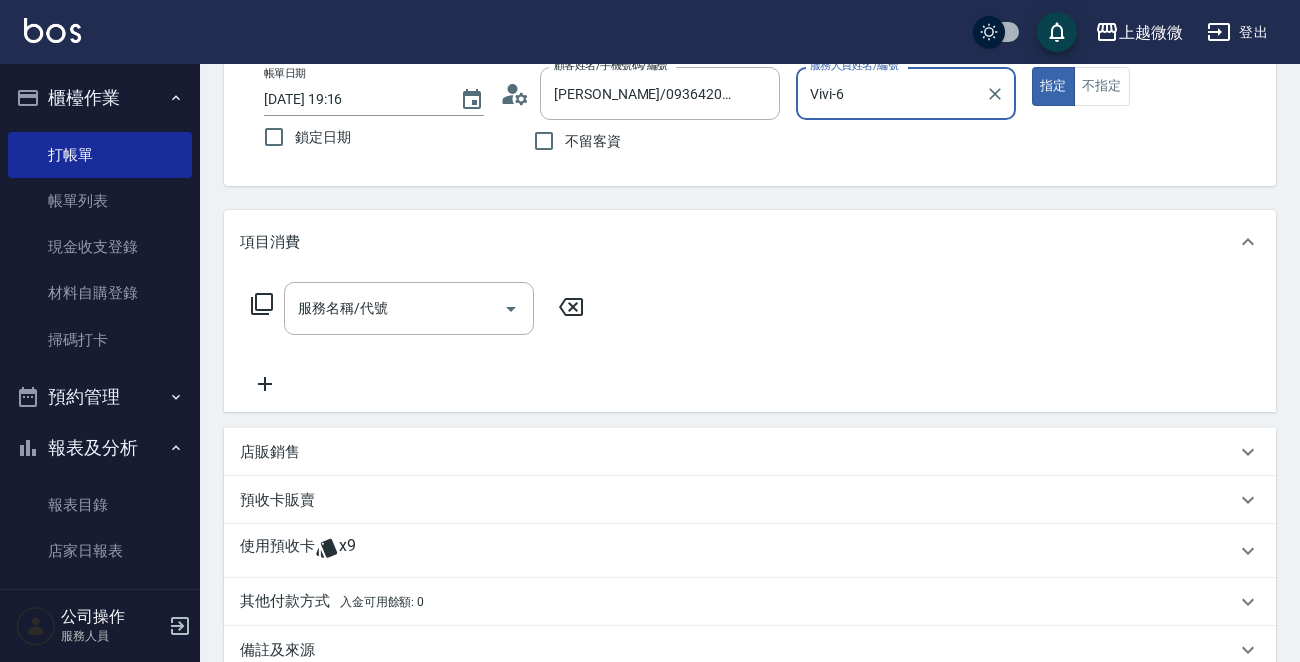 scroll, scrollTop: 300, scrollLeft: 0, axis: vertical 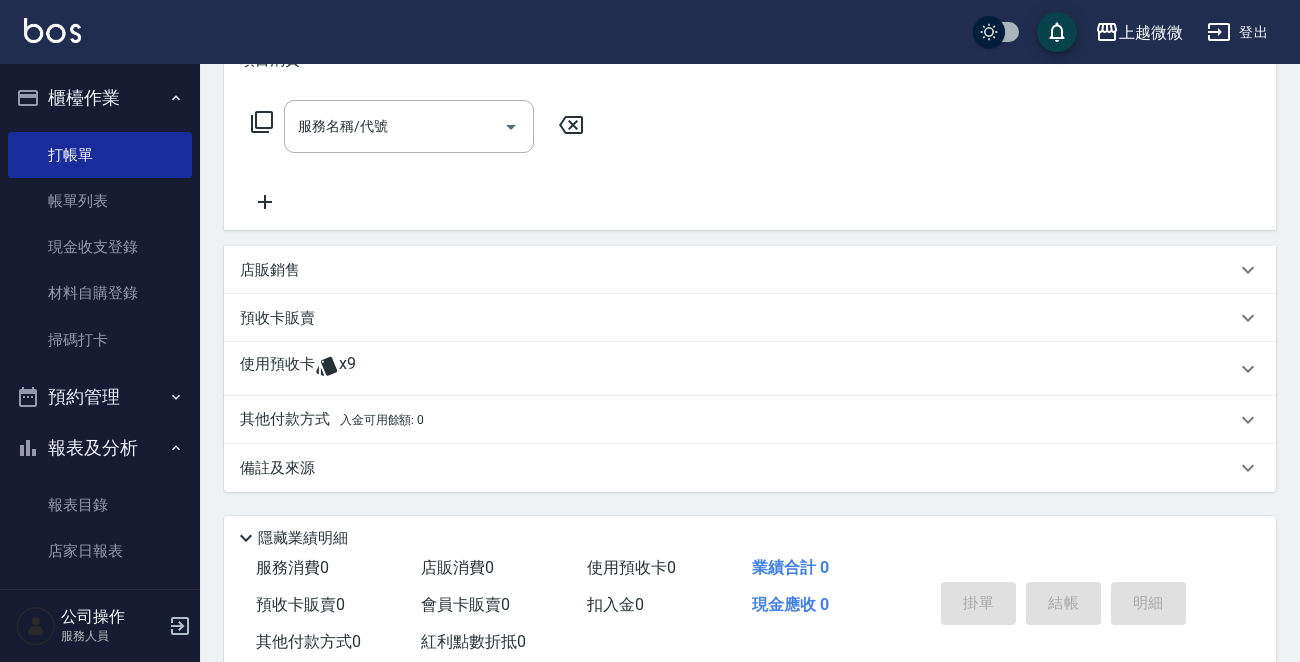 click 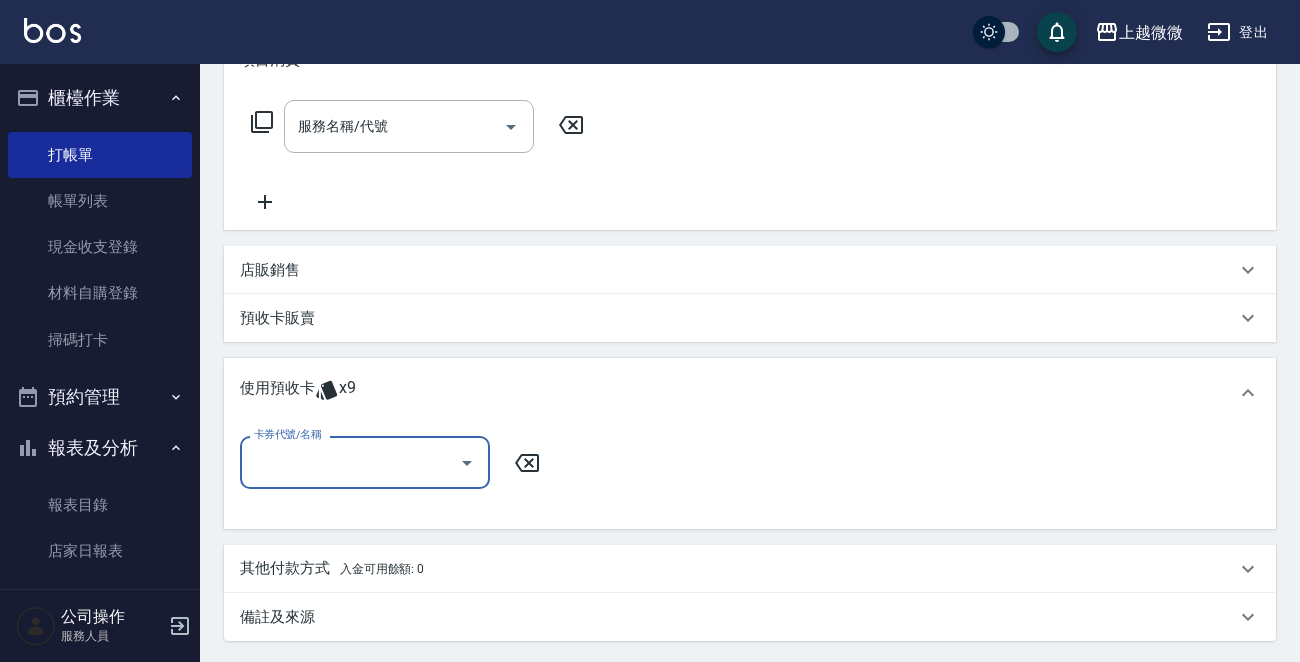 scroll, scrollTop: 0, scrollLeft: 0, axis: both 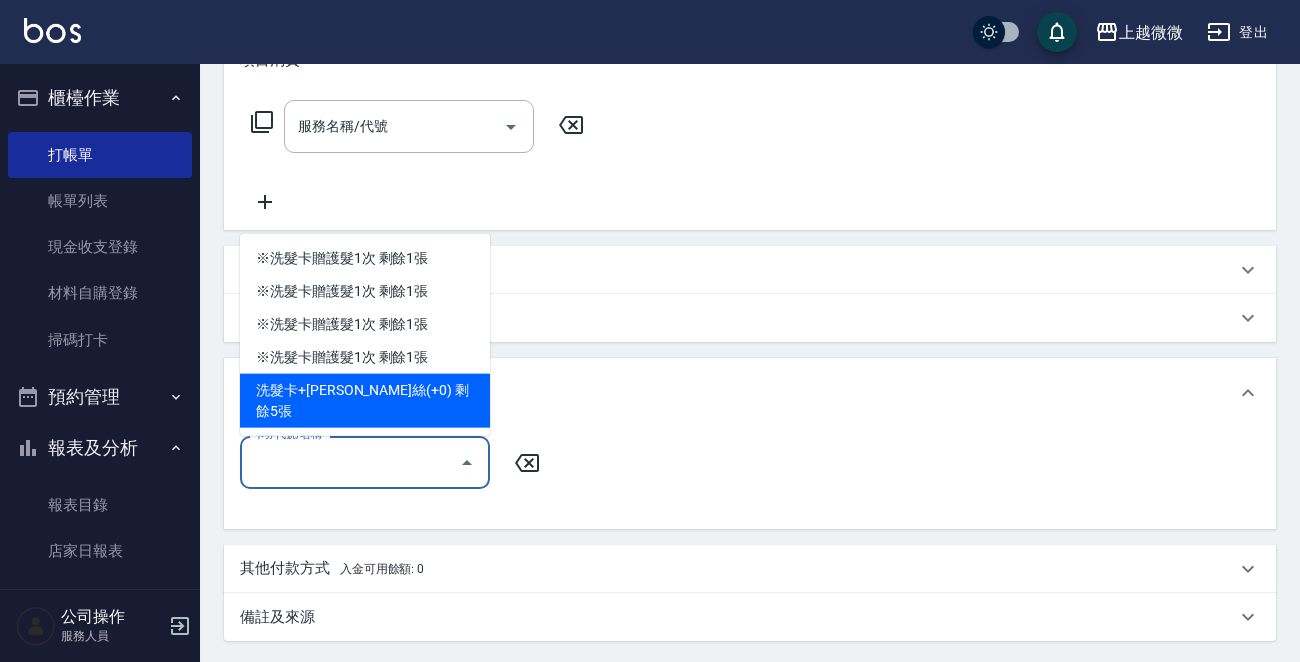 click on "洗髮卡+[PERSON_NAME]絲(+0) 剩餘5張" at bounding box center [365, 401] 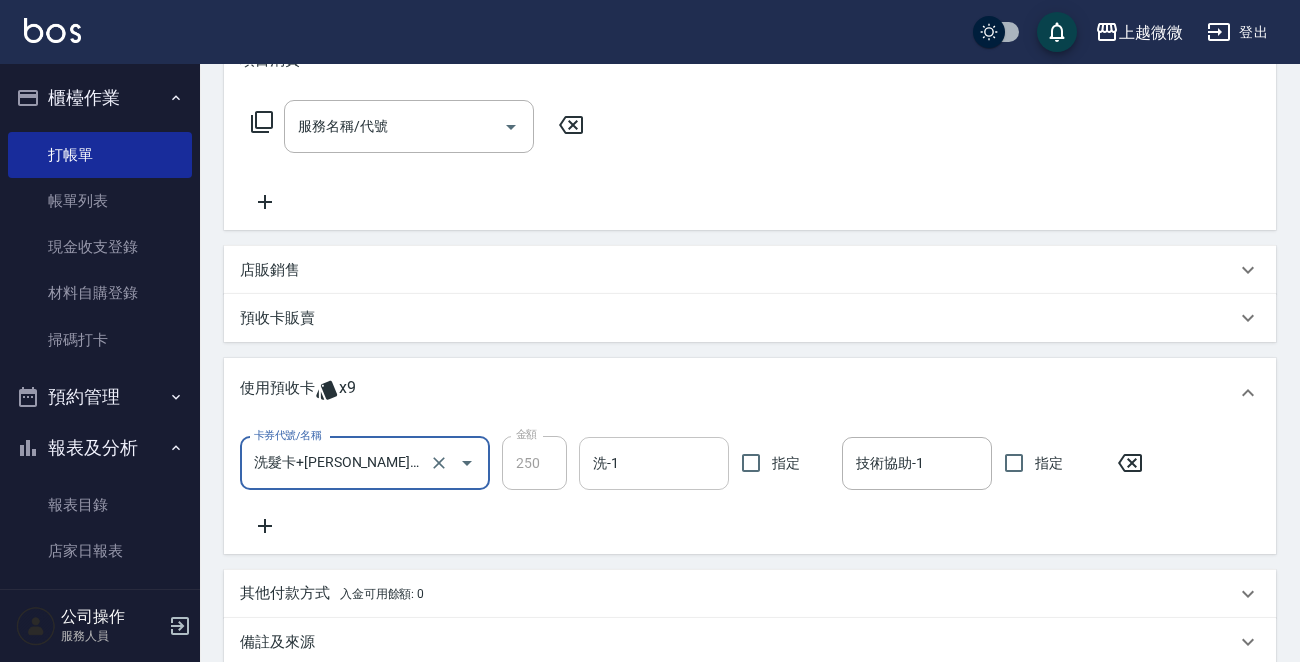 click on "洗-1" at bounding box center [654, 463] 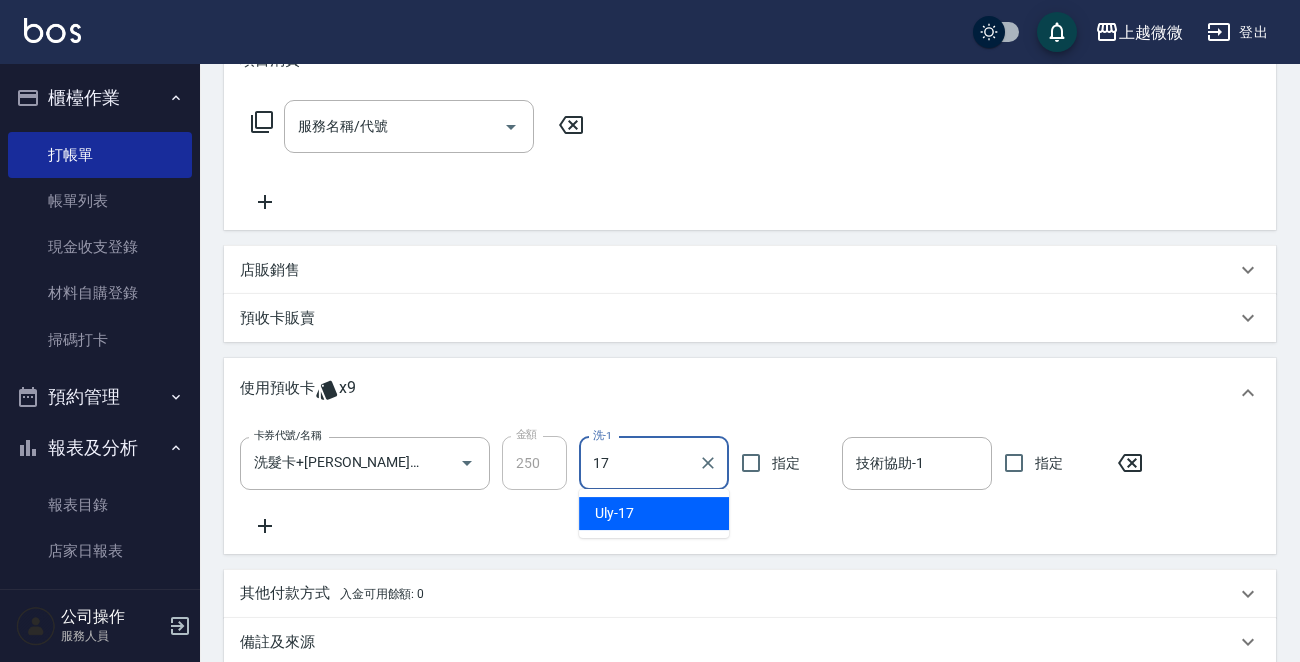 type on "Uly-17" 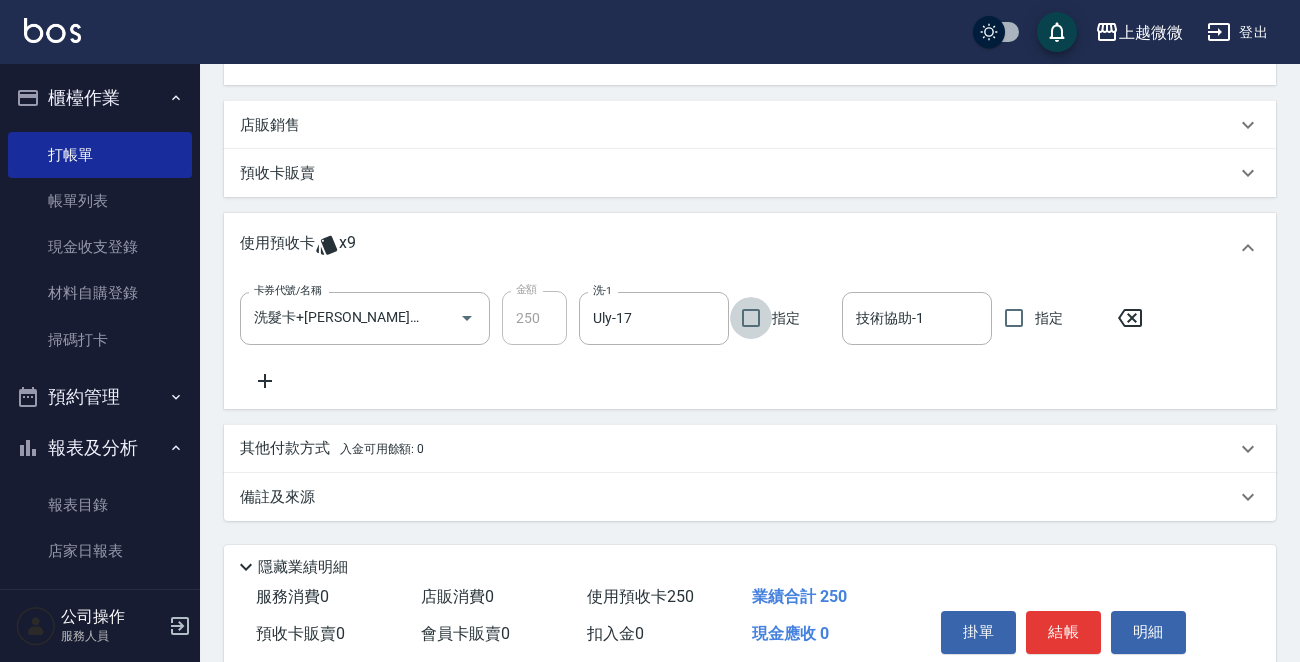 scroll, scrollTop: 526, scrollLeft: 0, axis: vertical 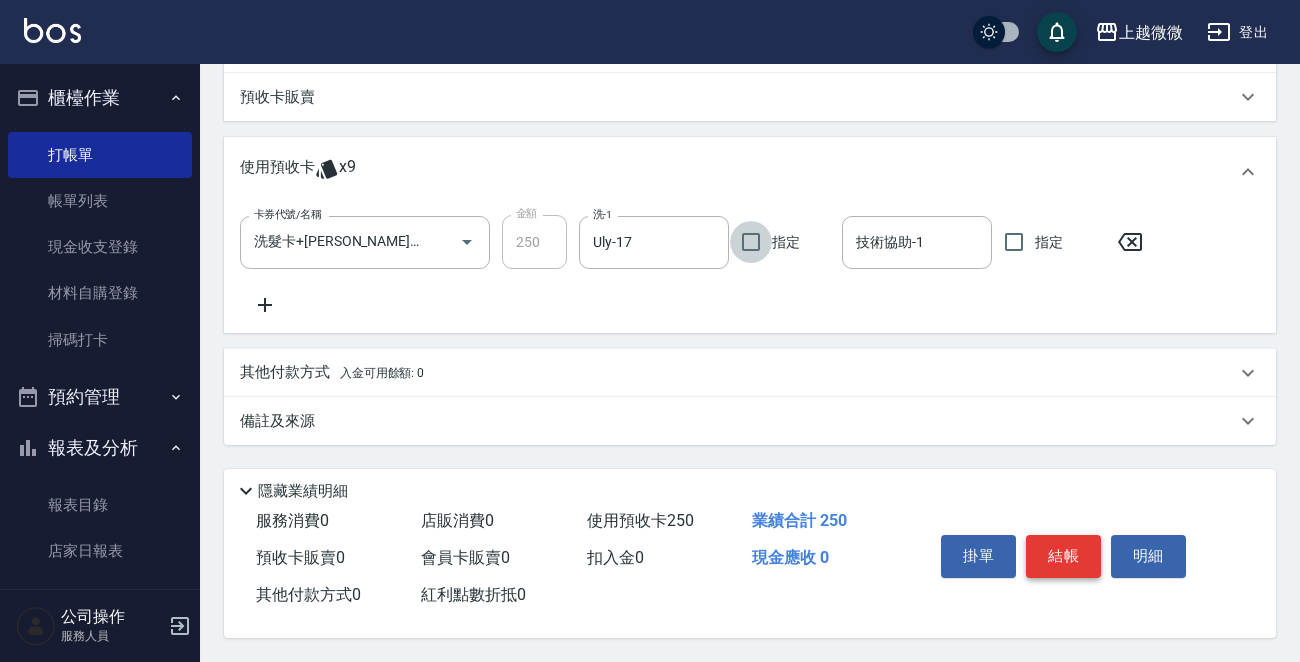 click on "結帳" at bounding box center [1063, 556] 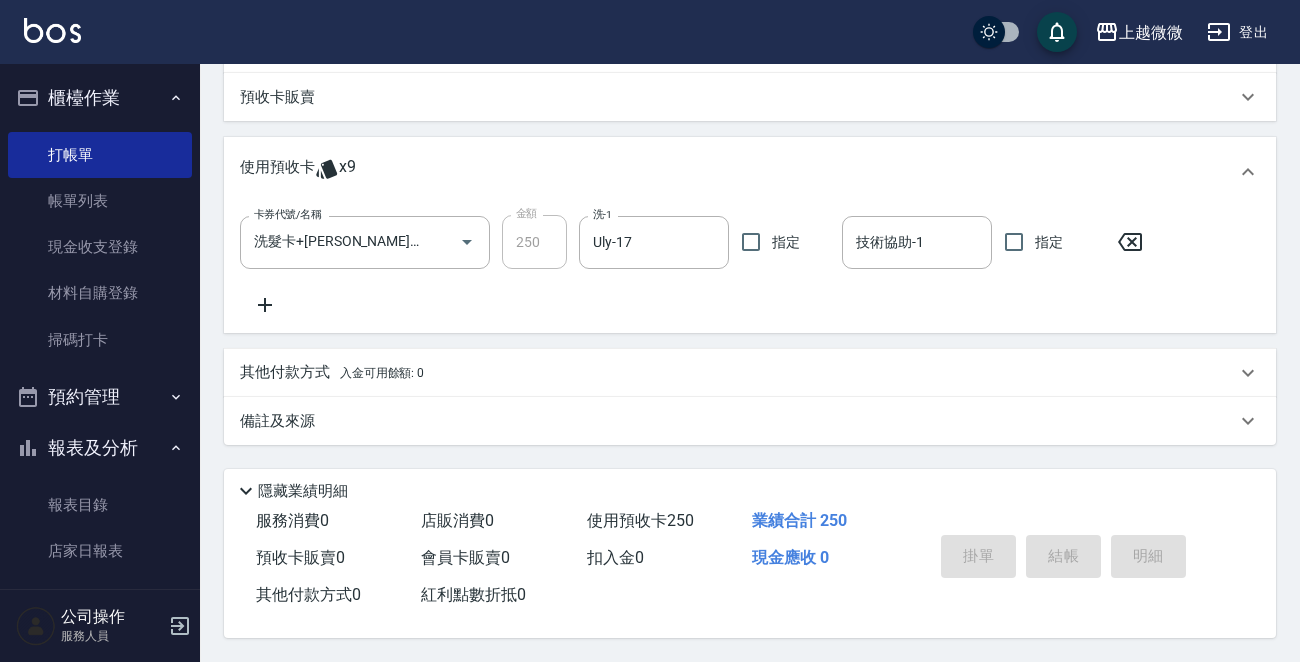 type 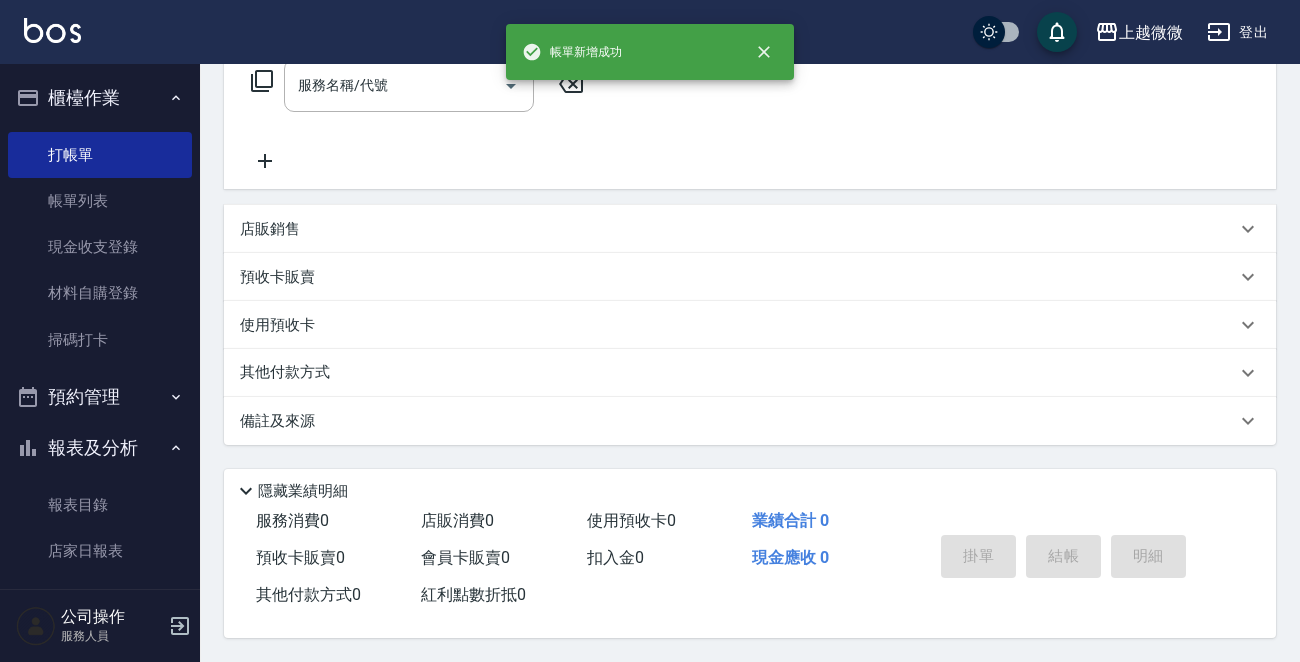 scroll, scrollTop: 0, scrollLeft: 0, axis: both 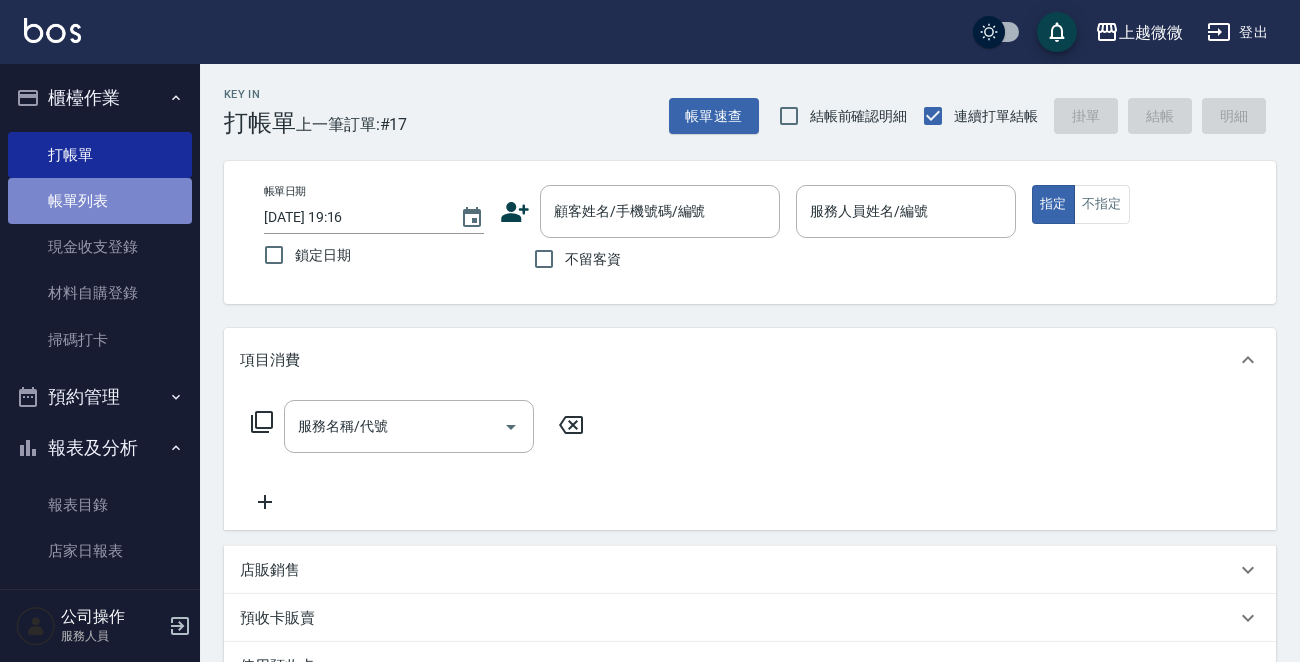 click on "帳單列表" at bounding box center [100, 201] 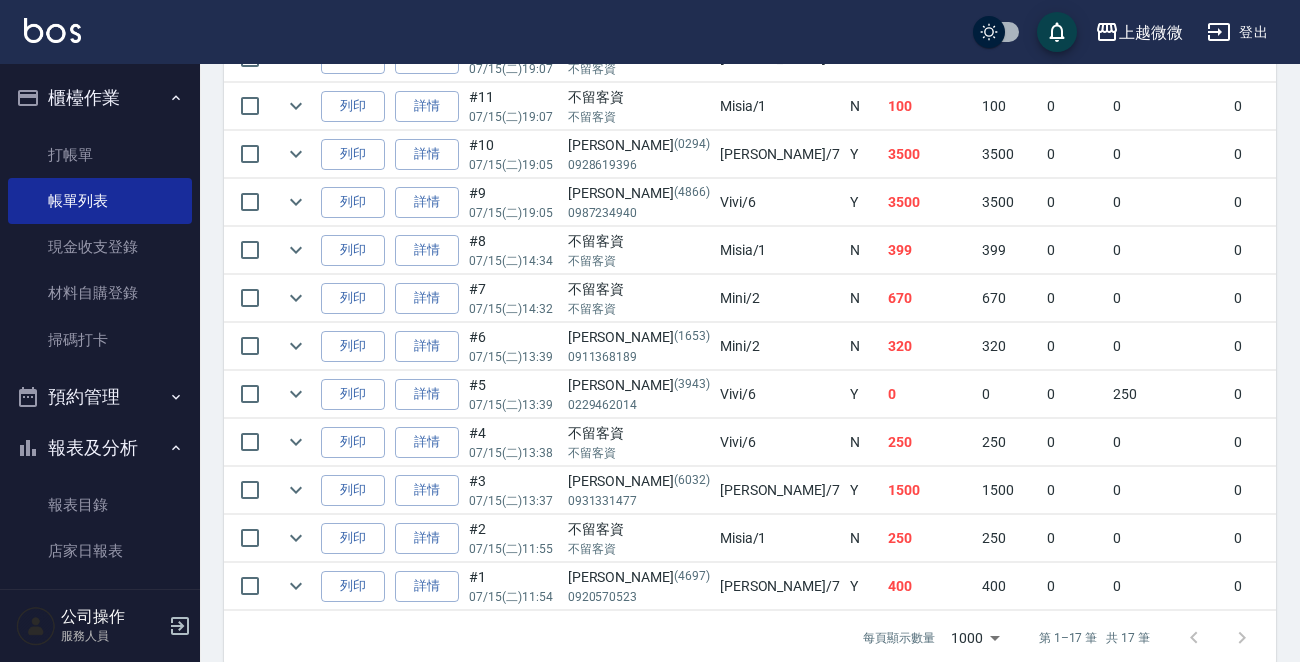 scroll, scrollTop: 900, scrollLeft: 0, axis: vertical 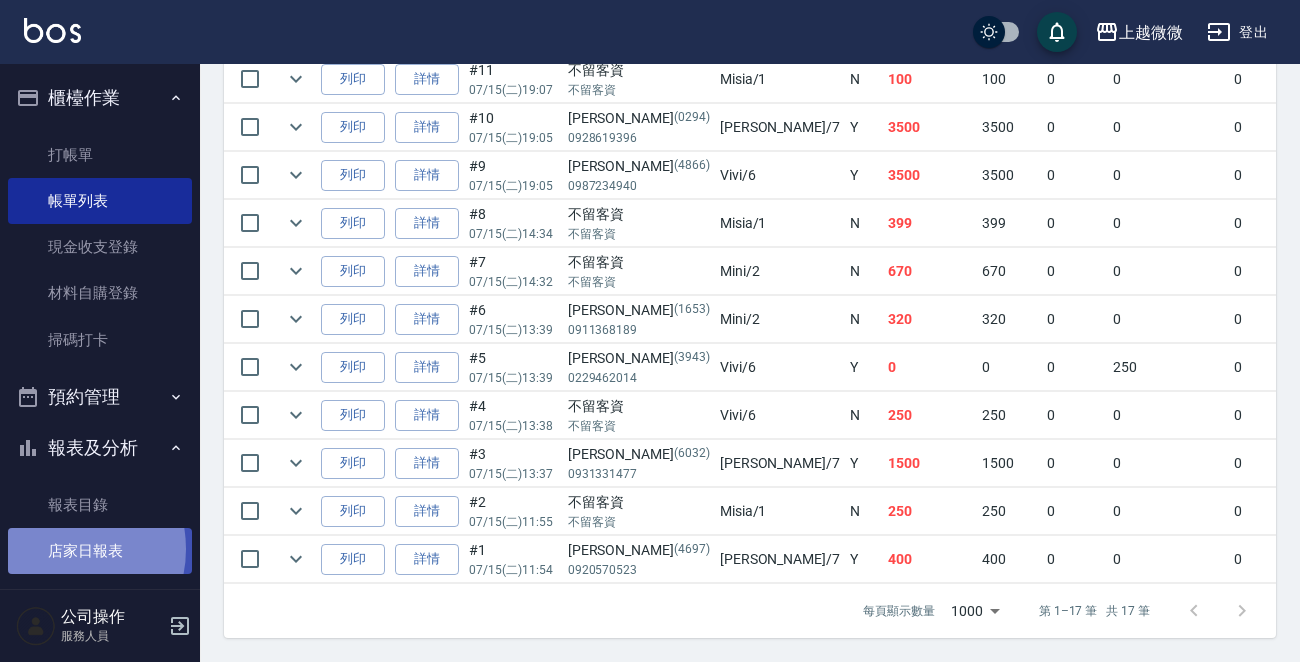 click on "店家日報表" at bounding box center [100, 551] 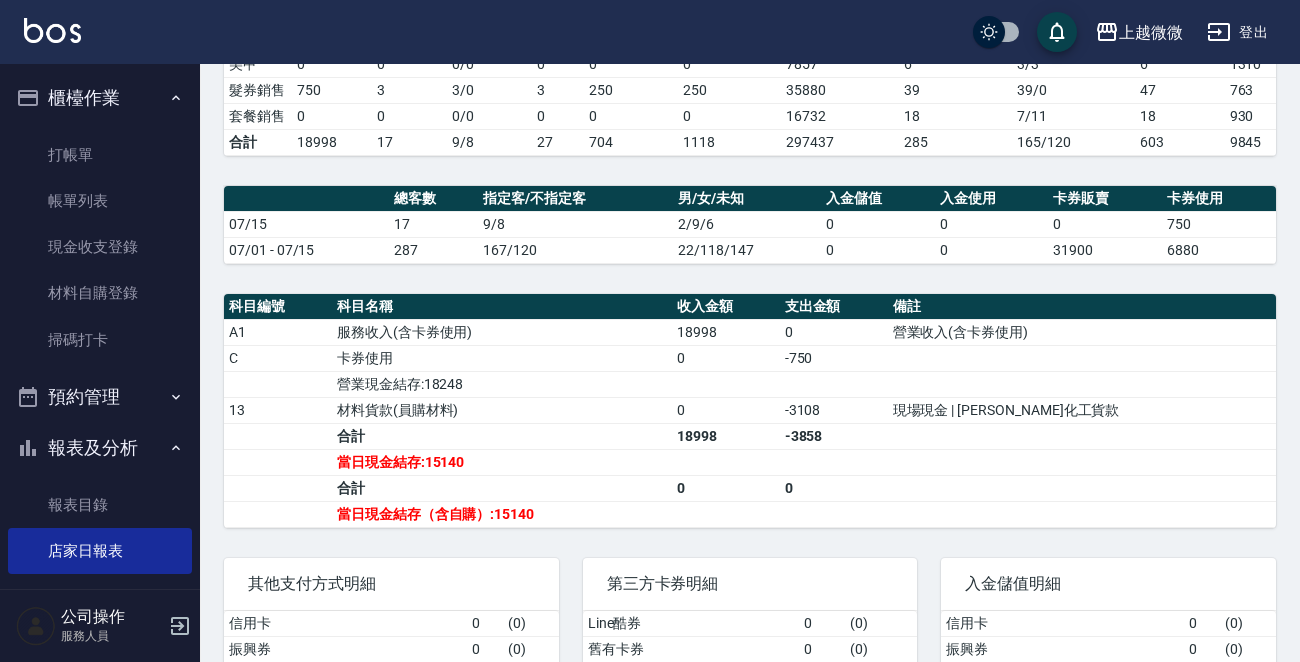 scroll, scrollTop: 600, scrollLeft: 0, axis: vertical 